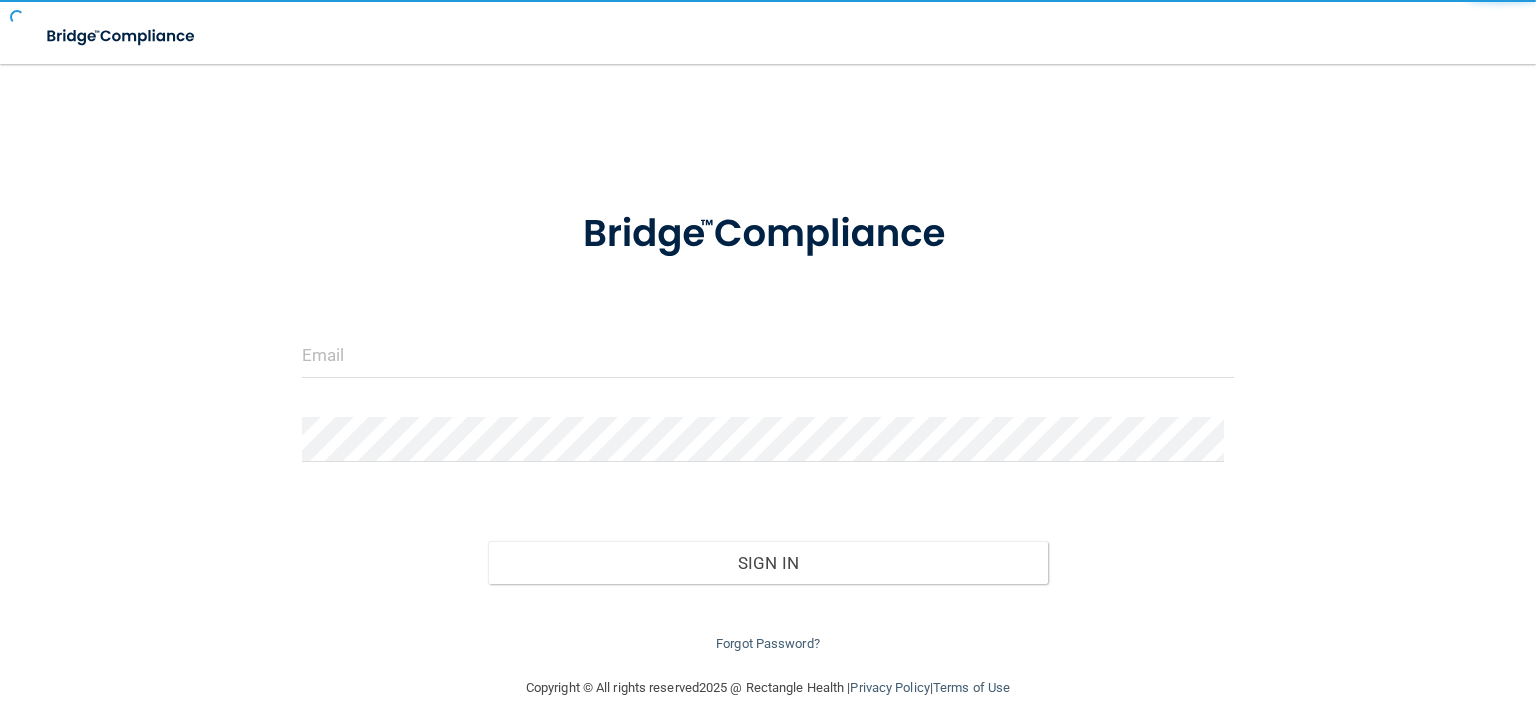 scroll, scrollTop: 0, scrollLeft: 0, axis: both 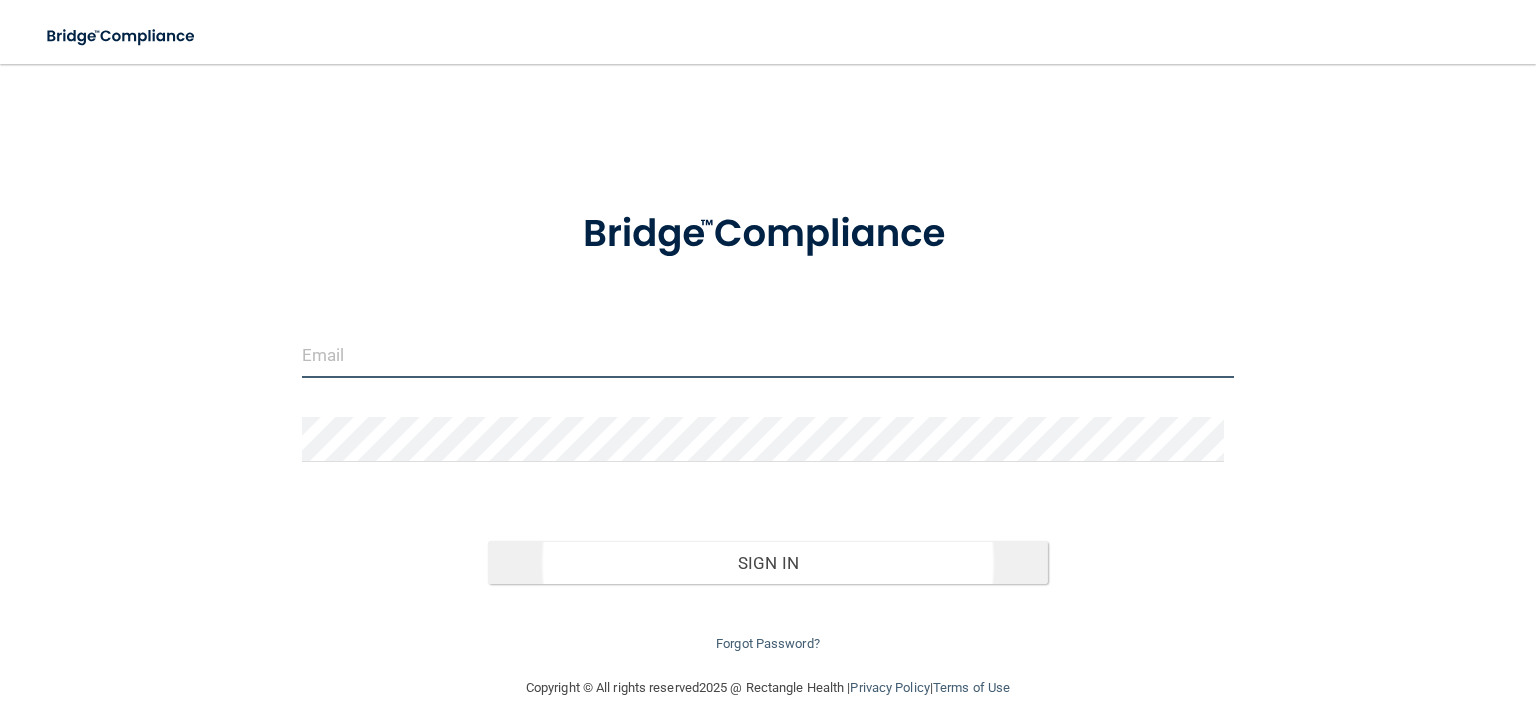 type on "[PERSON_NAME][EMAIL_ADDRESS][DOMAIN_NAME]" 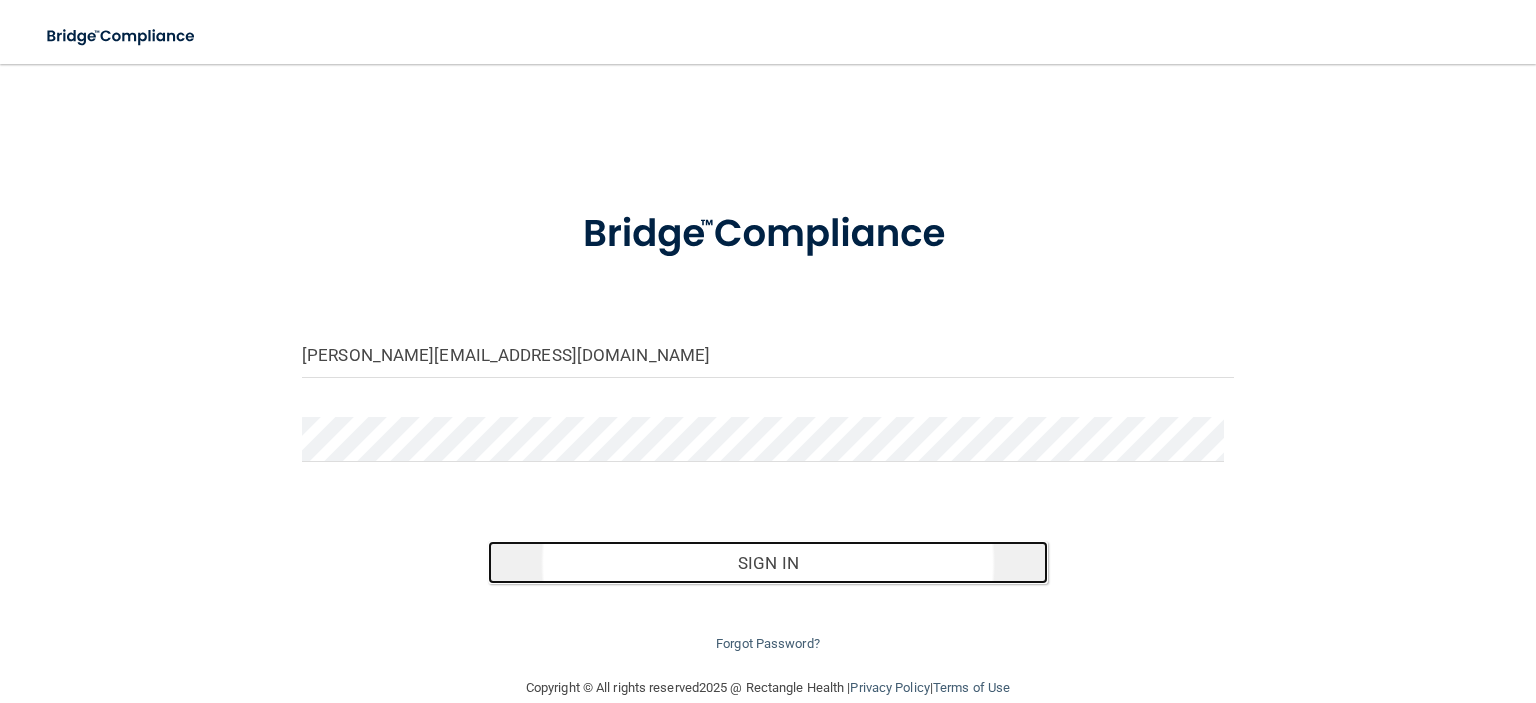 click on "Sign In" at bounding box center [767, 563] 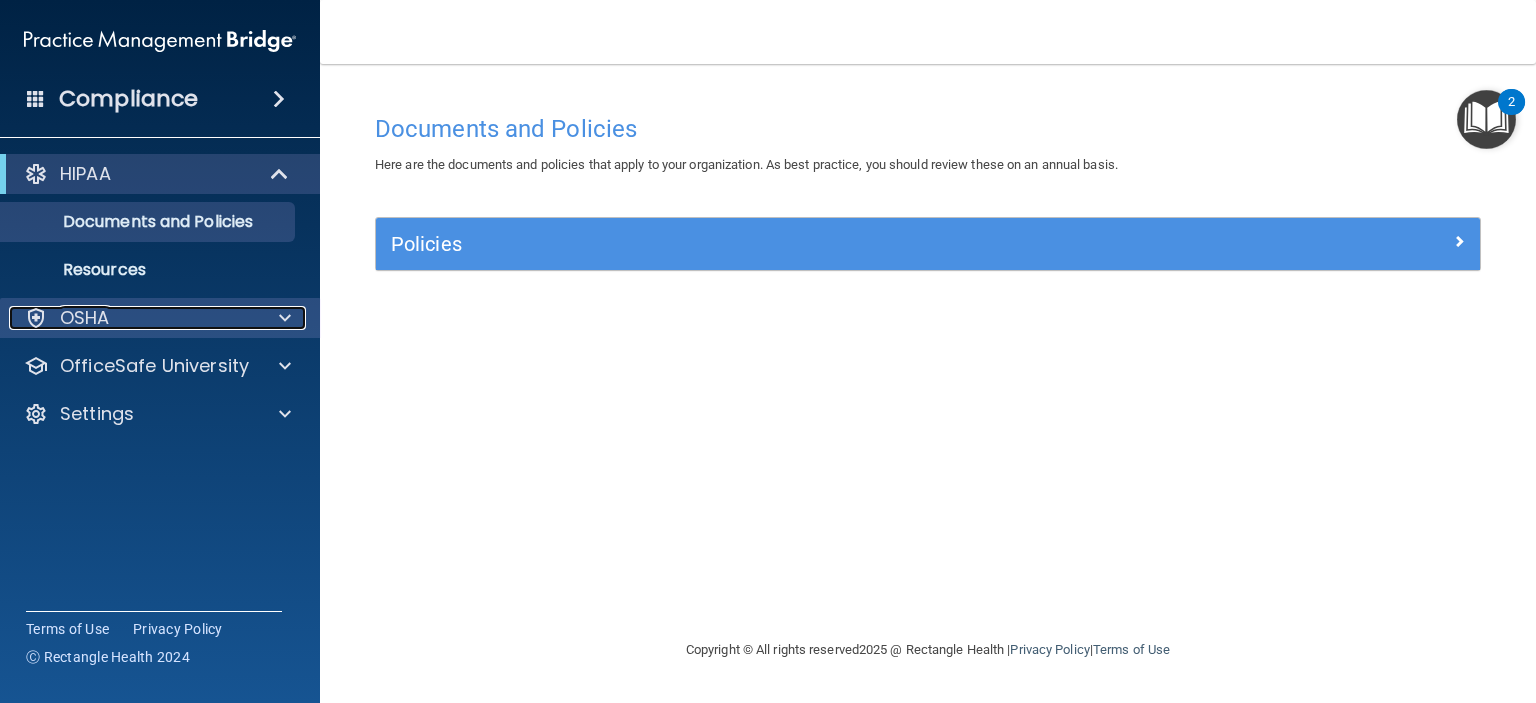click at bounding box center (282, 318) 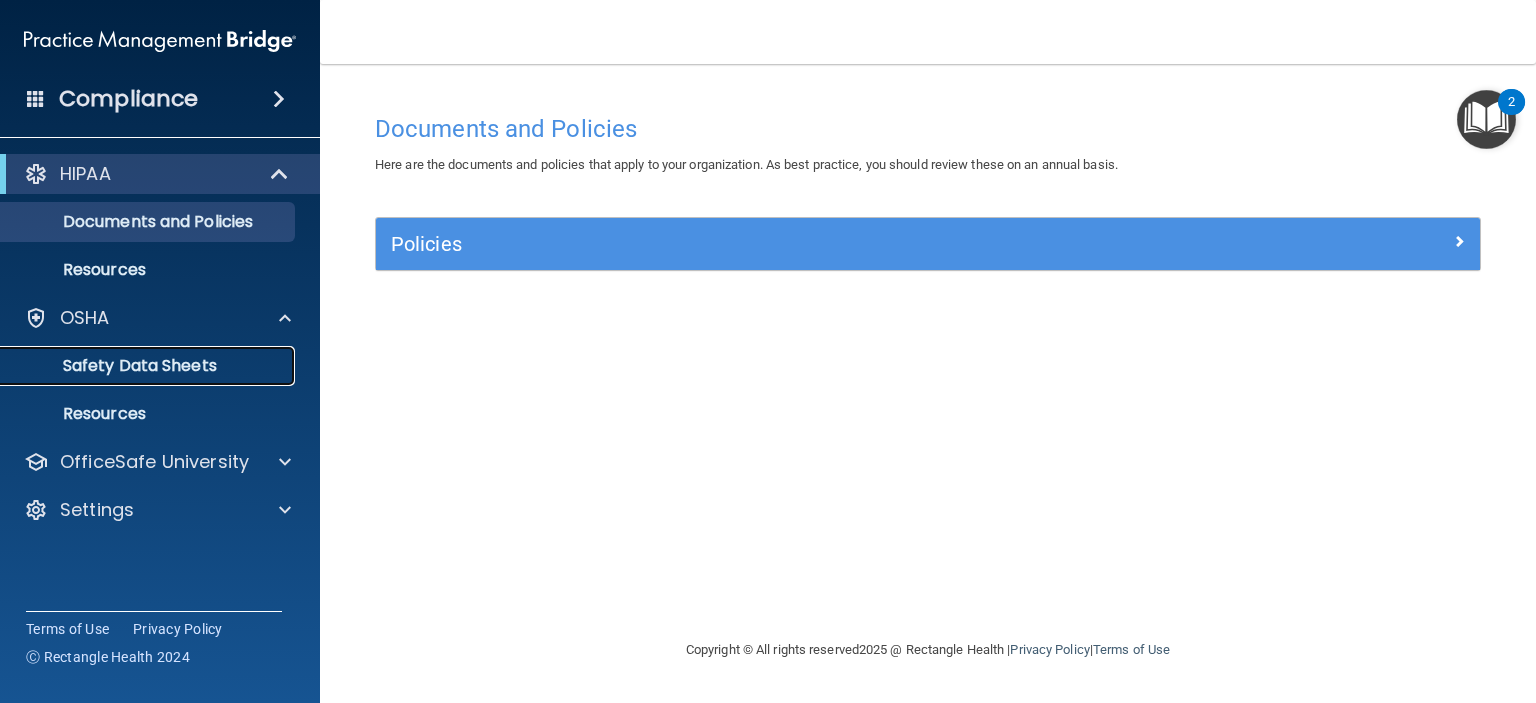 click on "Safety Data Sheets" at bounding box center [149, 366] 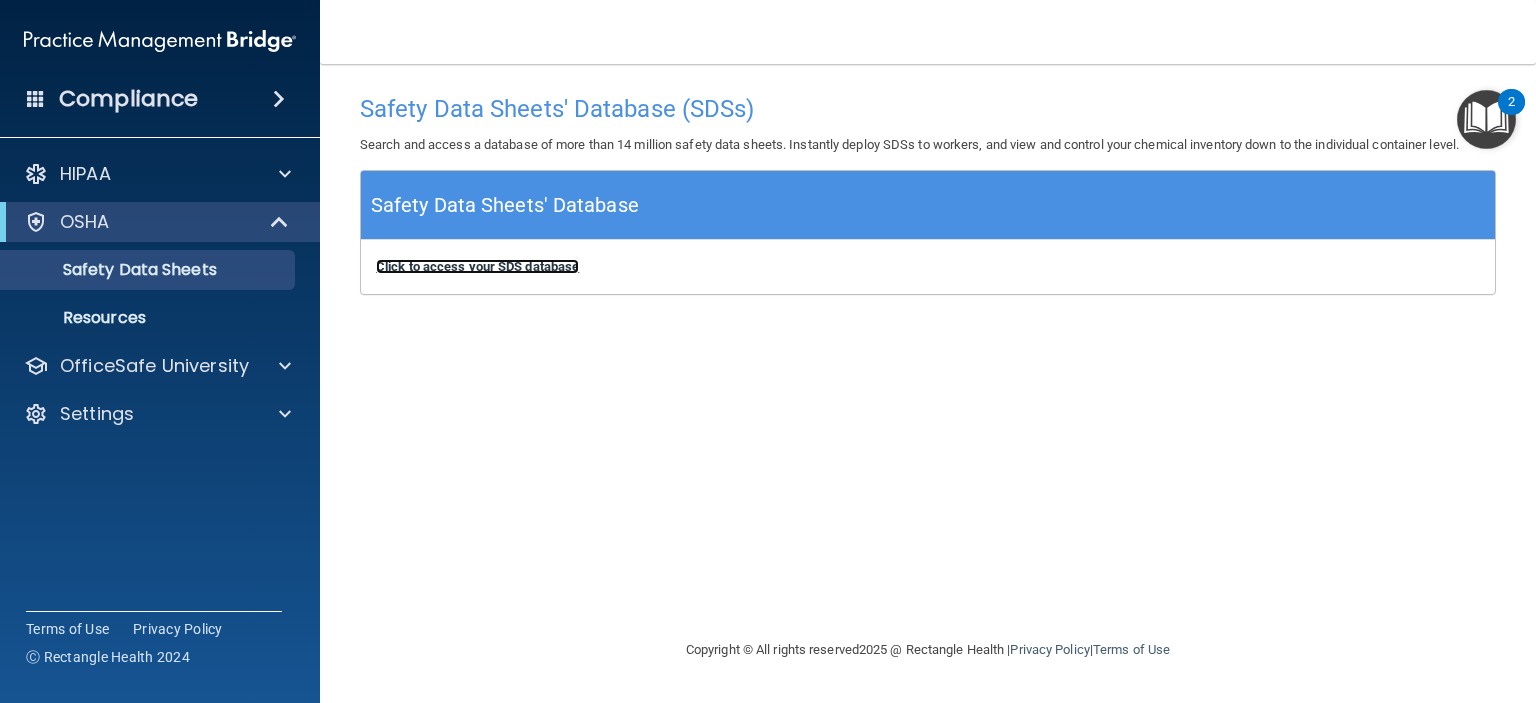 click on "Click to access your SDS database" at bounding box center (477, 266) 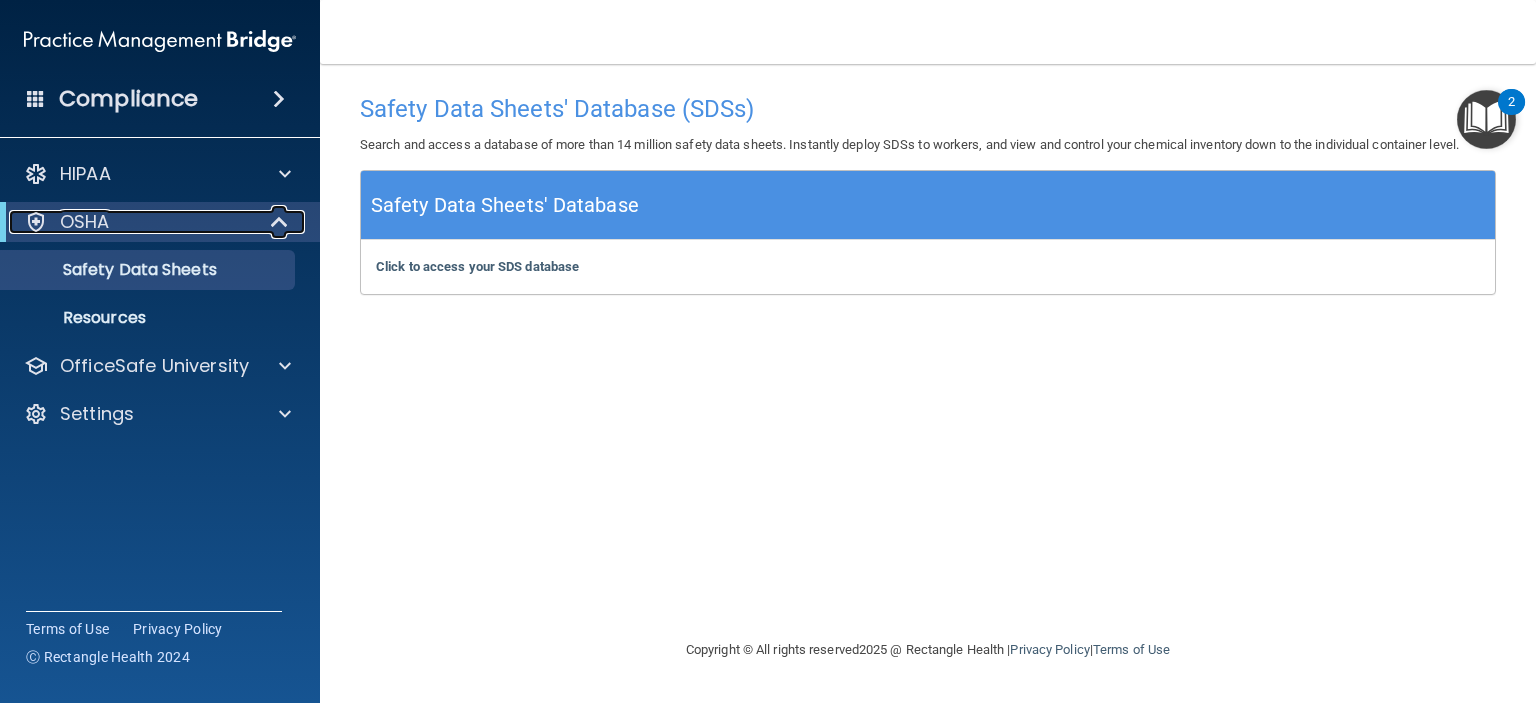 click on "OSHA" at bounding box center (85, 222) 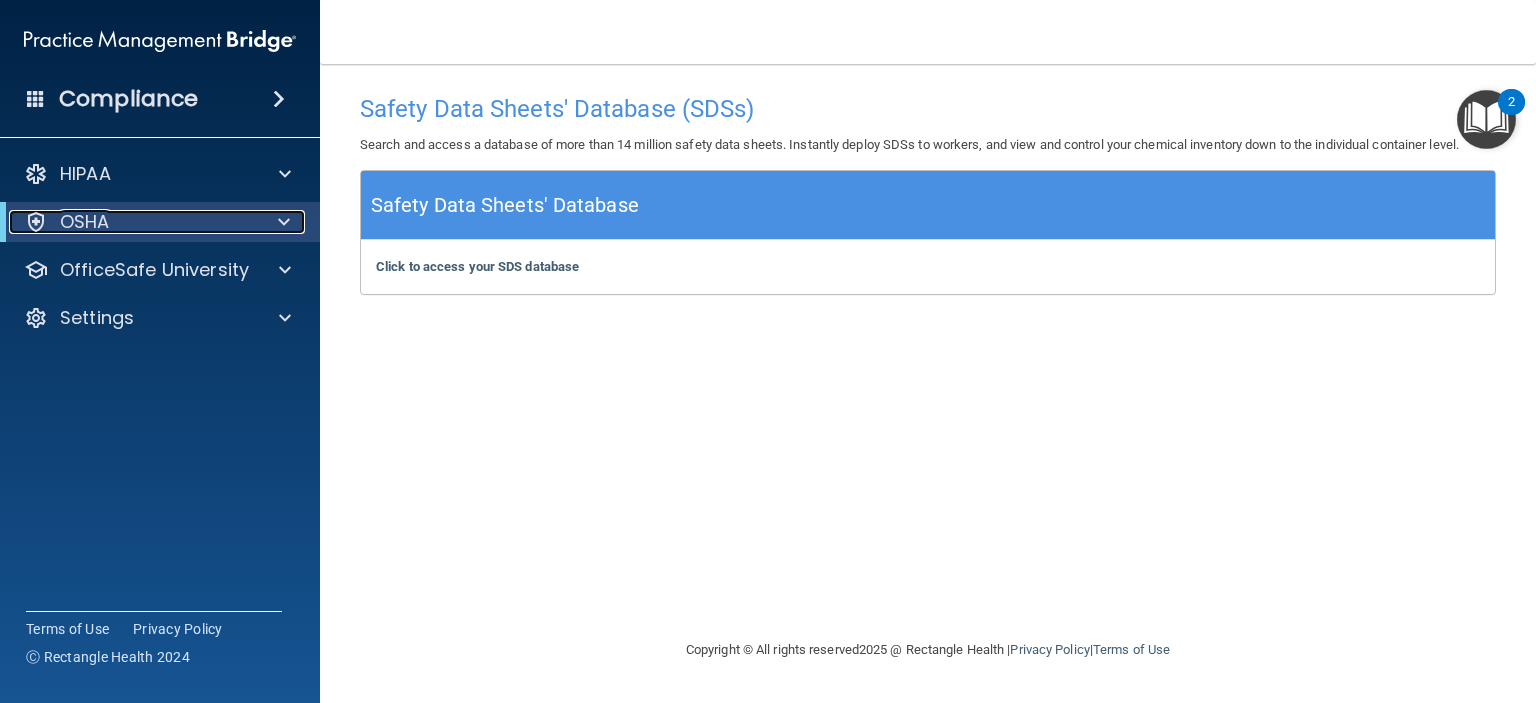 click at bounding box center (284, 222) 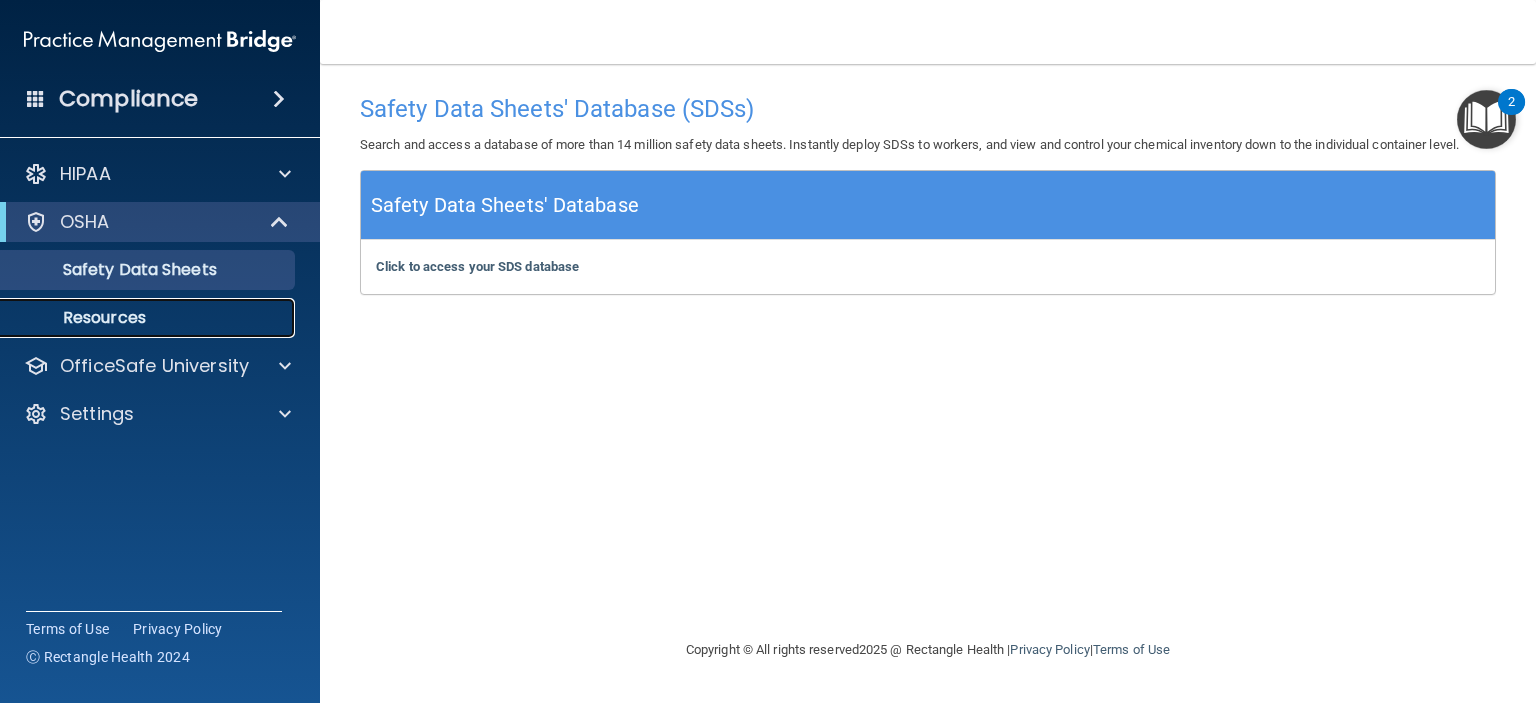 click on "Resources" at bounding box center (149, 318) 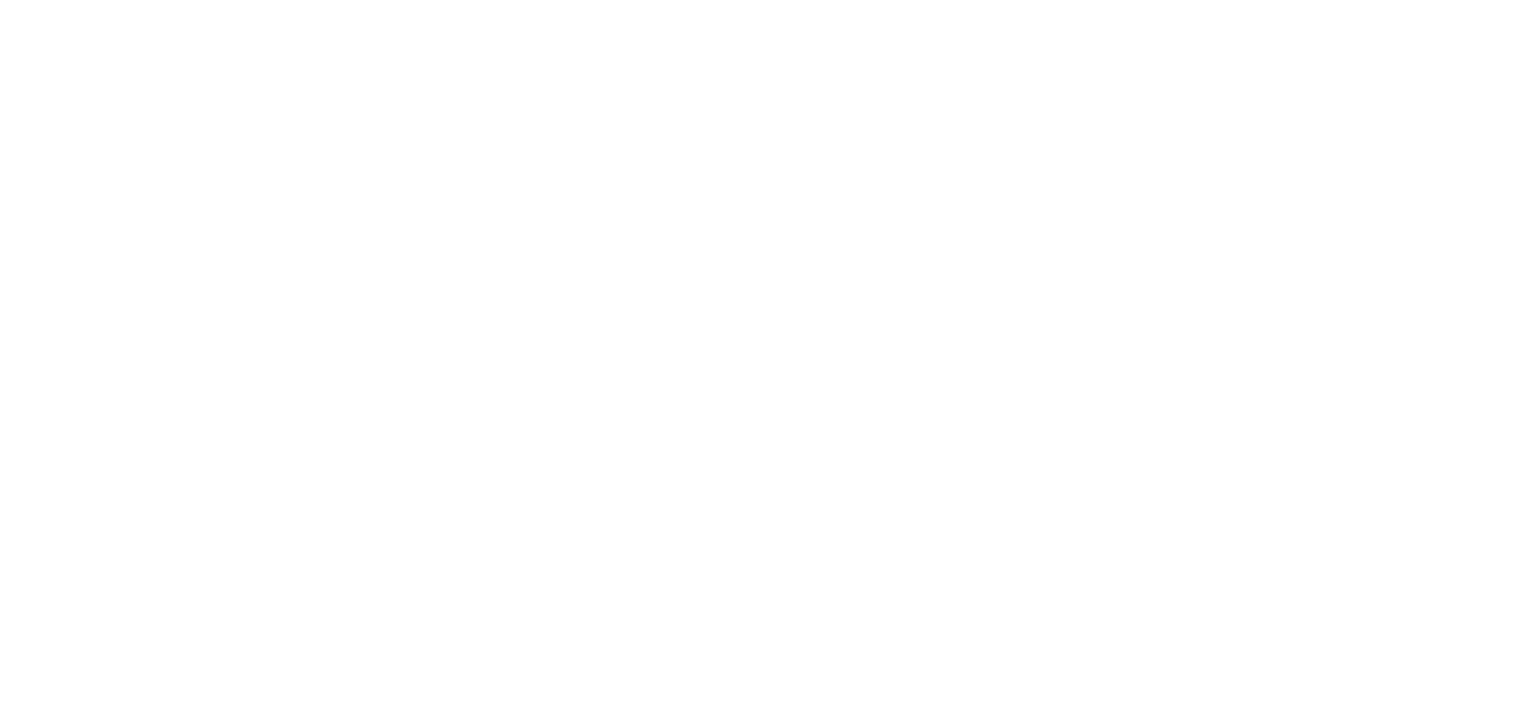 scroll, scrollTop: 0, scrollLeft: 0, axis: both 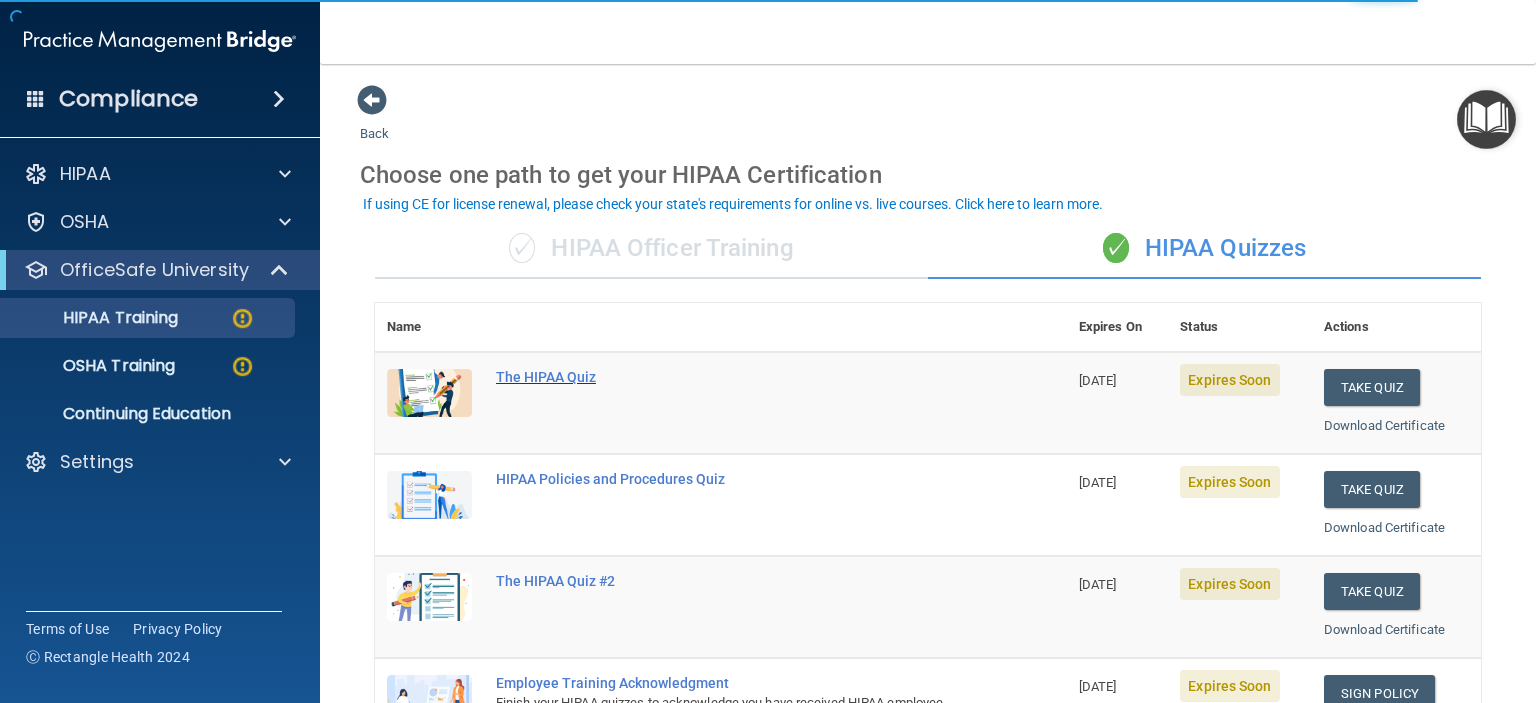 click on "The HIPAA Quiz" at bounding box center (731, 377) 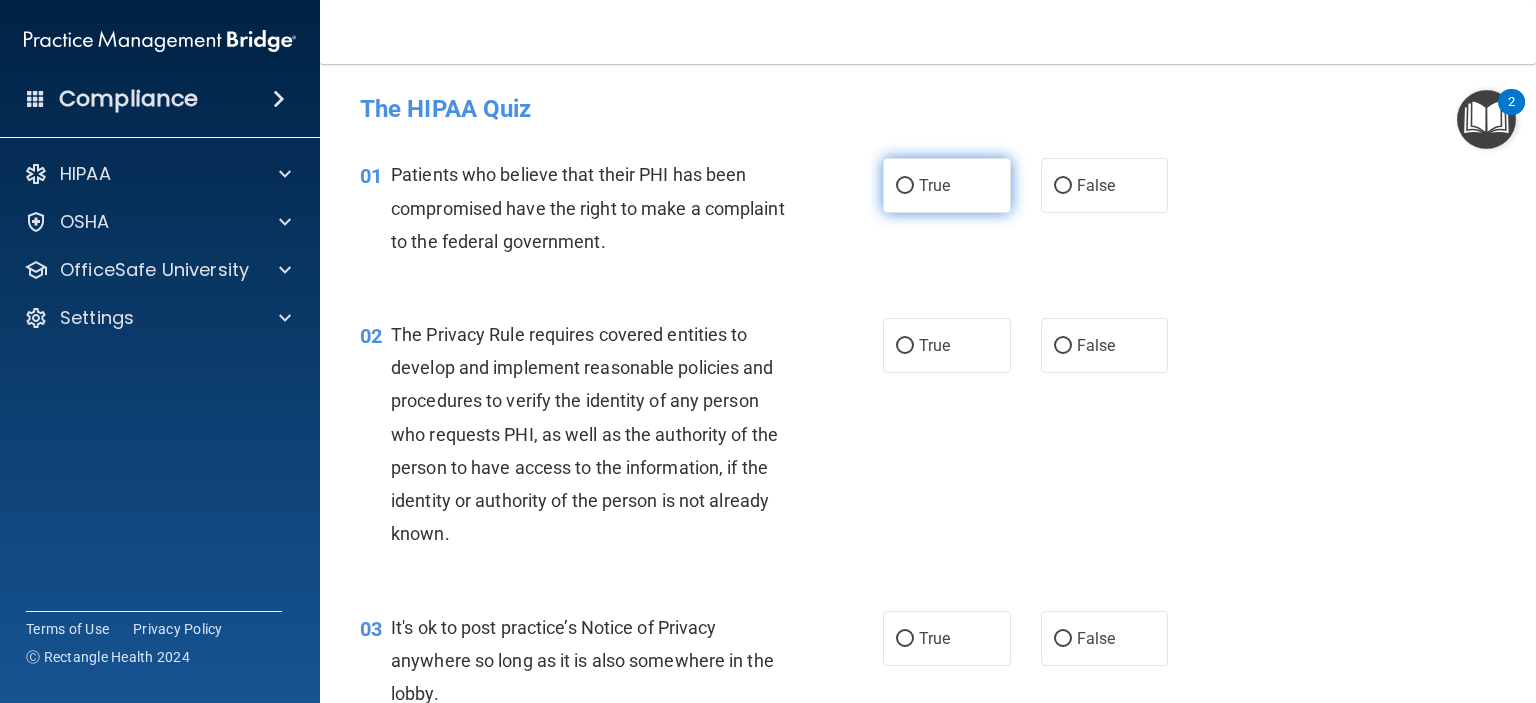 drag, startPoint x: 899, startPoint y: 170, endPoint x: 892, endPoint y: 180, distance: 12.206555 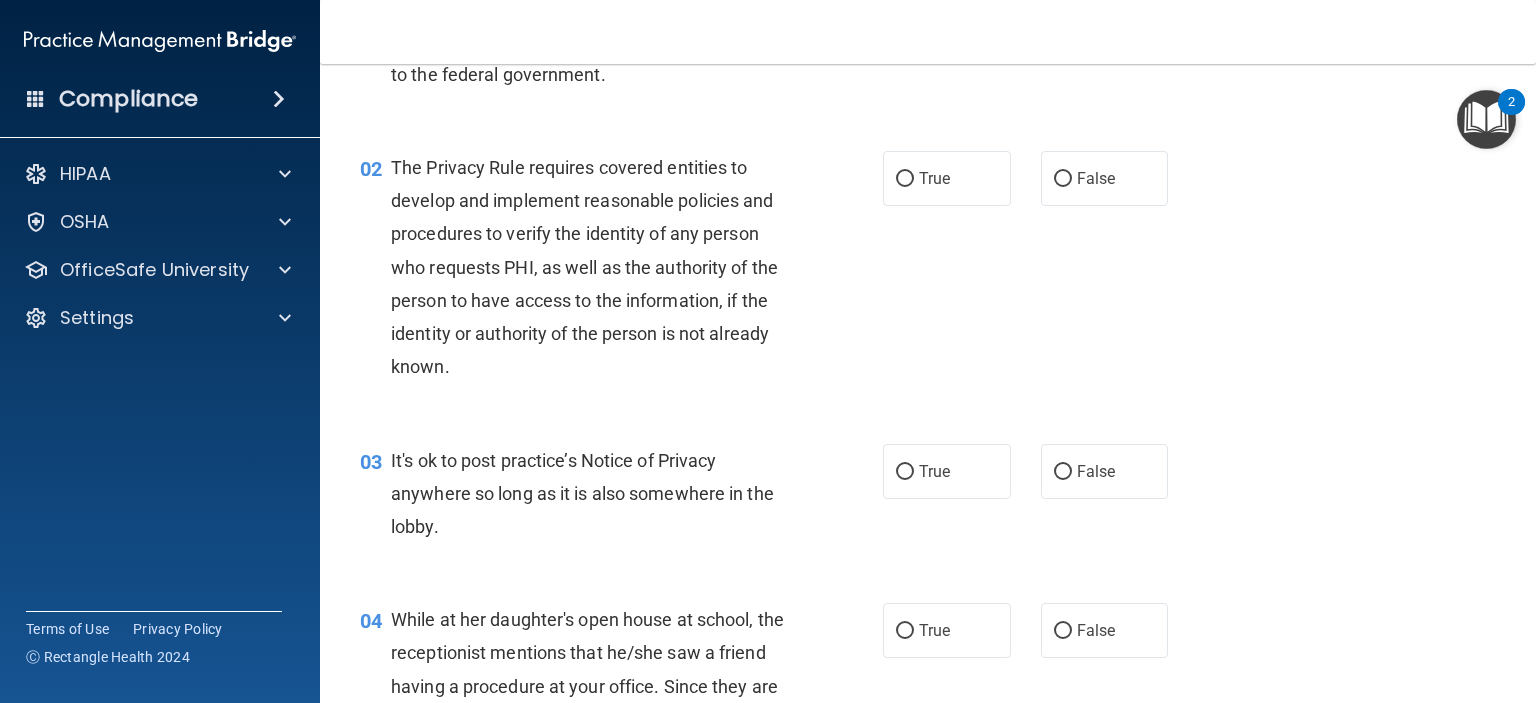 scroll, scrollTop: 200, scrollLeft: 0, axis: vertical 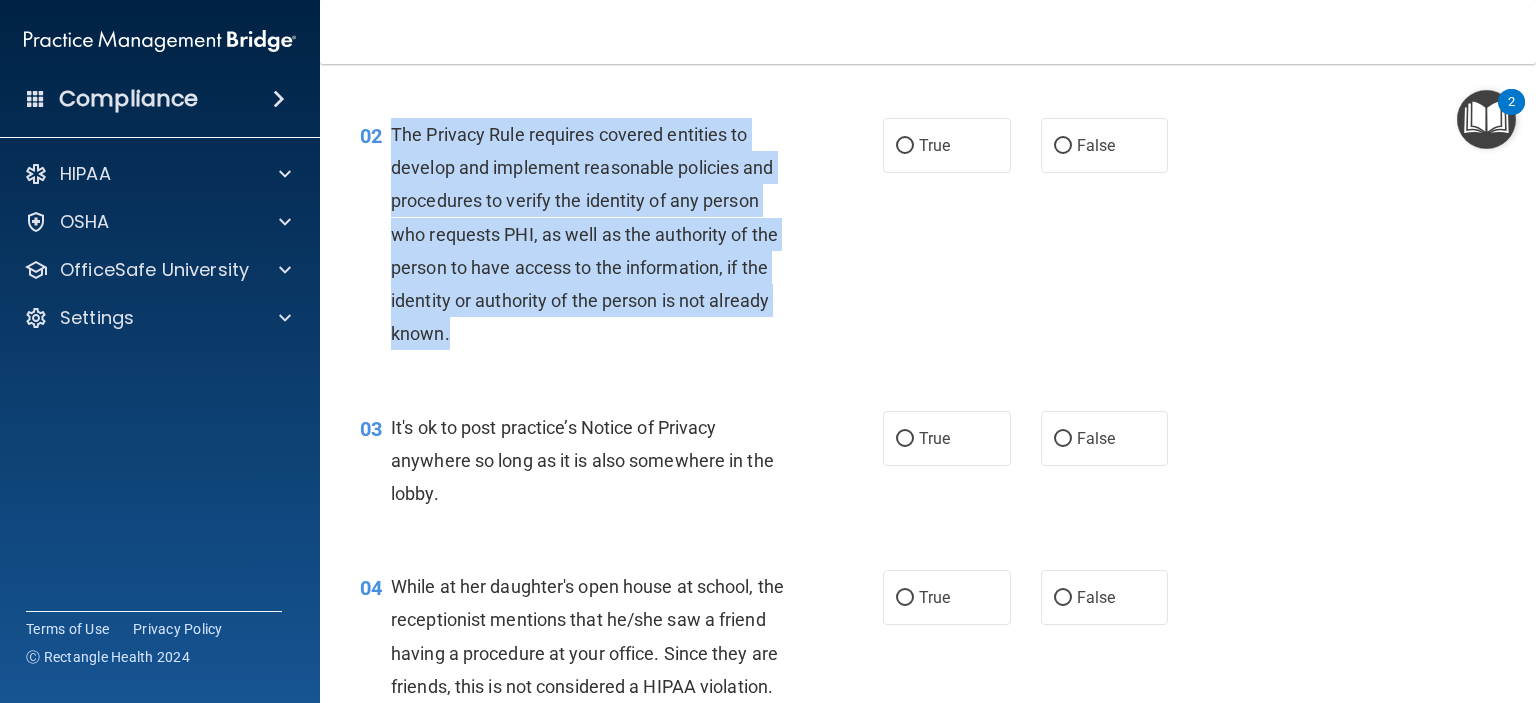 drag, startPoint x: 394, startPoint y: 131, endPoint x: 738, endPoint y: 323, distance: 393.9543 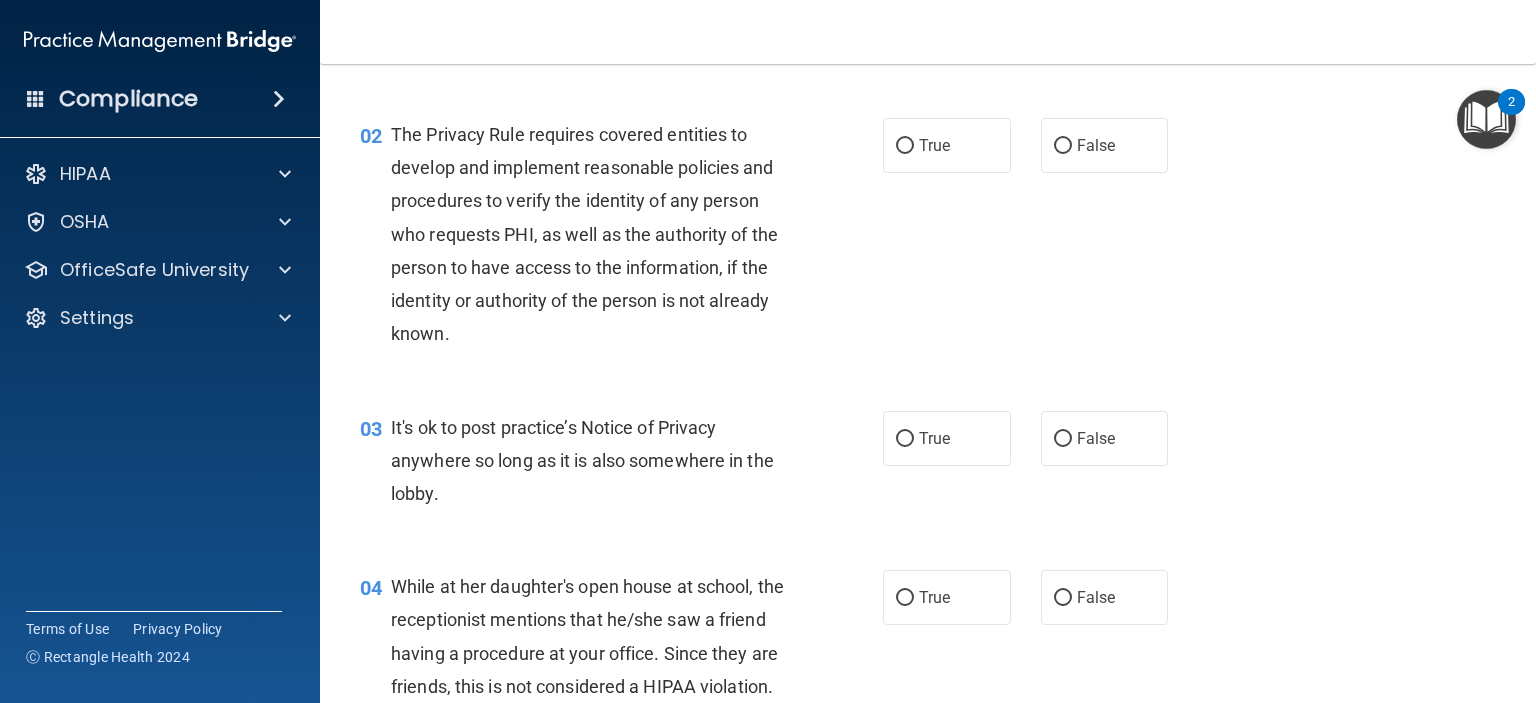 drag, startPoint x: 388, startPoint y: 137, endPoint x: 404, endPoint y: 130, distance: 17.464249 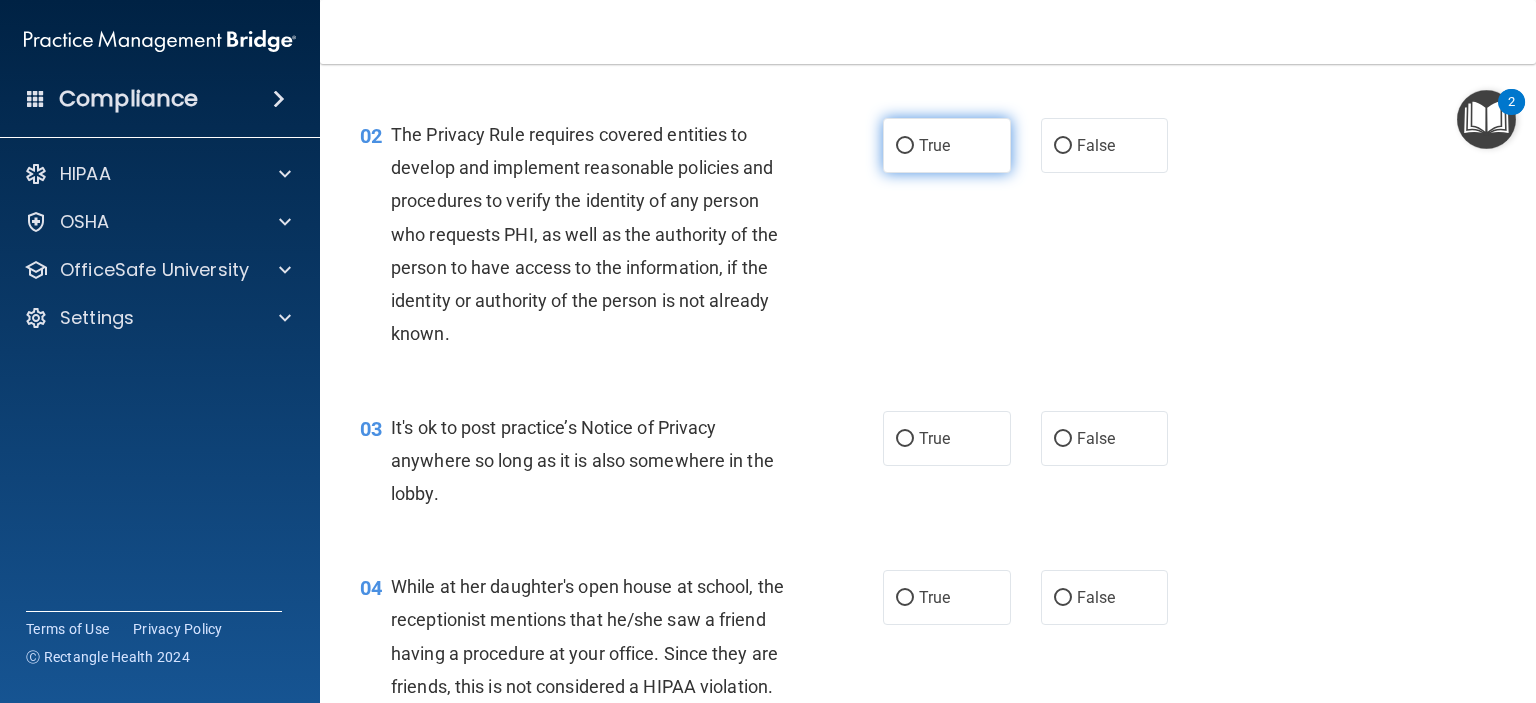 click on "True" at bounding box center [905, 146] 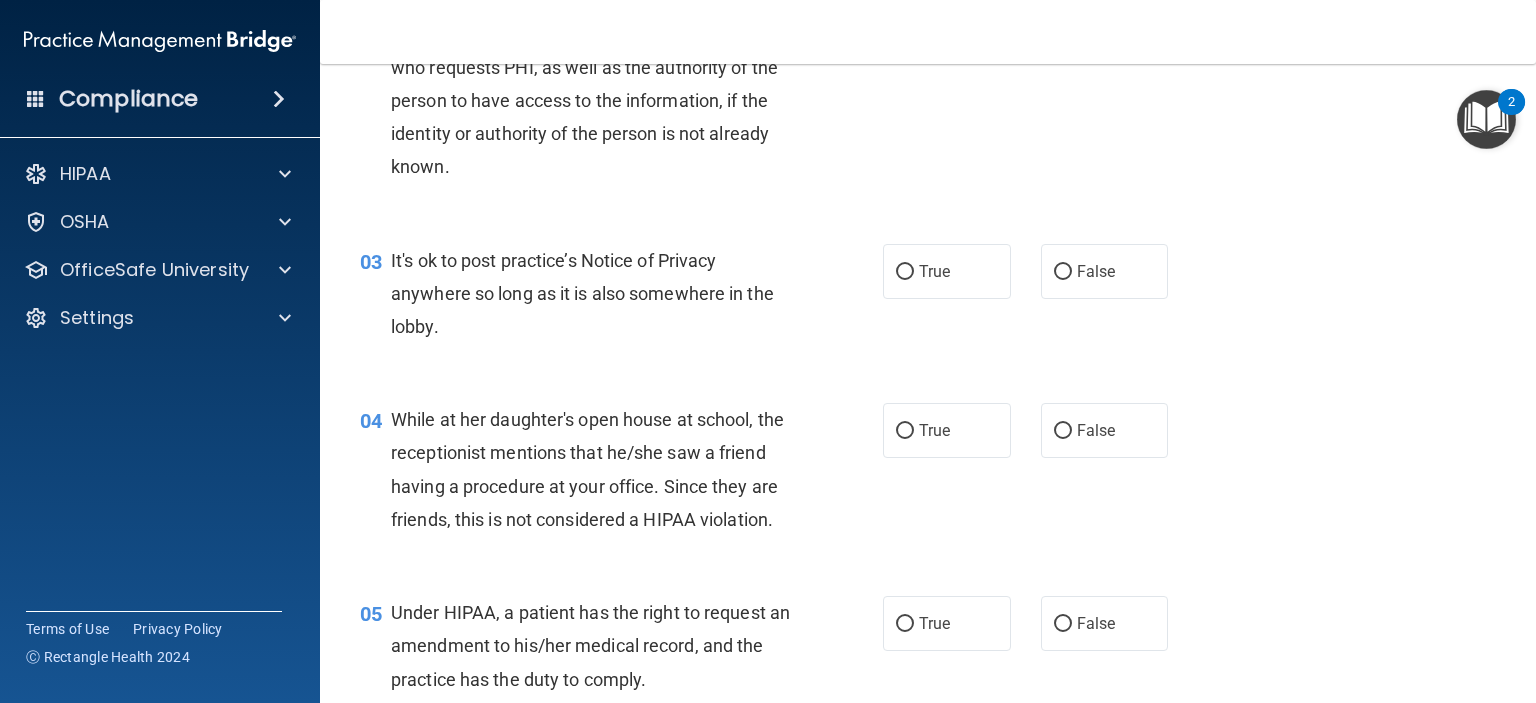 scroll, scrollTop: 400, scrollLeft: 0, axis: vertical 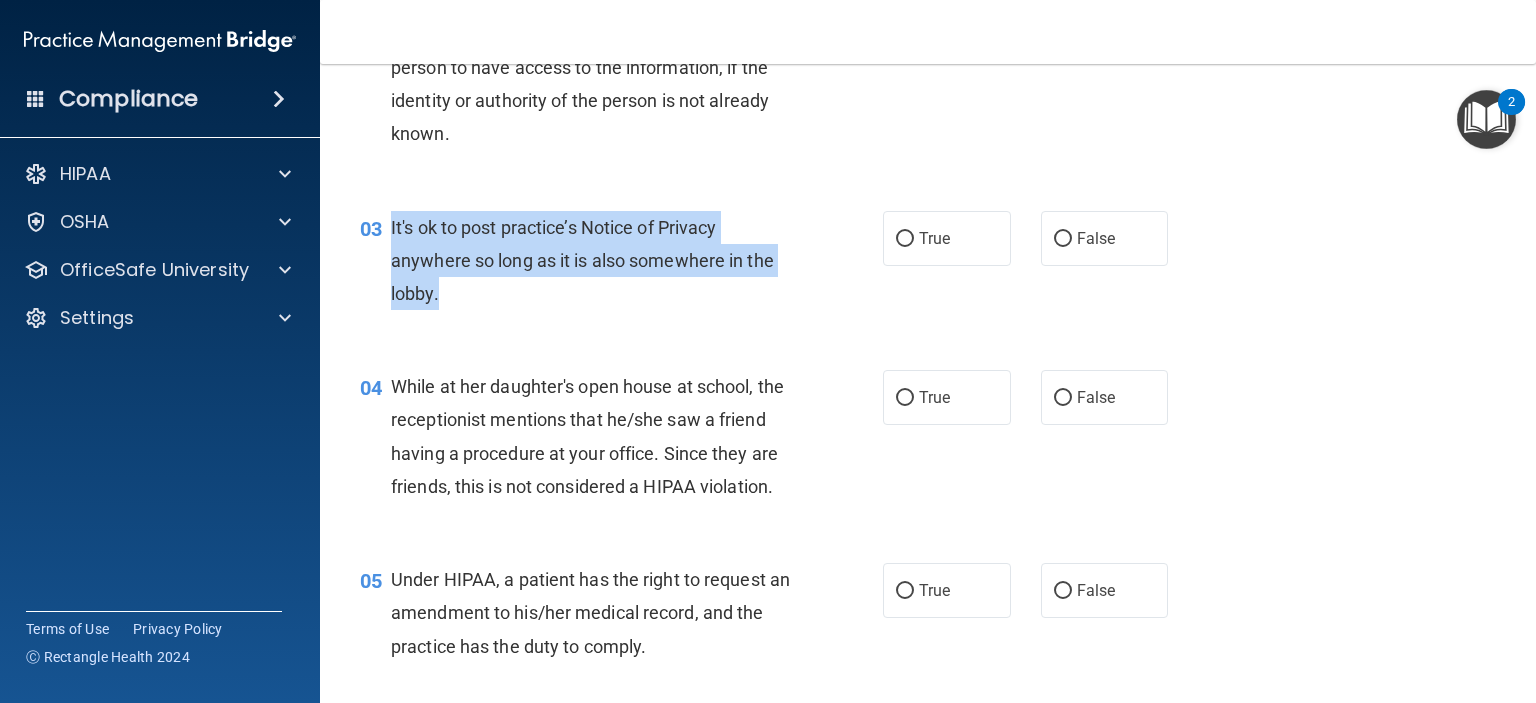 drag, startPoint x: 432, startPoint y: 292, endPoint x: 394, endPoint y: 229, distance: 73.57309 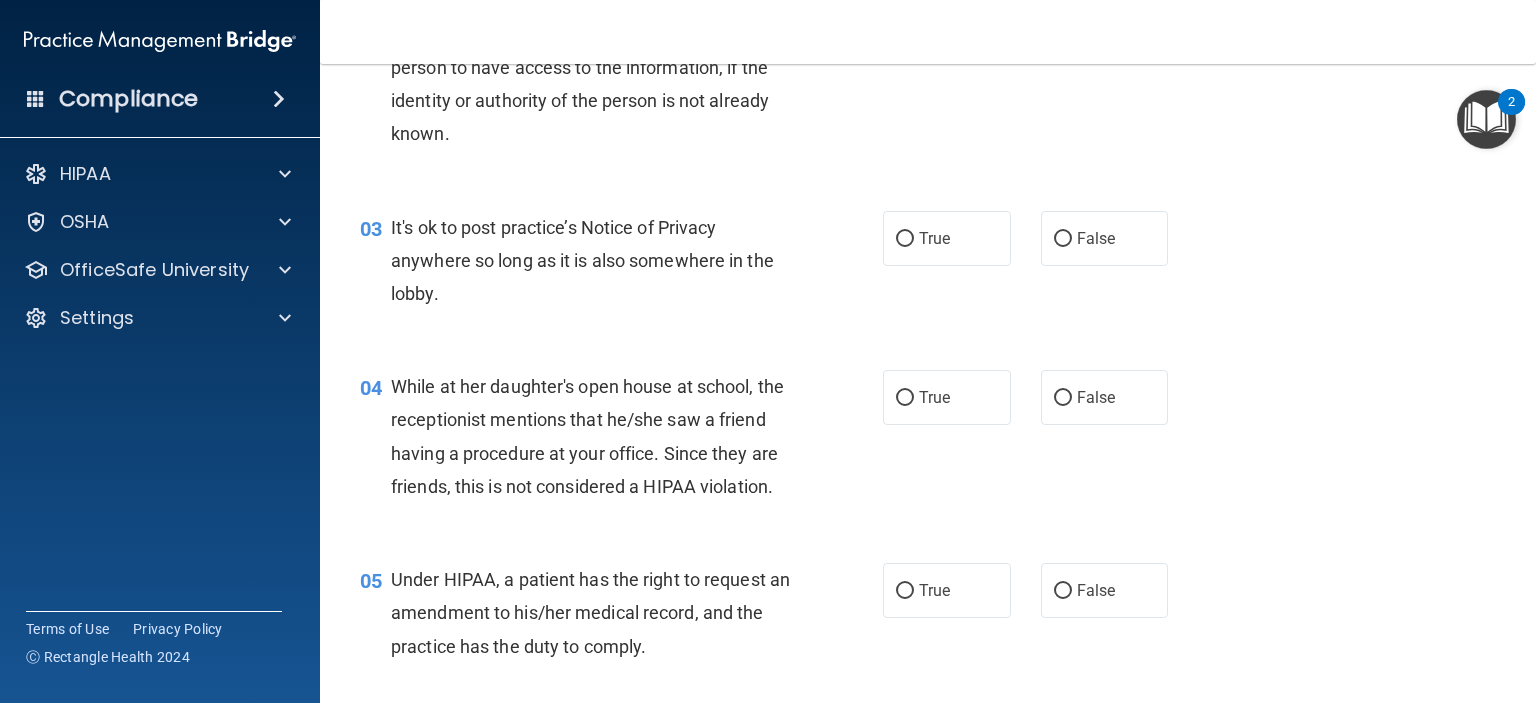 drag, startPoint x: 424, startPoint y: 244, endPoint x: 365, endPoint y: 259, distance: 60.876926 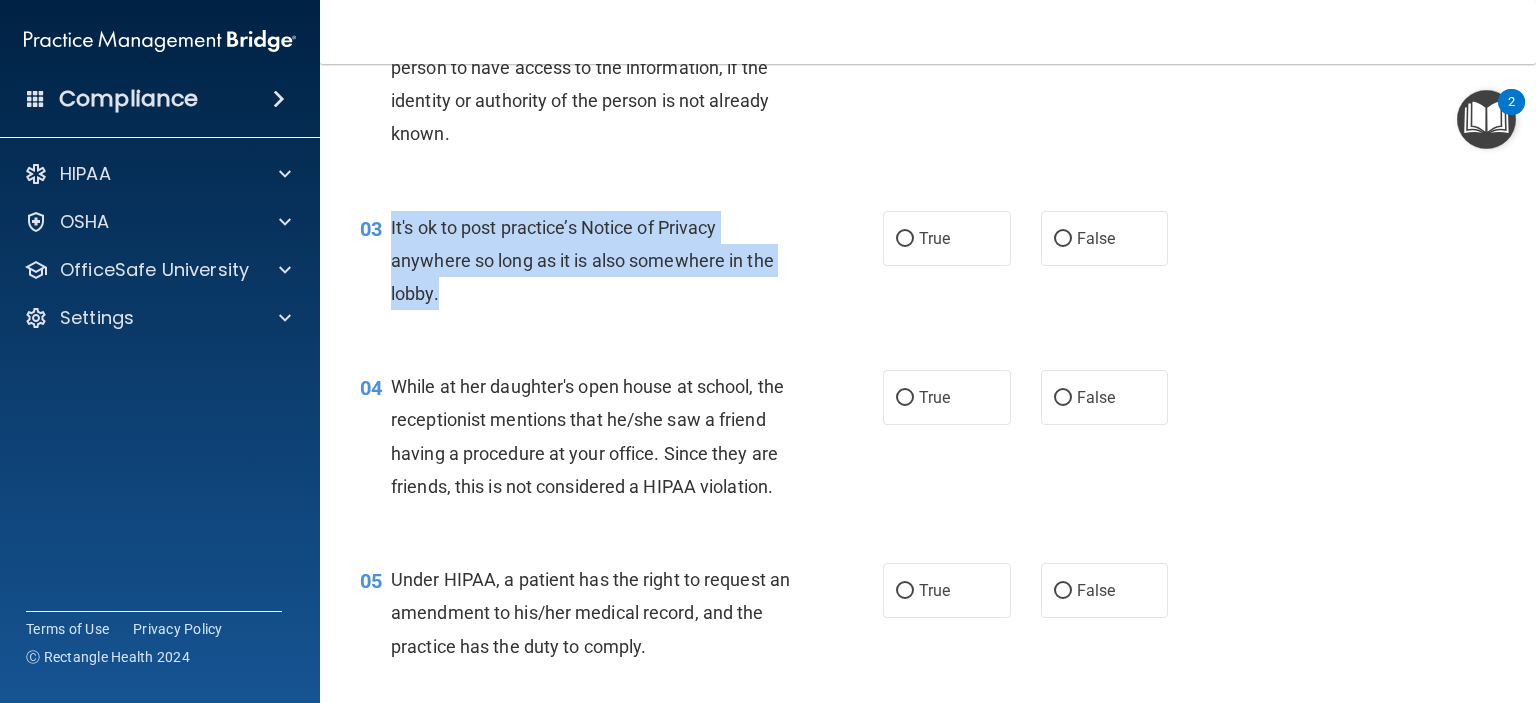 drag, startPoint x: 390, startPoint y: 223, endPoint x: 449, endPoint y: 291, distance: 90.02777 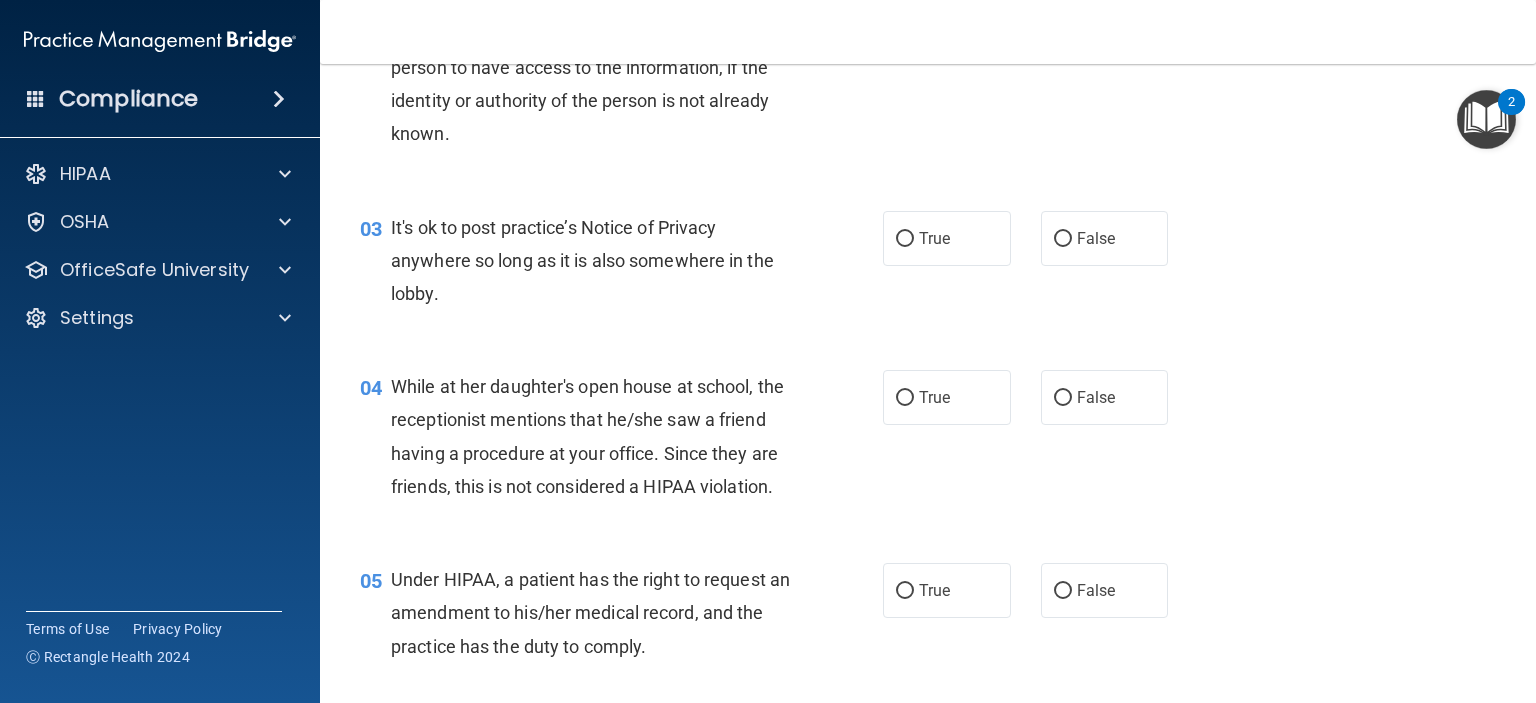 click on "03       It's ok to post  practice’s Notice of Privacy anywhere so long as it is also somewhere in the lobby.                 True           False" at bounding box center [928, 266] 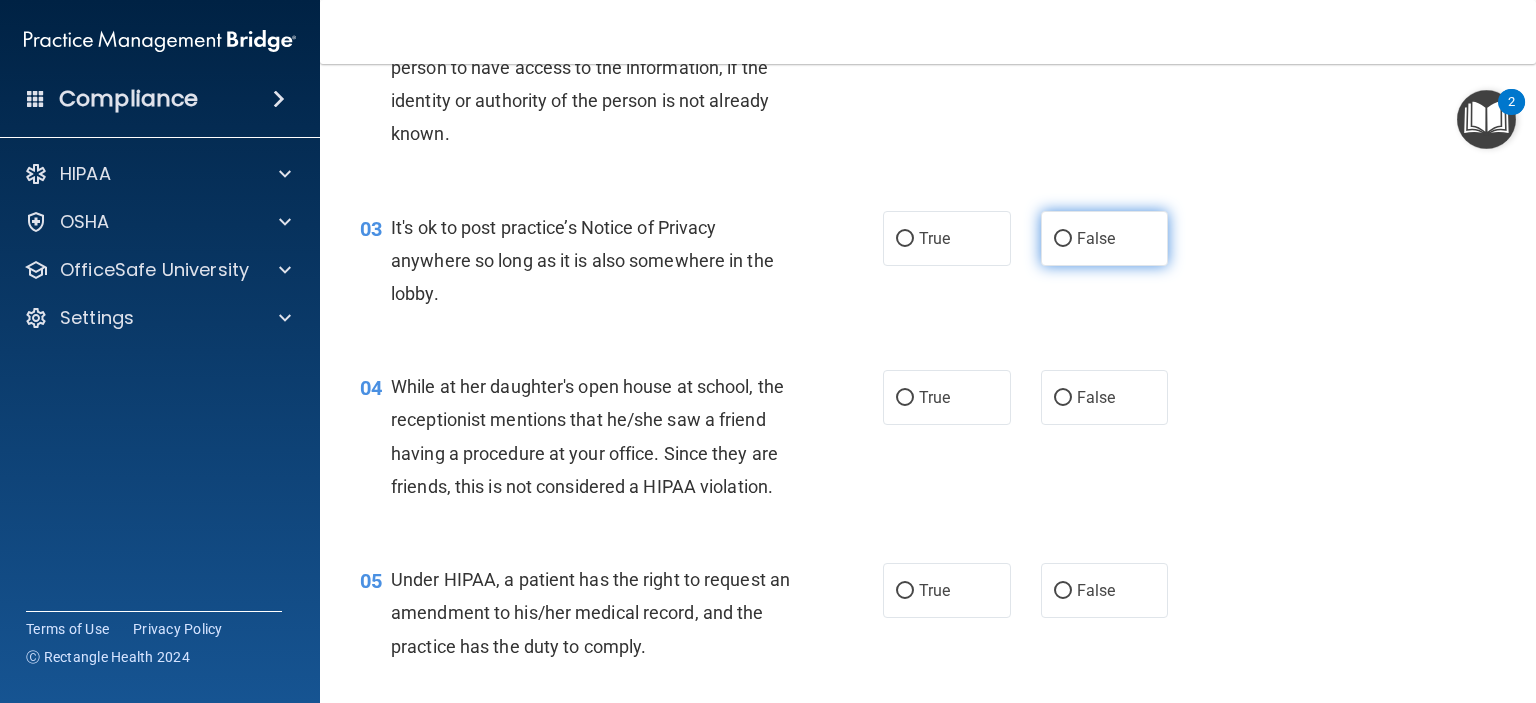 click on "False" at bounding box center [1105, 238] 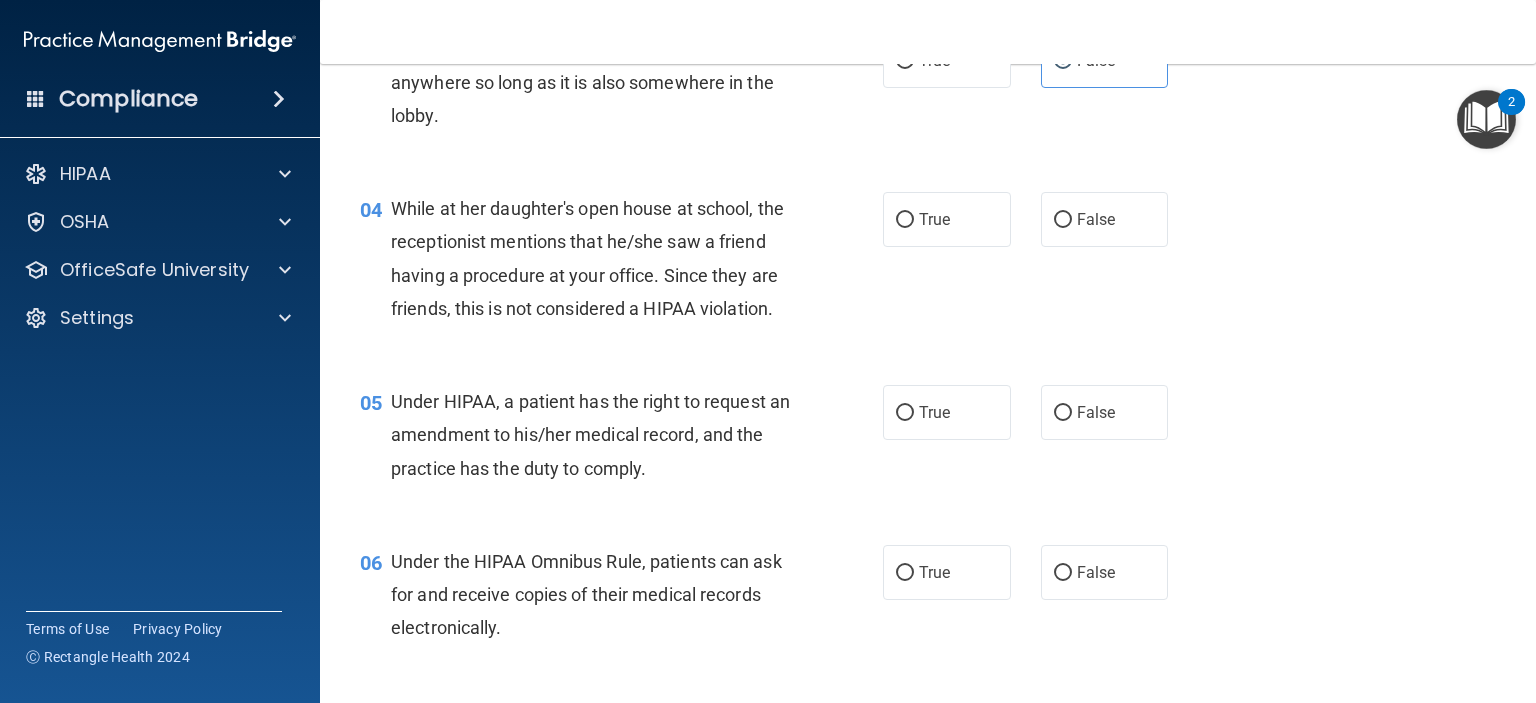 scroll, scrollTop: 600, scrollLeft: 0, axis: vertical 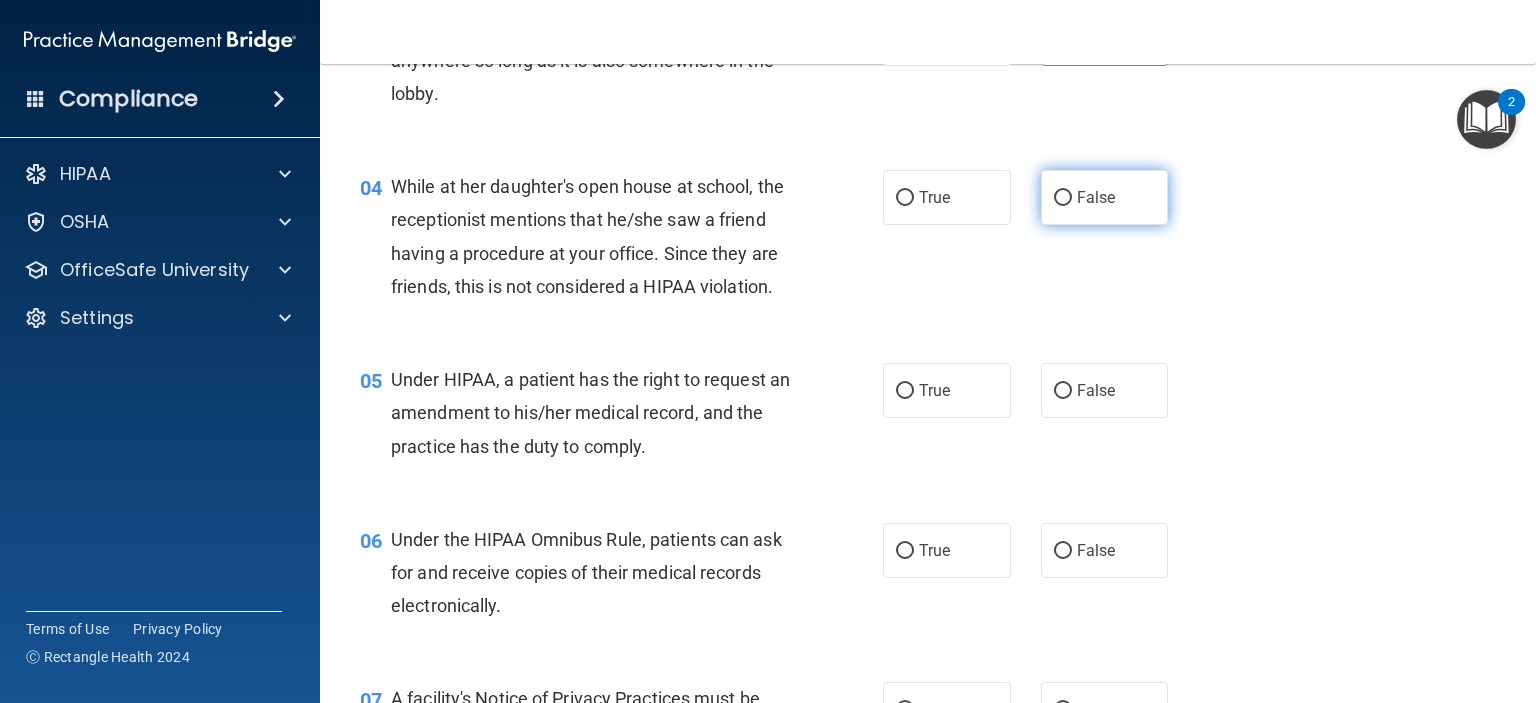 click on "False" at bounding box center [1096, 197] 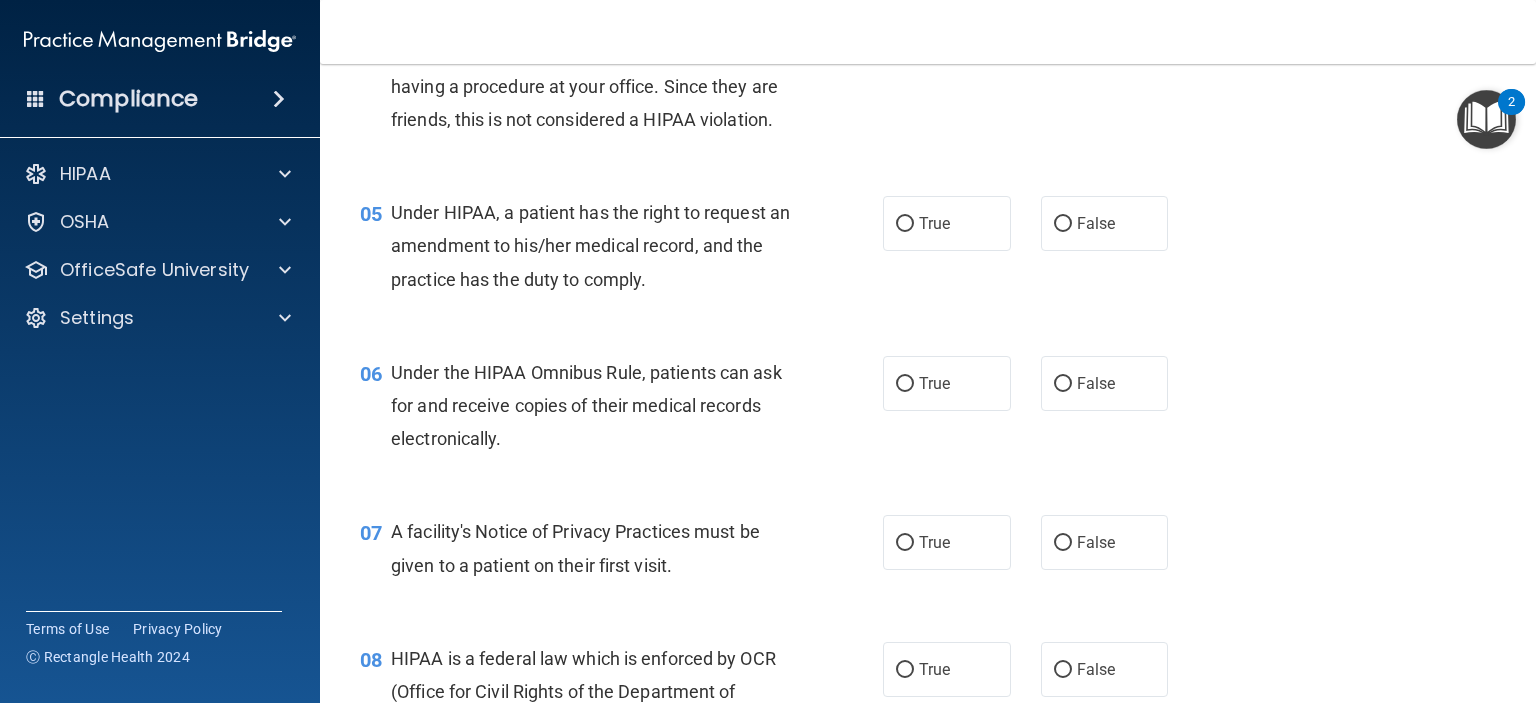 scroll, scrollTop: 800, scrollLeft: 0, axis: vertical 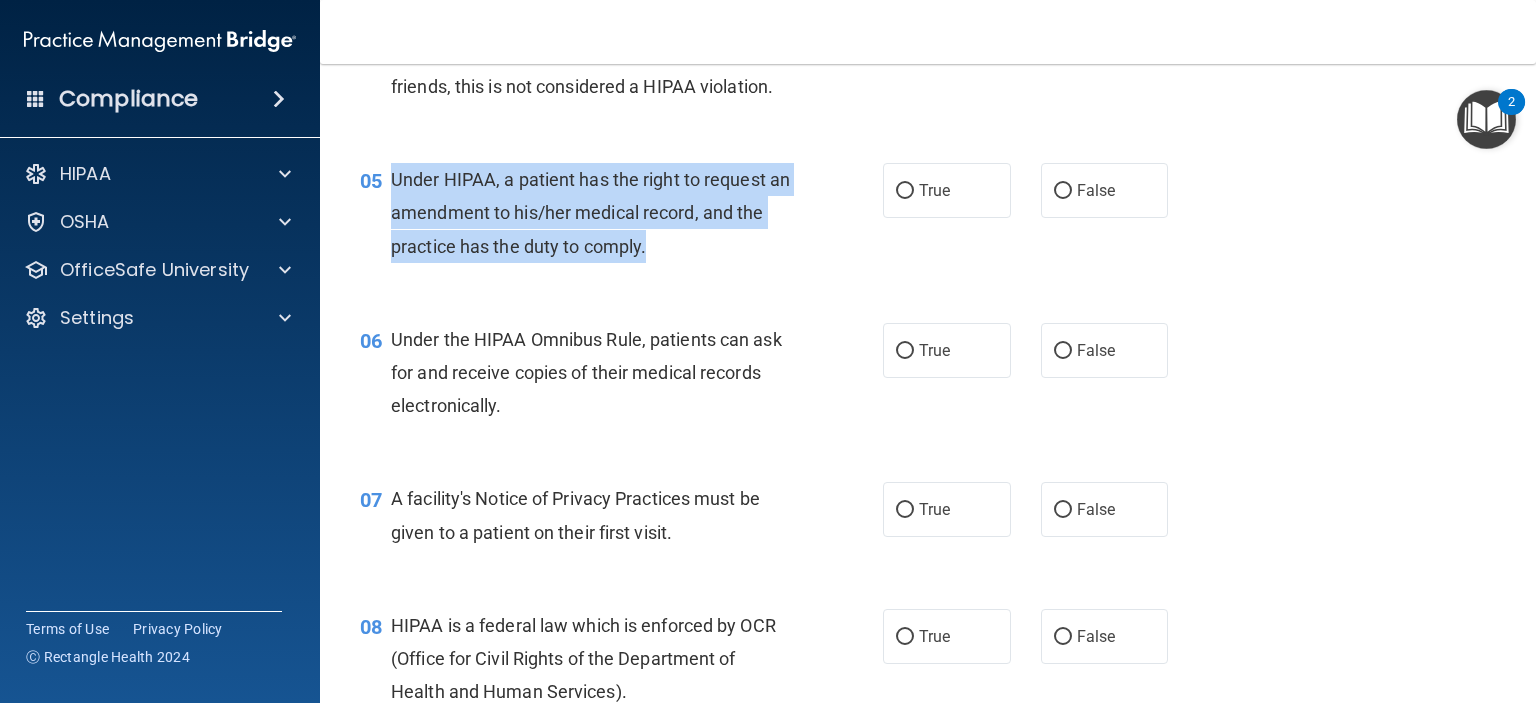 drag, startPoint x: 391, startPoint y: 211, endPoint x: 700, endPoint y: 281, distance: 316.82962 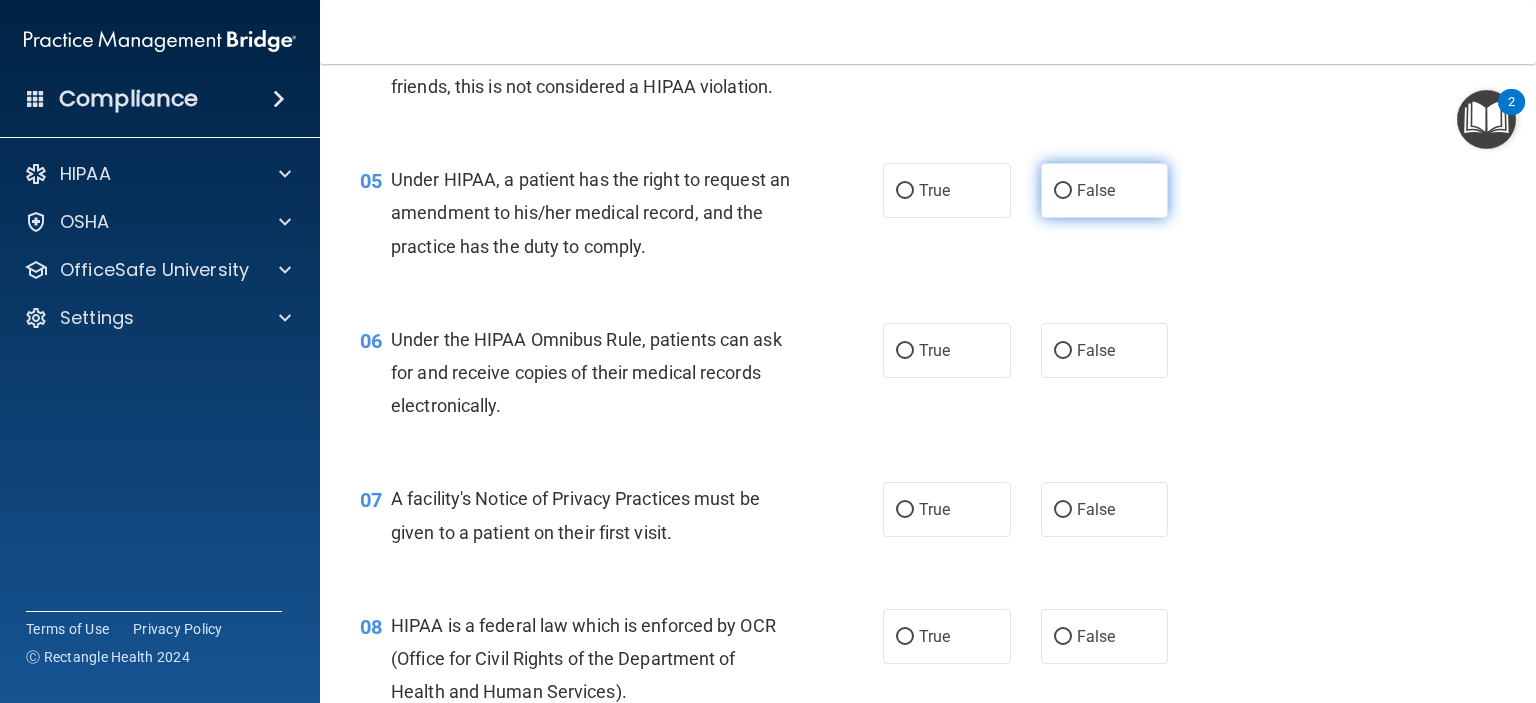 click on "False" at bounding box center (1063, 191) 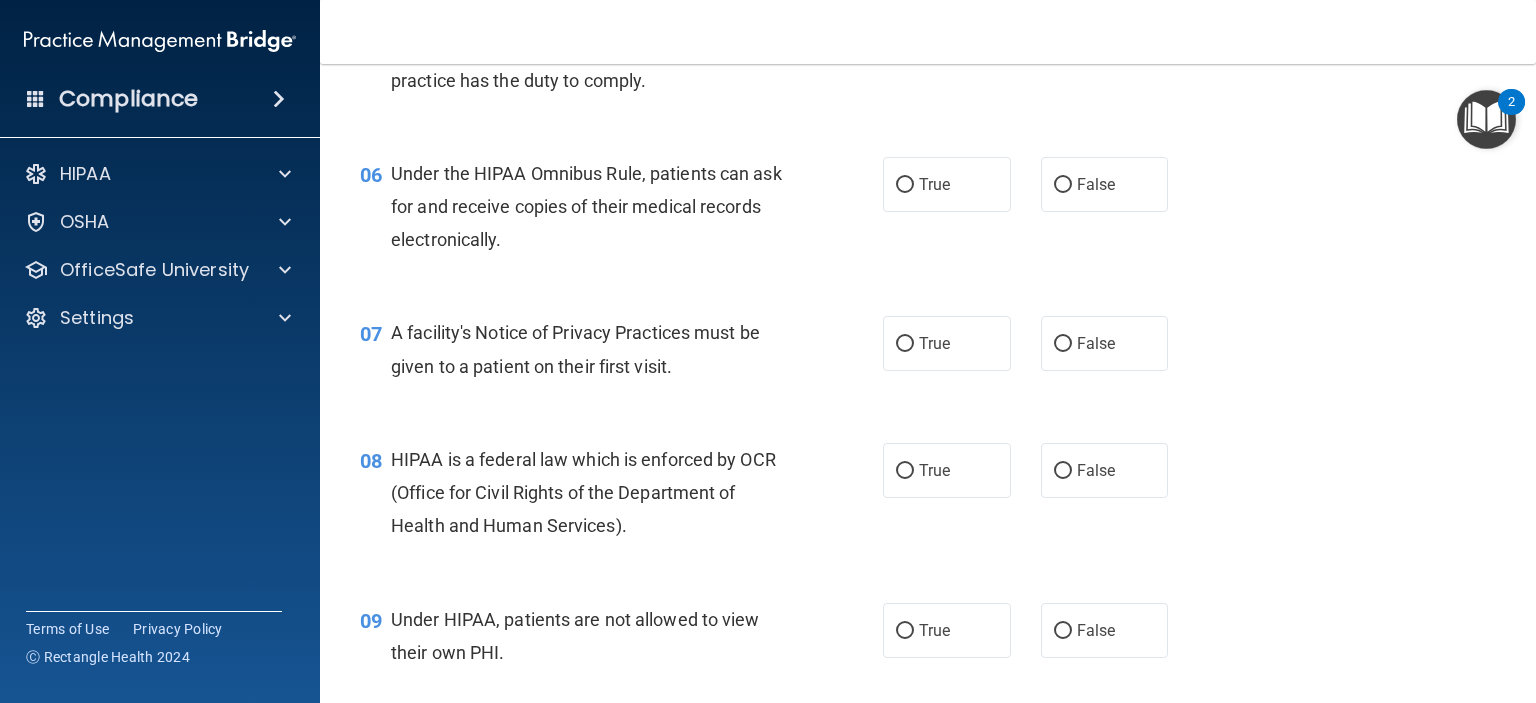scroll, scrollTop: 1000, scrollLeft: 0, axis: vertical 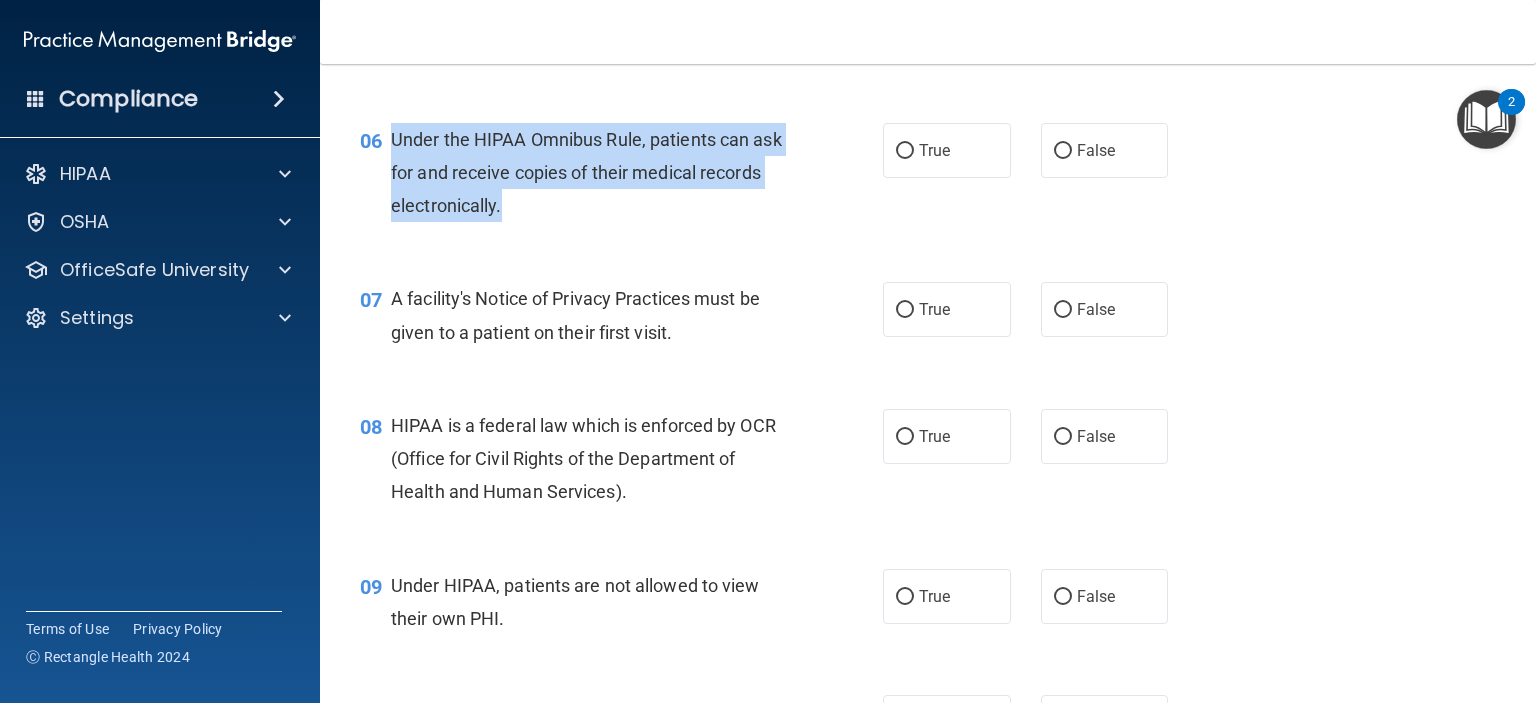 drag, startPoint x: 391, startPoint y: 171, endPoint x: 502, endPoint y: 231, distance: 126.178444 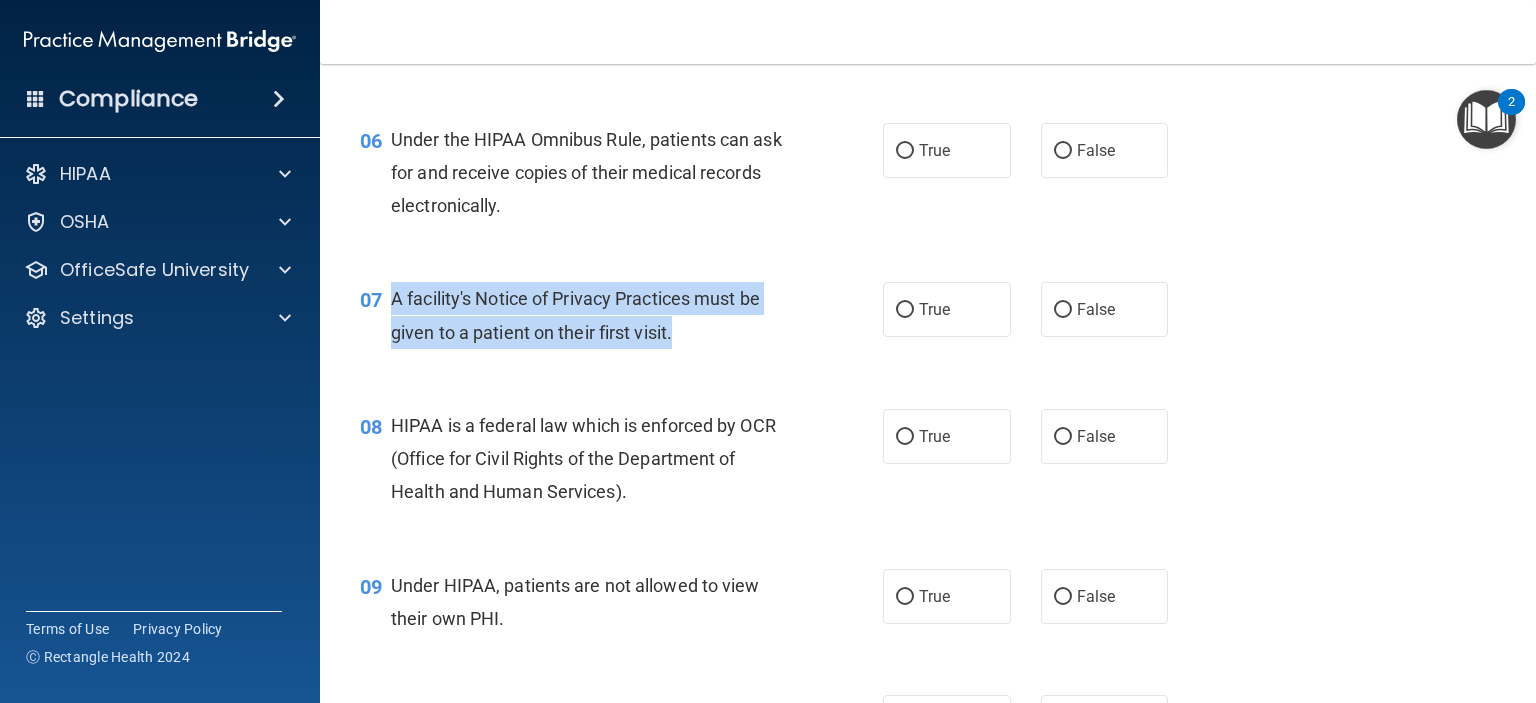 drag, startPoint x: 673, startPoint y: 367, endPoint x: 389, endPoint y: 319, distance: 288.02777 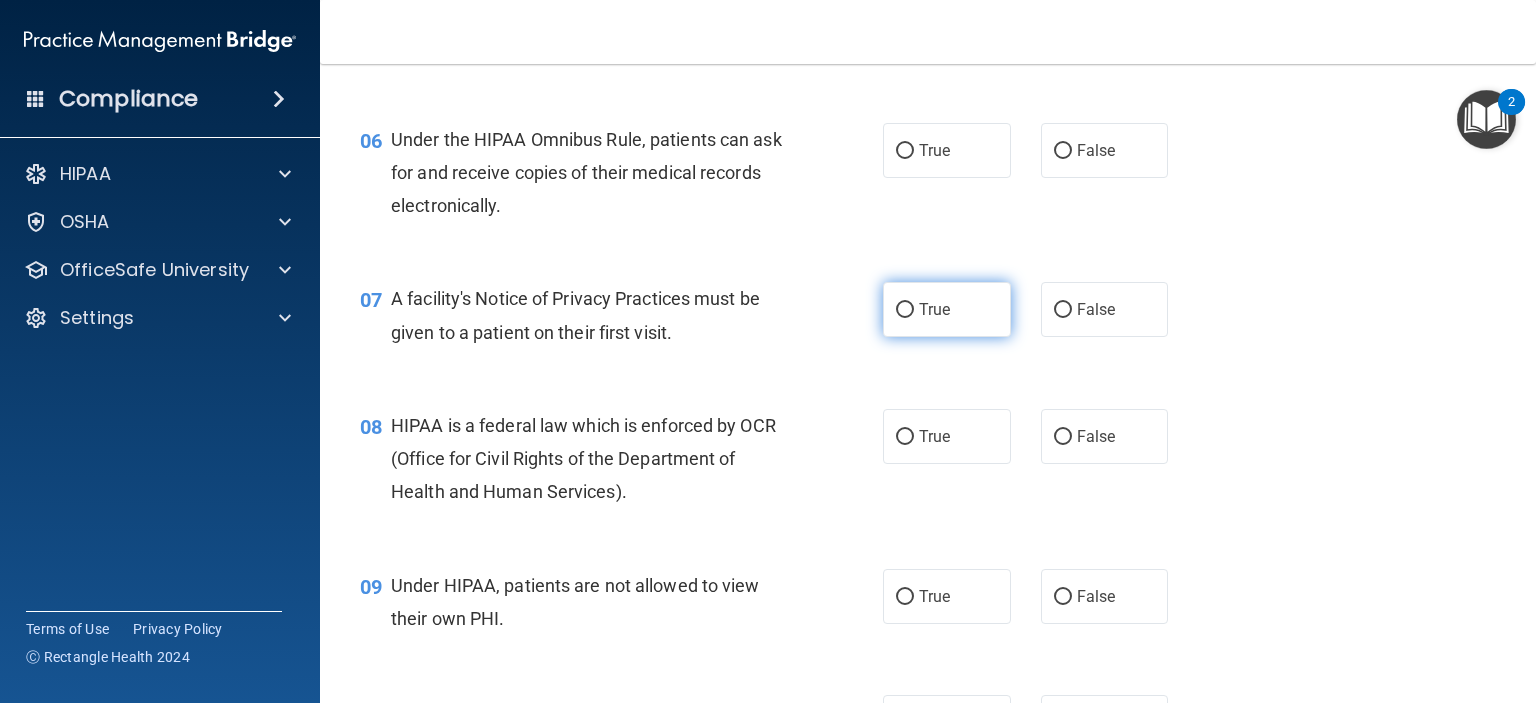 click on "True" at bounding box center [934, 309] 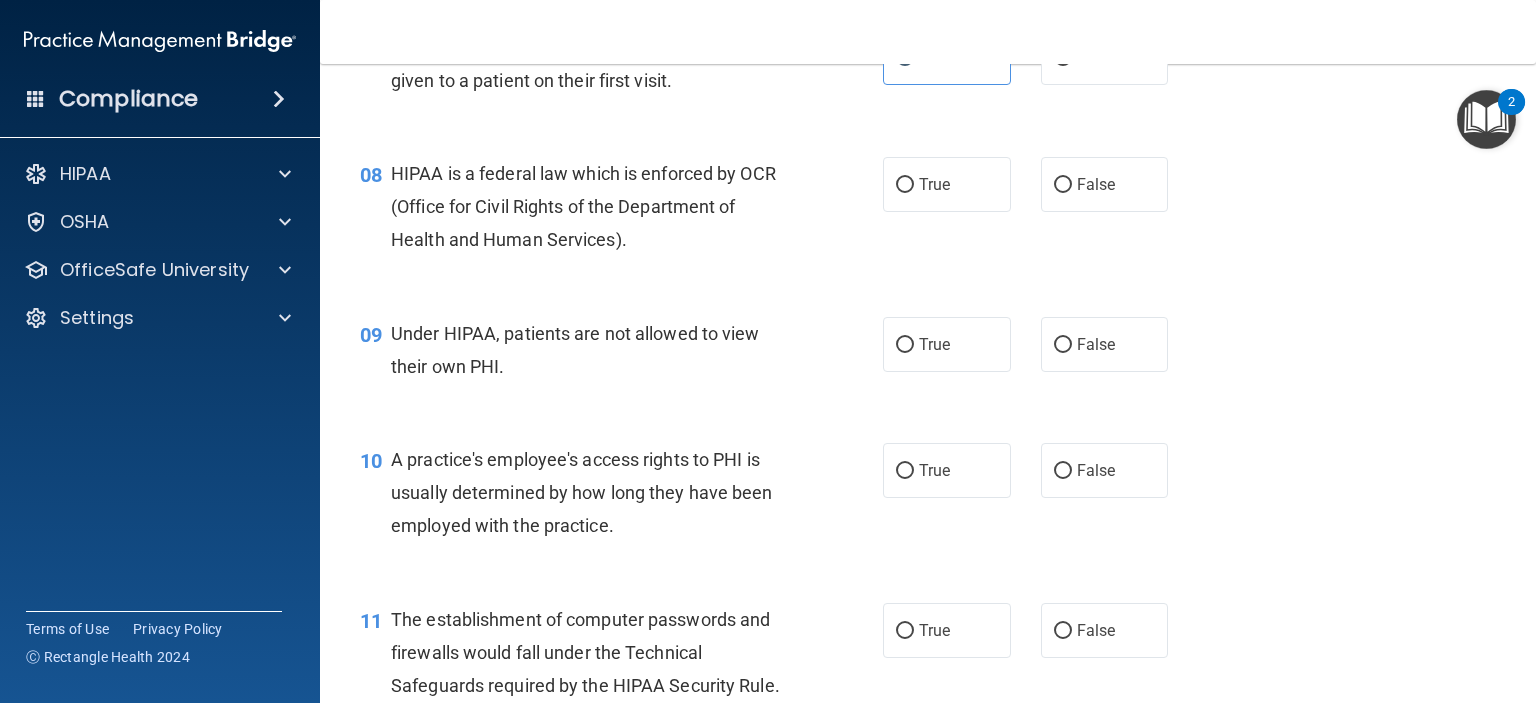 scroll, scrollTop: 1200, scrollLeft: 0, axis: vertical 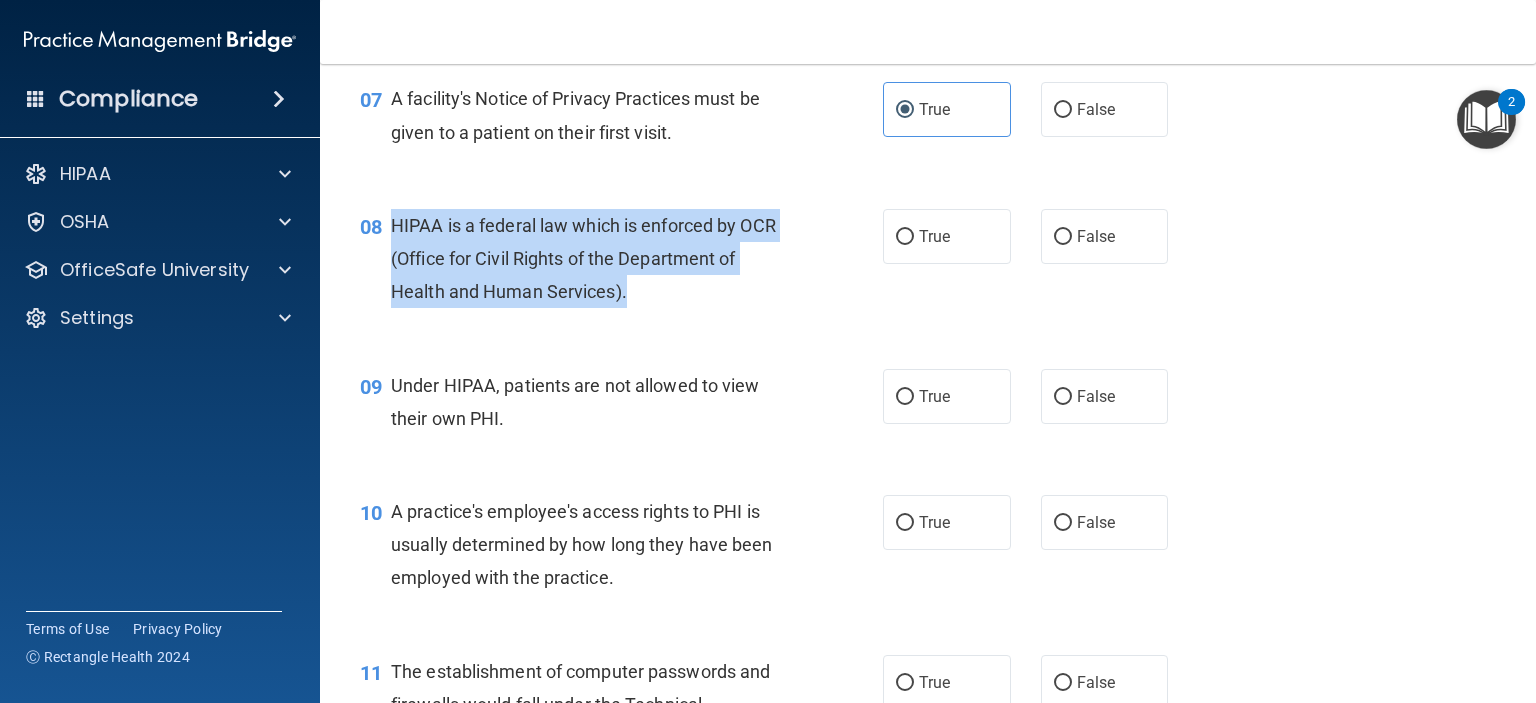 drag, startPoint x: 626, startPoint y: 328, endPoint x: 391, endPoint y: 247, distance: 248.5679 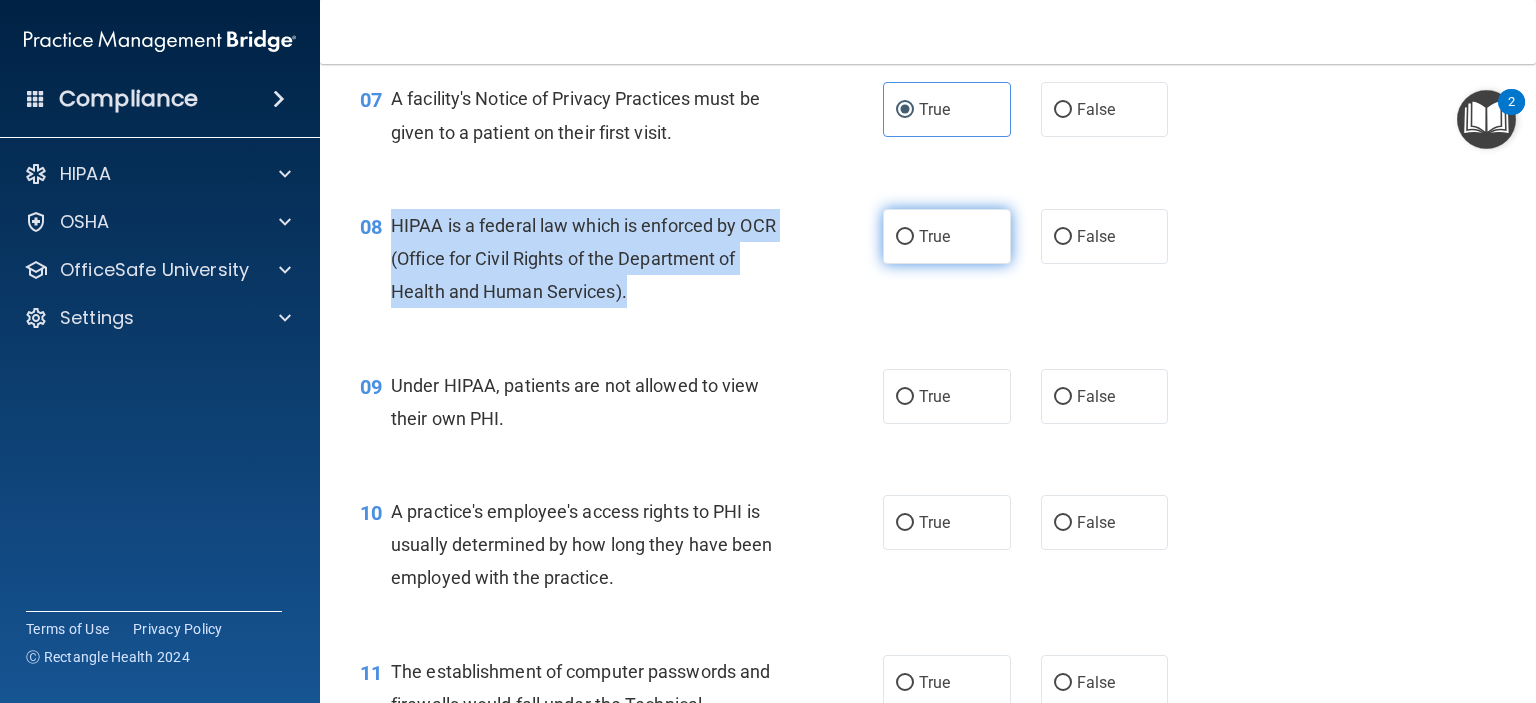 click on "True" at bounding box center (905, 237) 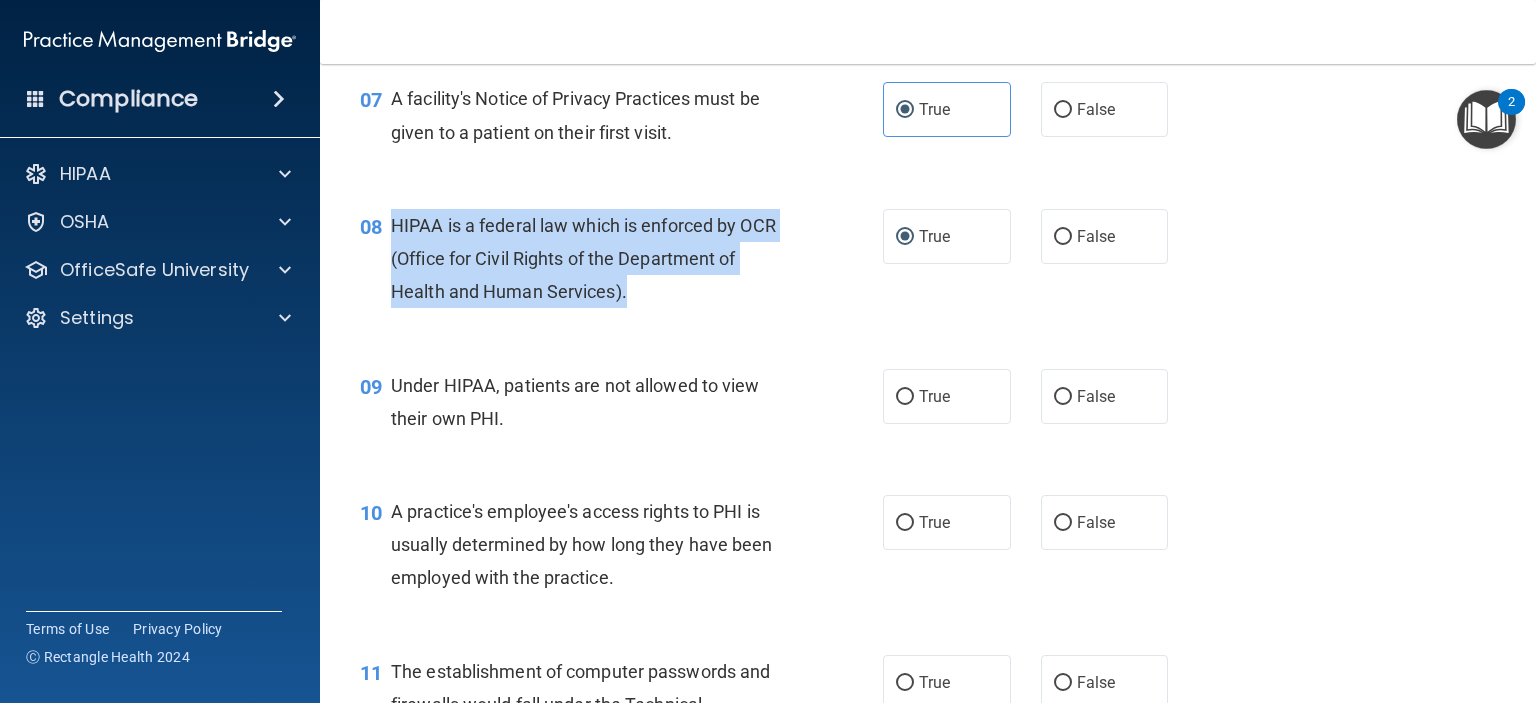 click on "HIPAA is a federal law which is enforced by OCR (Office for Civil Rights of the Department of Health and Human Services)." at bounding box center (598, 259) 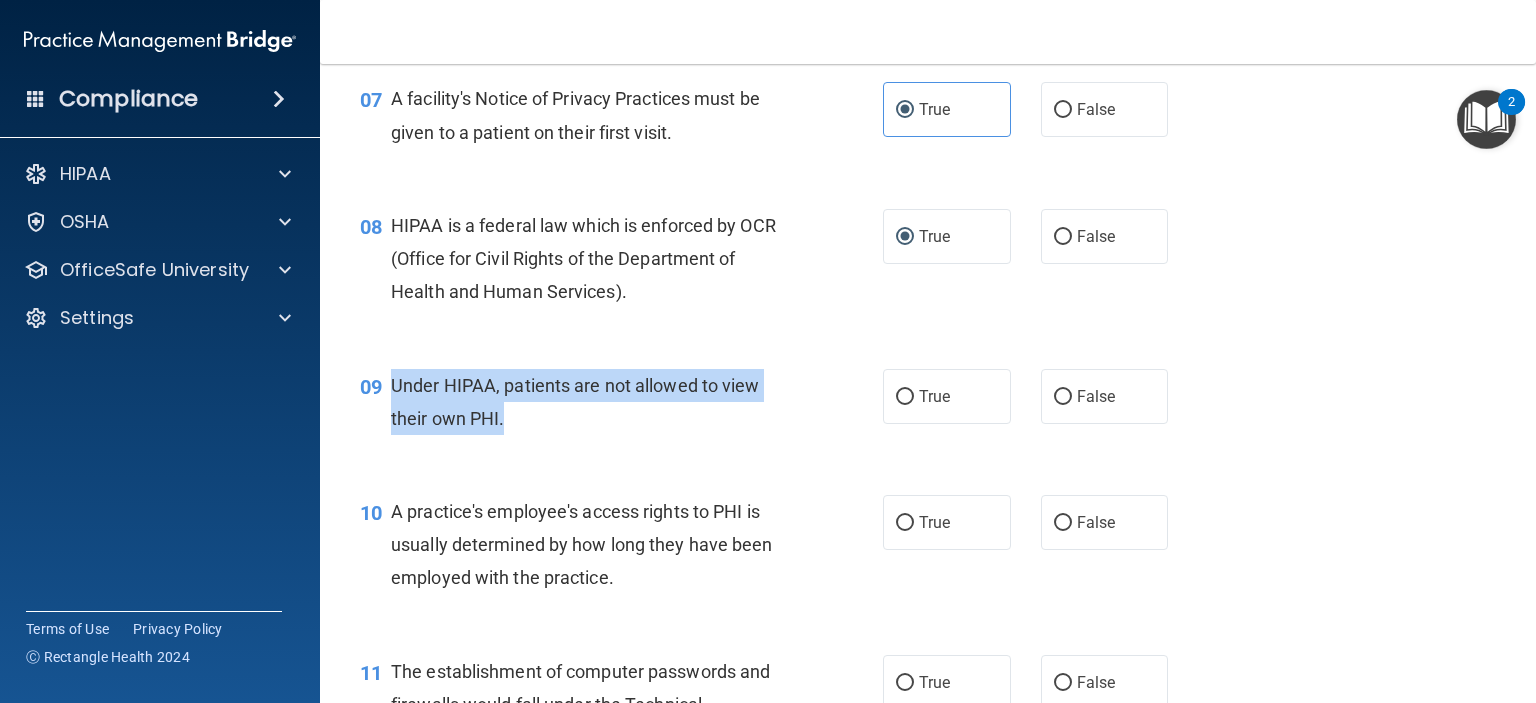 drag, startPoint x: 391, startPoint y: 415, endPoint x: 508, endPoint y: 459, distance: 125 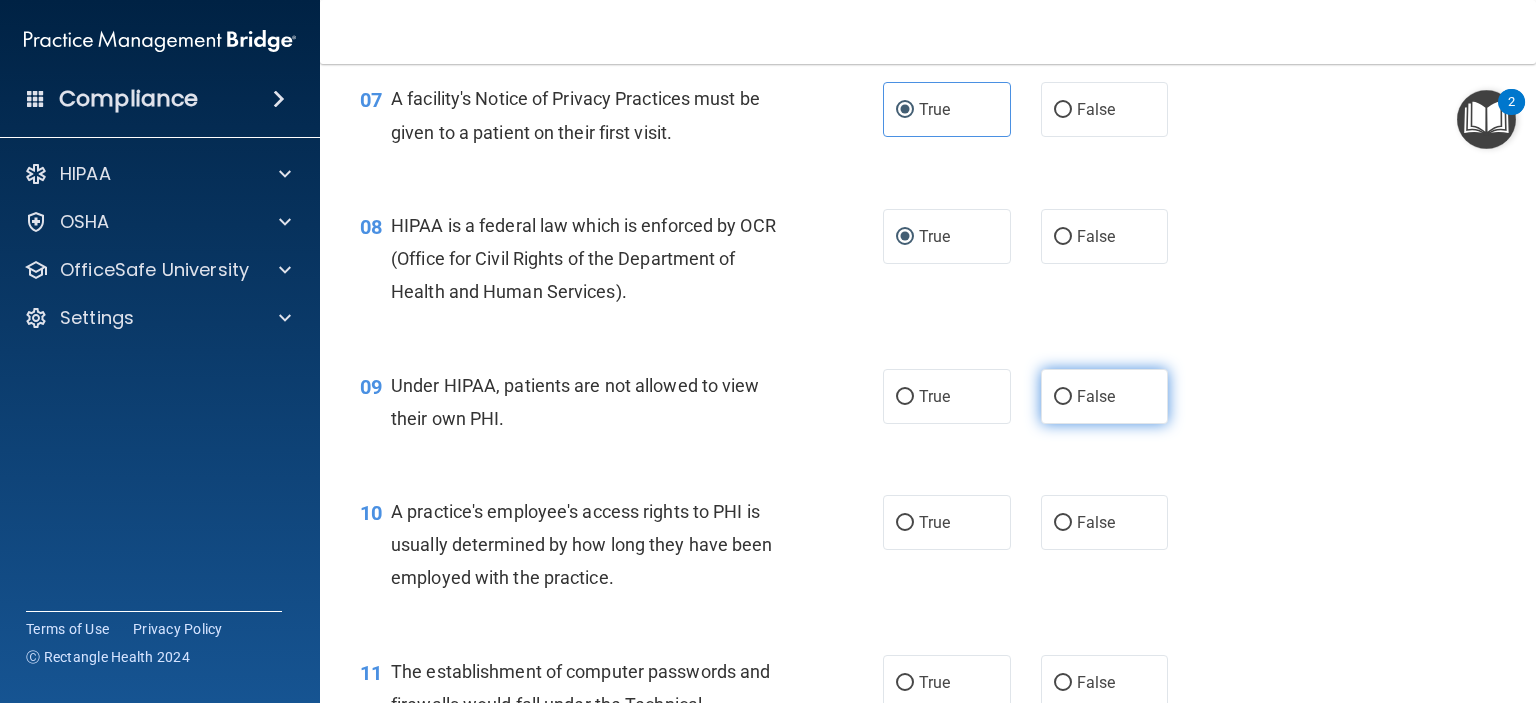 click on "False" at bounding box center (1063, 397) 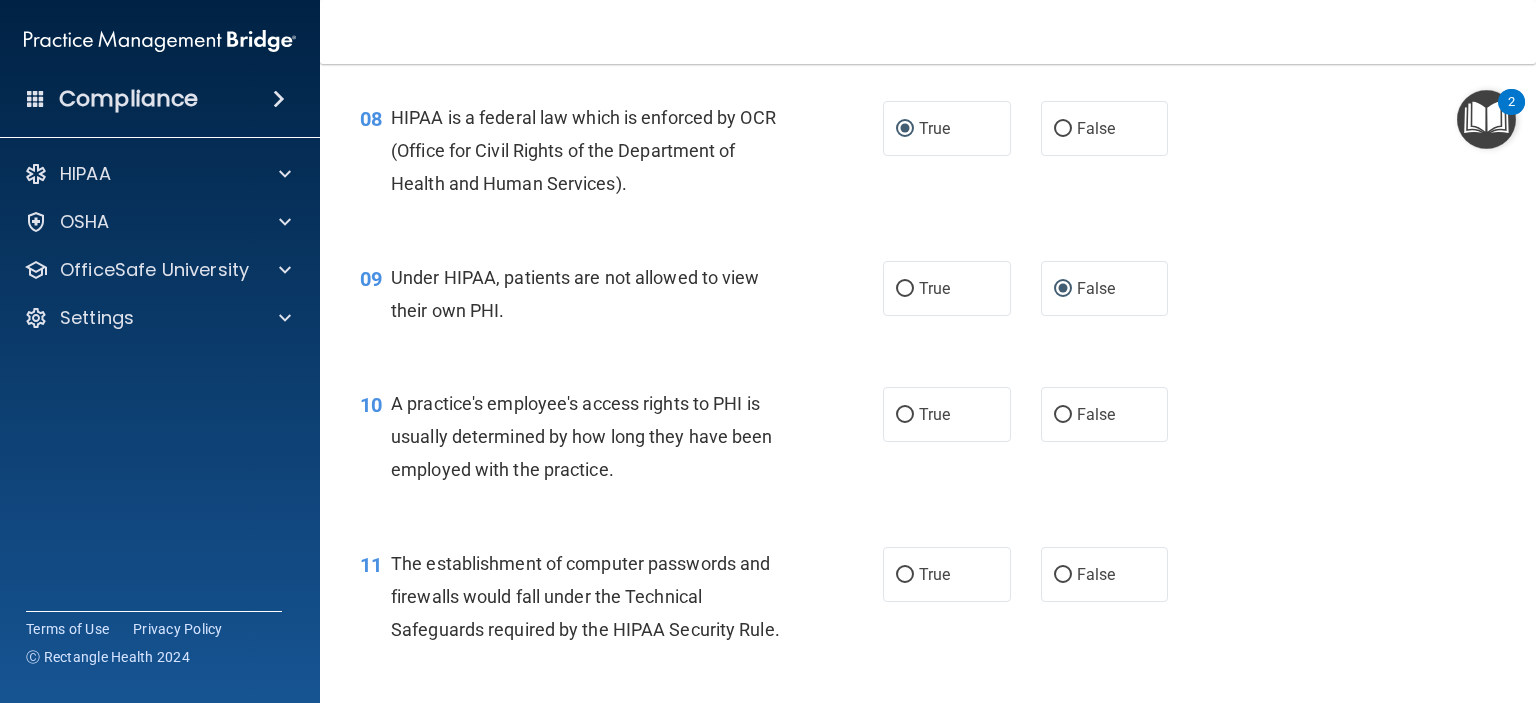 scroll, scrollTop: 1400, scrollLeft: 0, axis: vertical 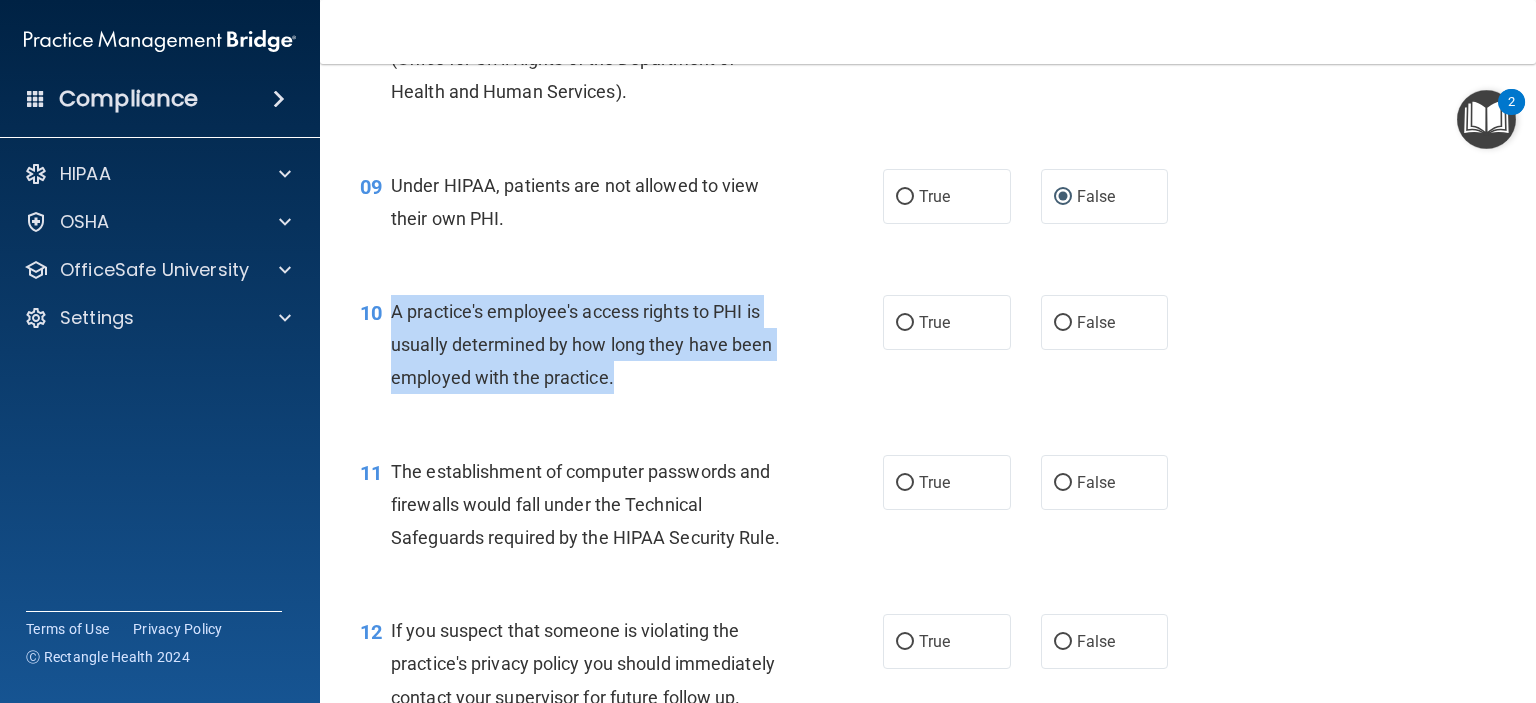 drag, startPoint x: 407, startPoint y: 358, endPoint x: 613, endPoint y: 418, distance: 214.56001 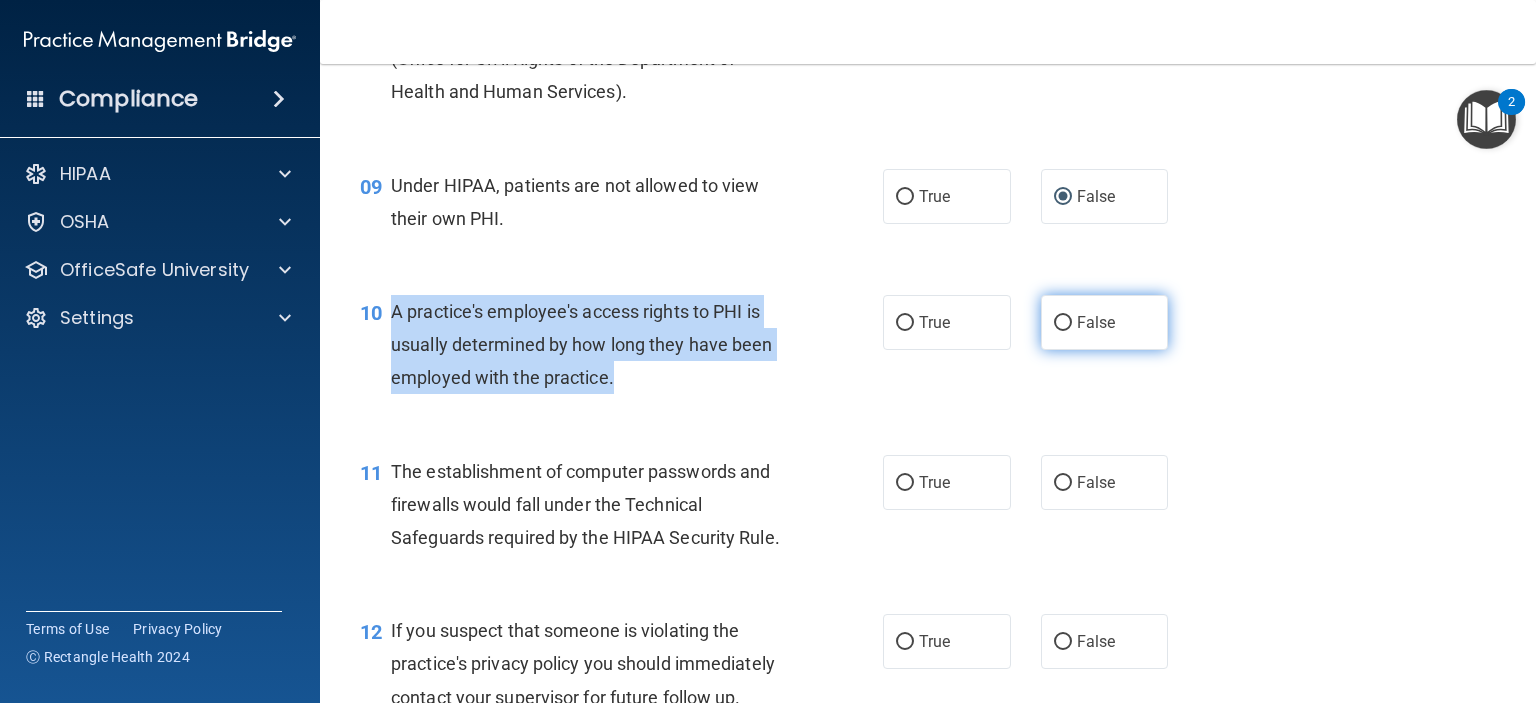 click on "False" at bounding box center (1063, 323) 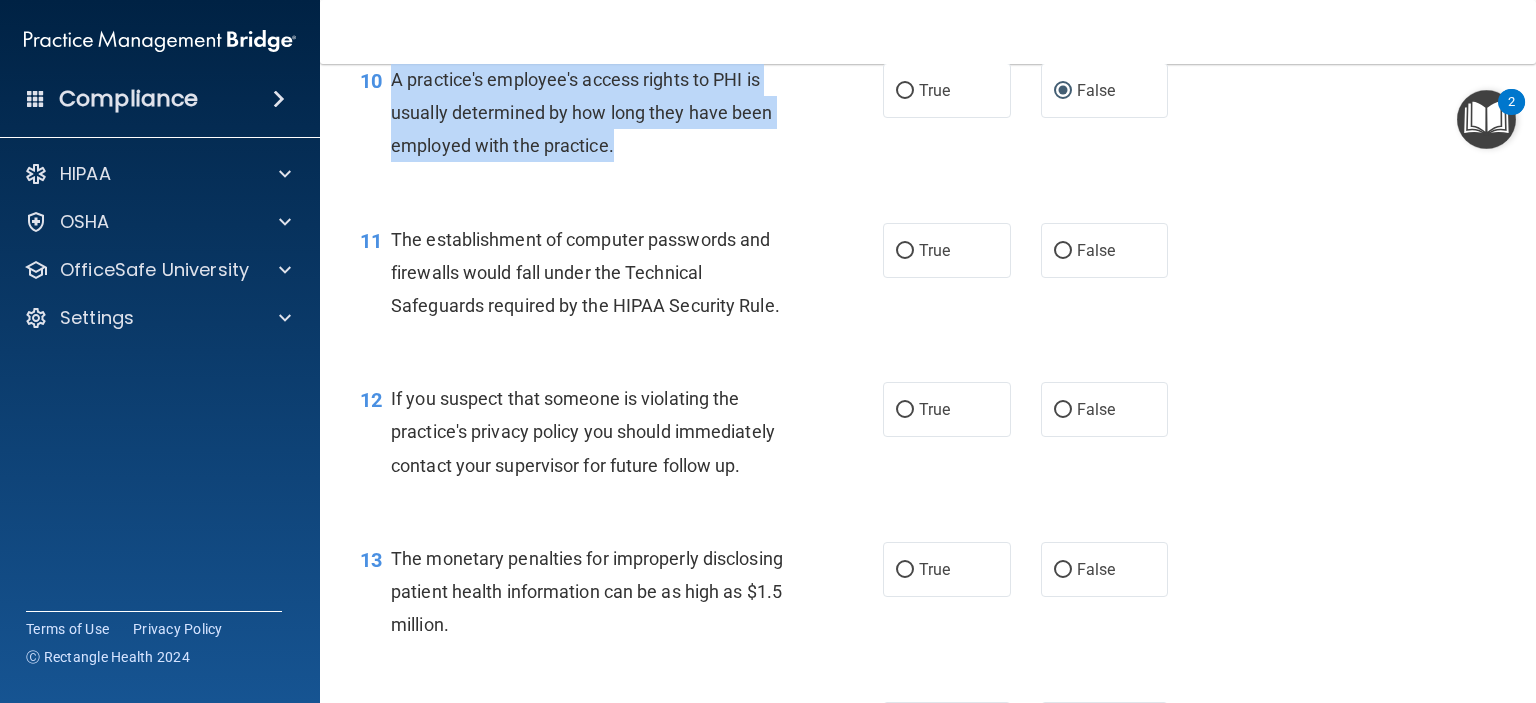 scroll, scrollTop: 1600, scrollLeft: 0, axis: vertical 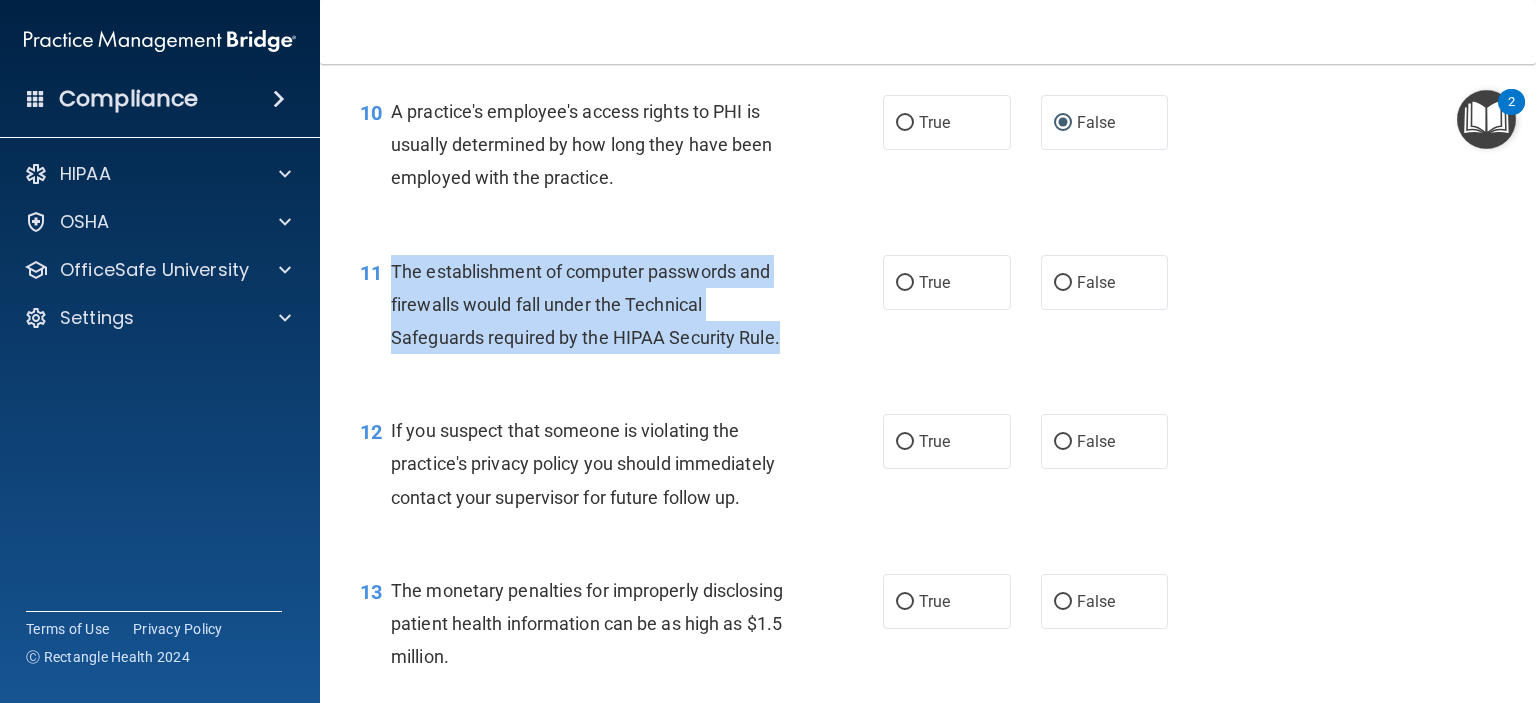 drag, startPoint x: 777, startPoint y: 370, endPoint x: 394, endPoint y: 290, distance: 391.2659 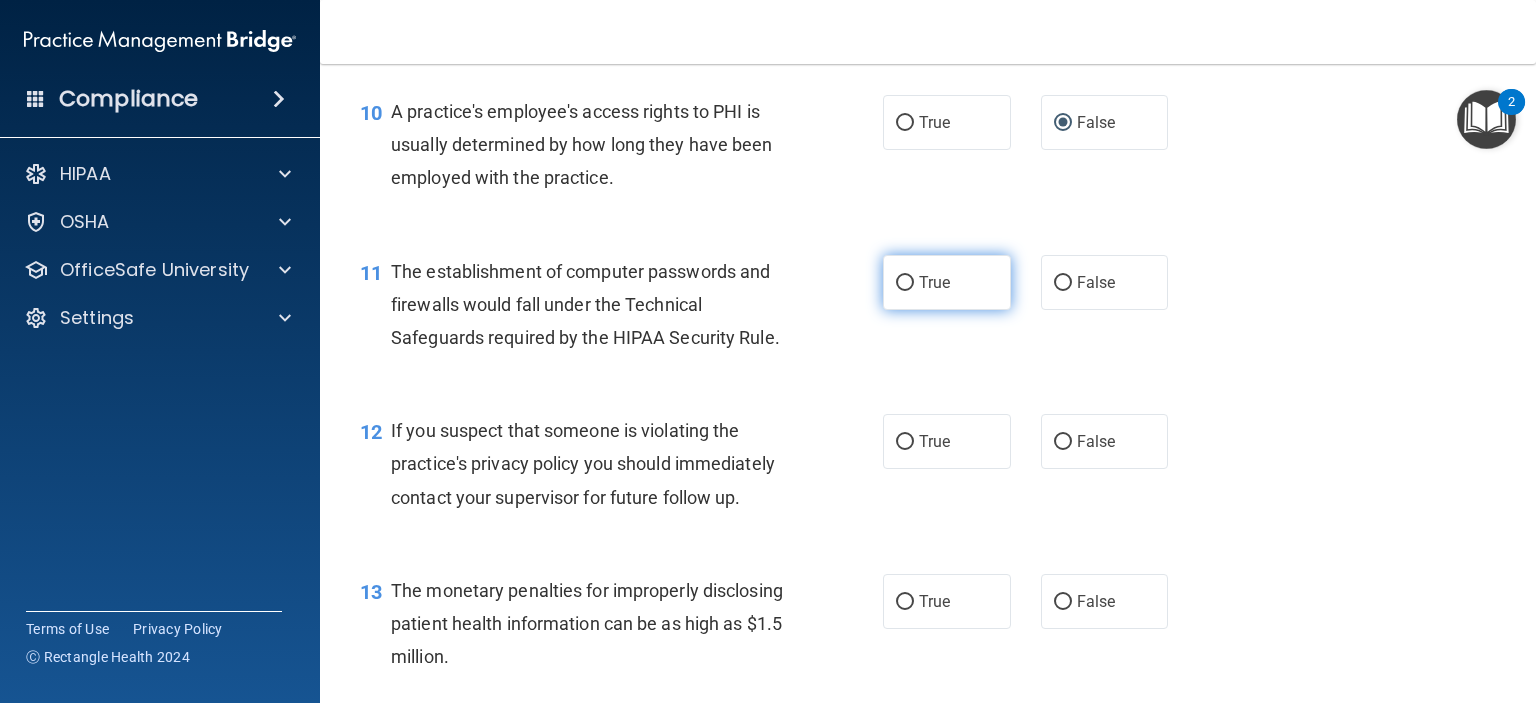 click on "True" at bounding box center [934, 282] 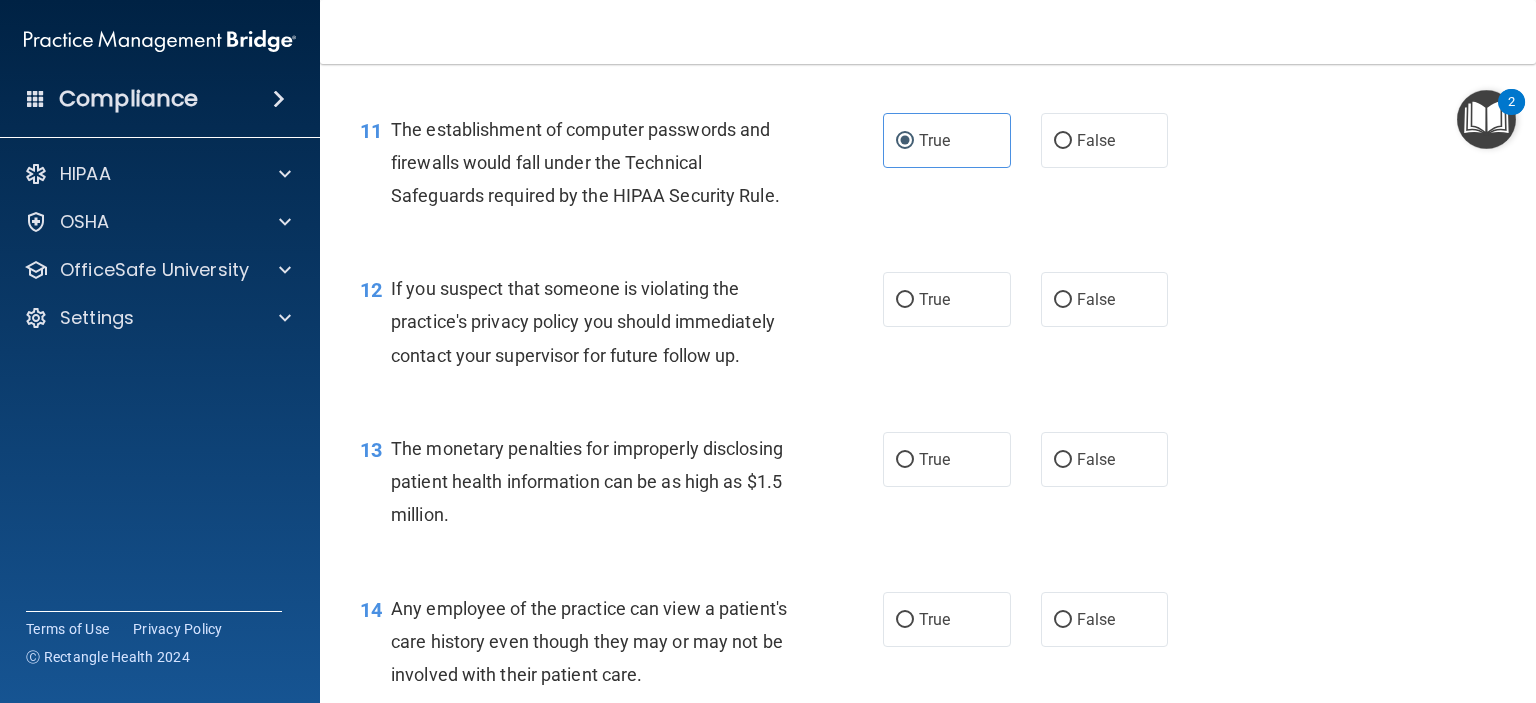 scroll, scrollTop: 1800, scrollLeft: 0, axis: vertical 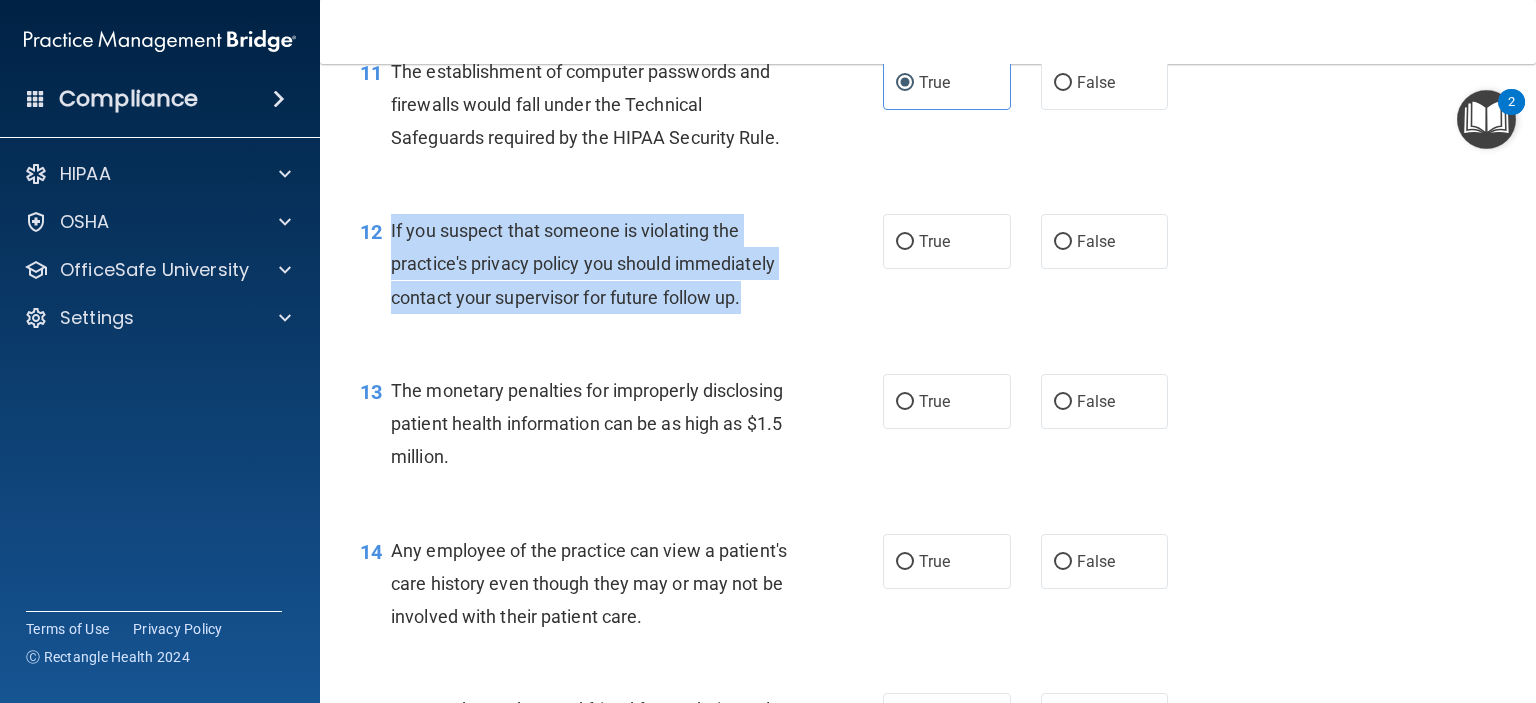 drag, startPoint x: 746, startPoint y: 333, endPoint x: 390, endPoint y: 257, distance: 364.02197 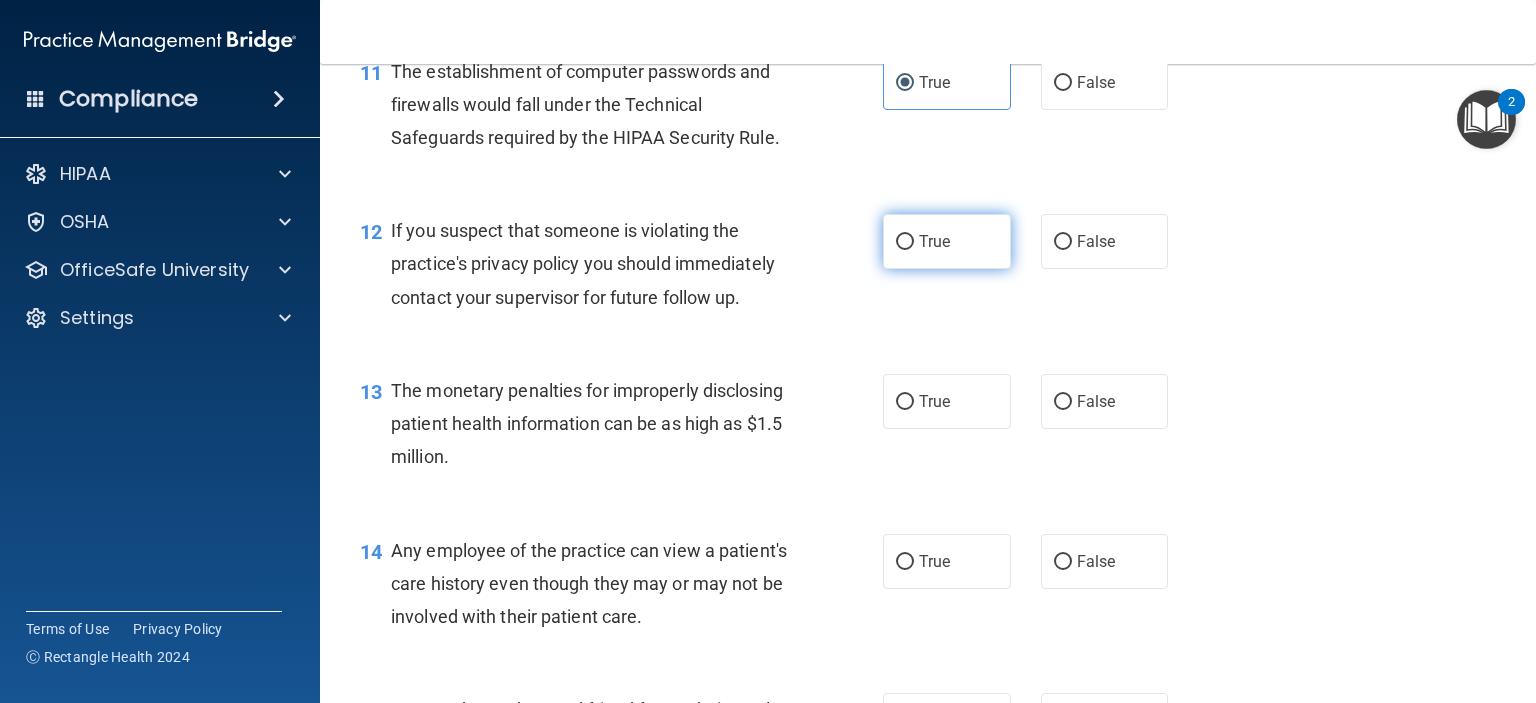 click on "True" at bounding box center (947, 241) 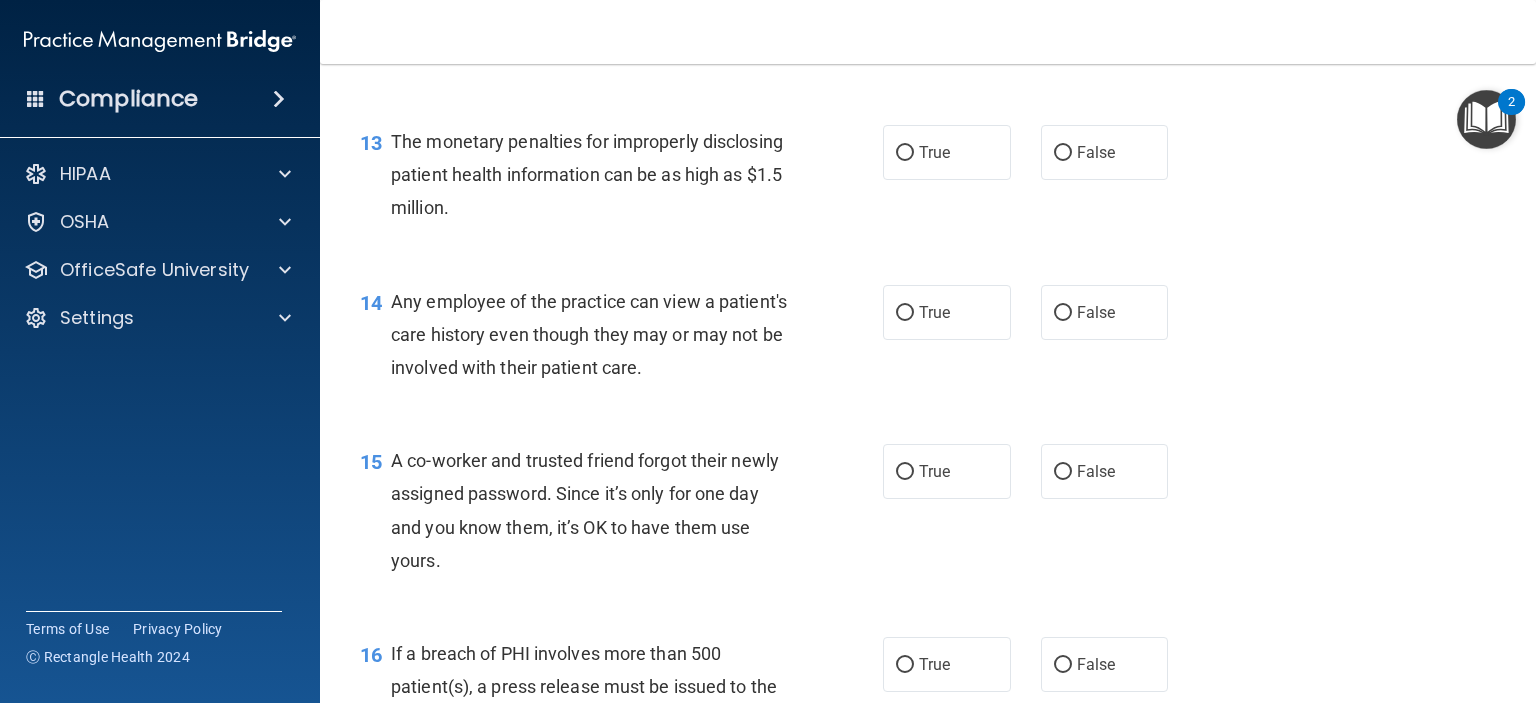 scroll, scrollTop: 2000, scrollLeft: 0, axis: vertical 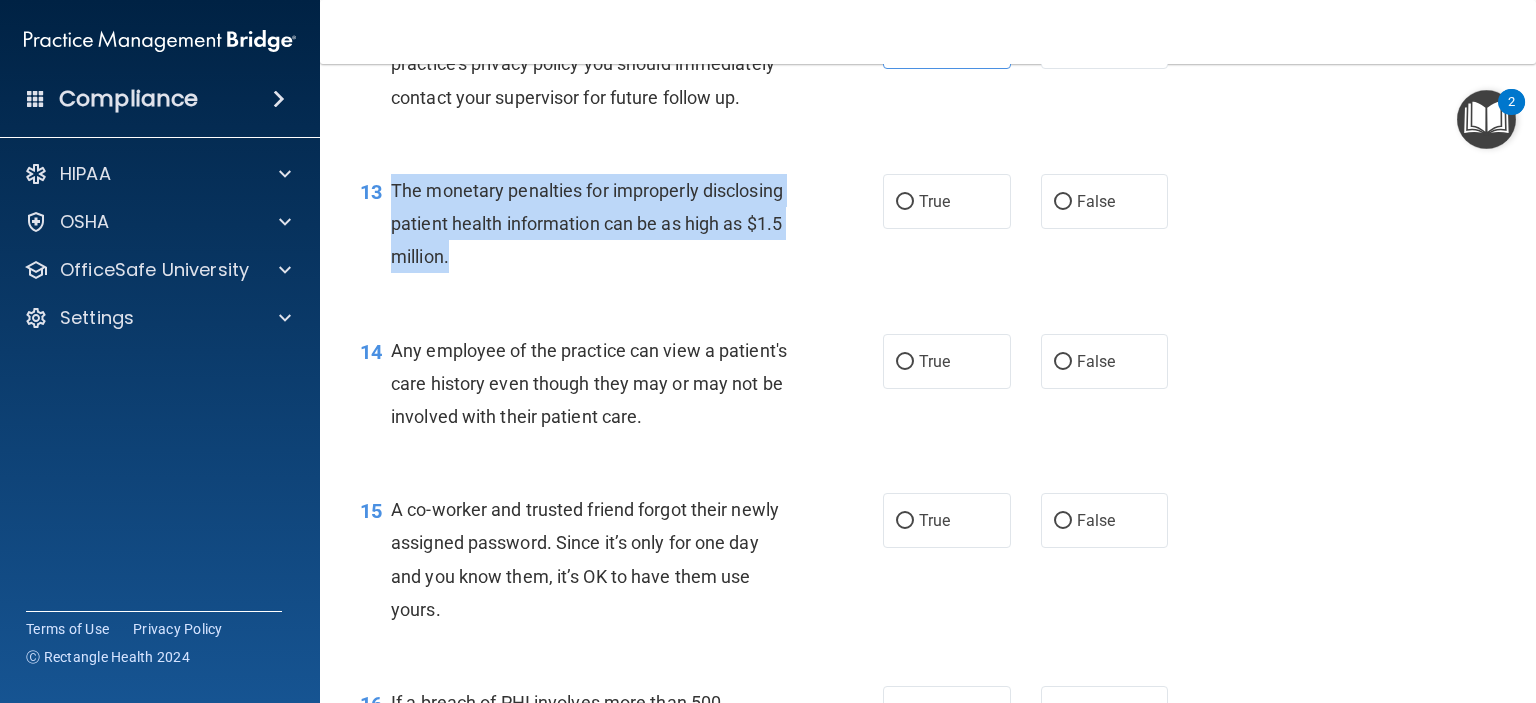 drag, startPoint x: 558, startPoint y: 290, endPoint x: 392, endPoint y: 218, distance: 180.94199 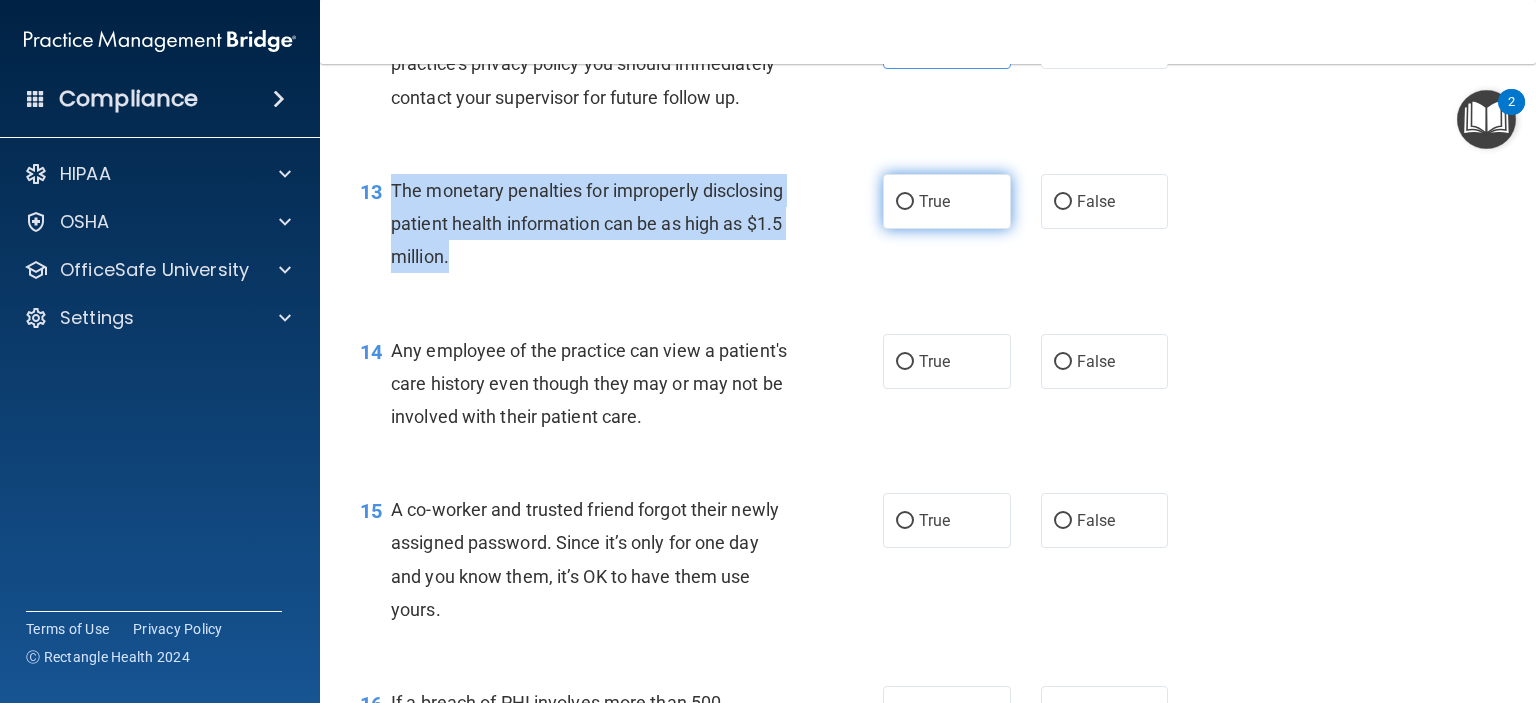 click on "True" at bounding box center (905, 202) 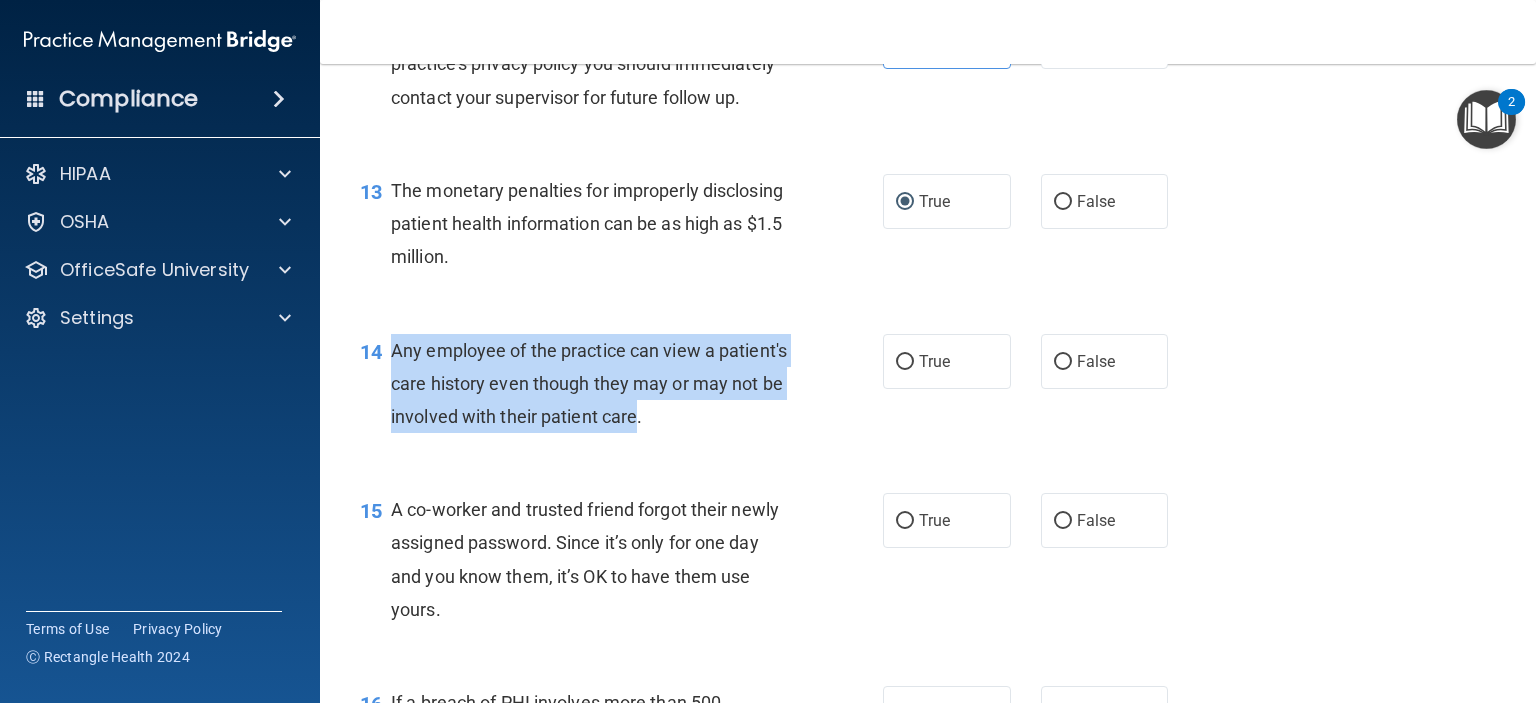 drag, startPoint x: 733, startPoint y: 454, endPoint x: 391, endPoint y: 387, distance: 348.50107 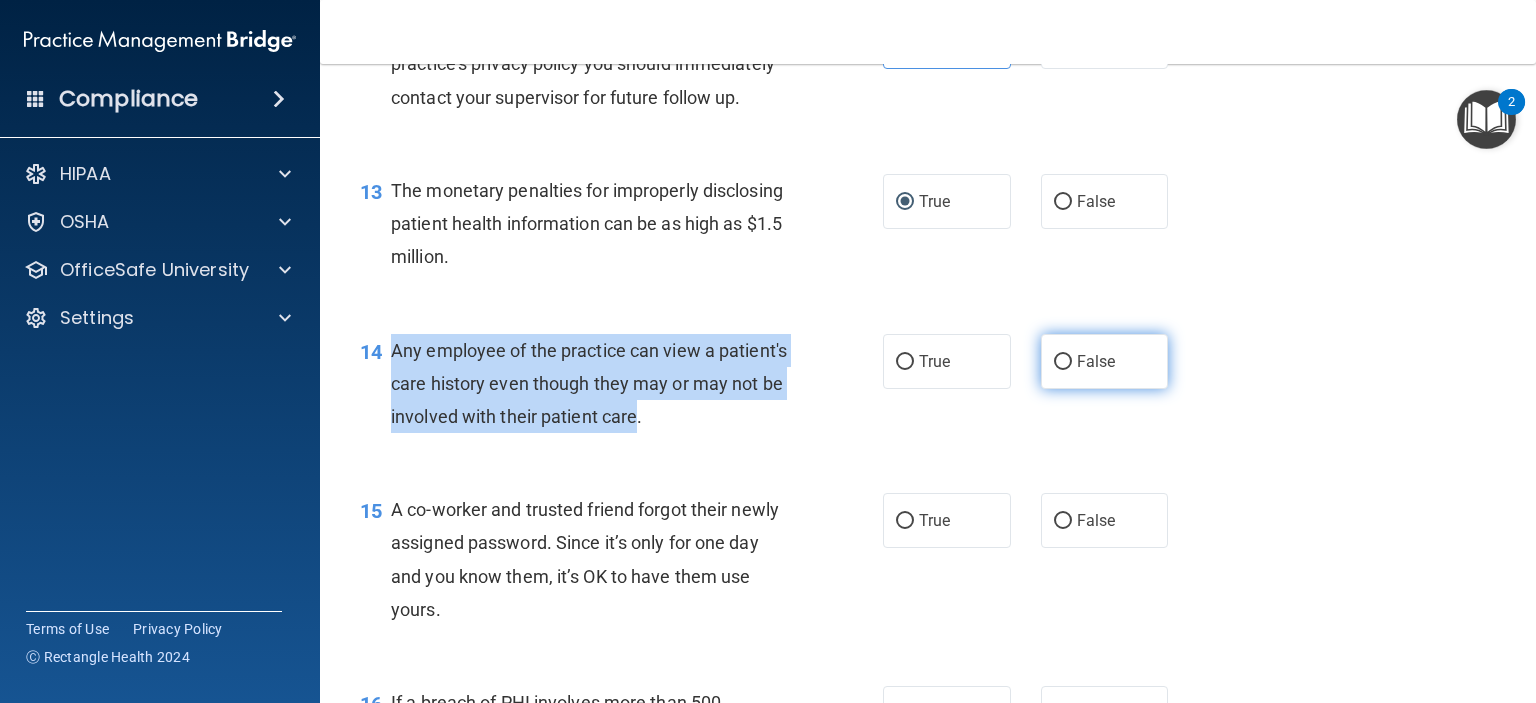 click on "False" at bounding box center (1063, 362) 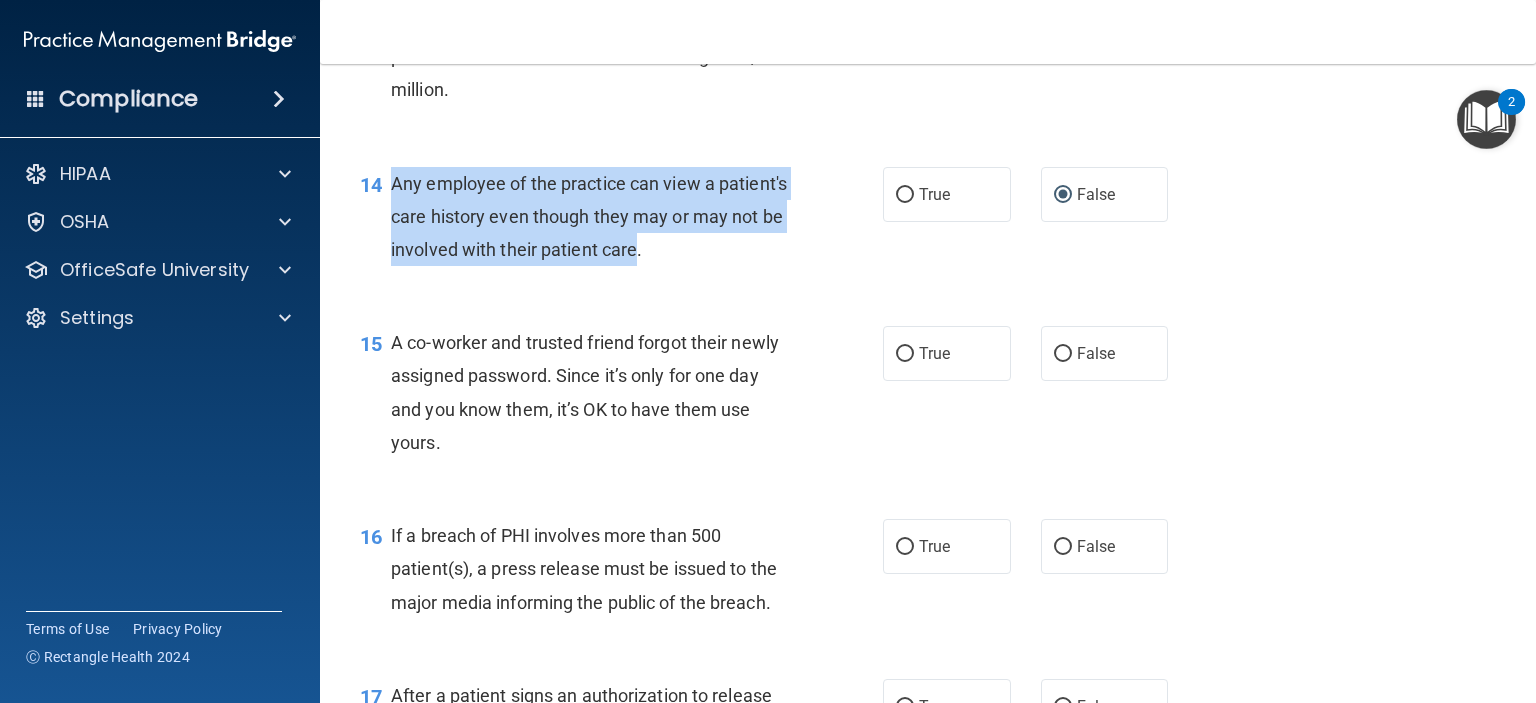 scroll, scrollTop: 2200, scrollLeft: 0, axis: vertical 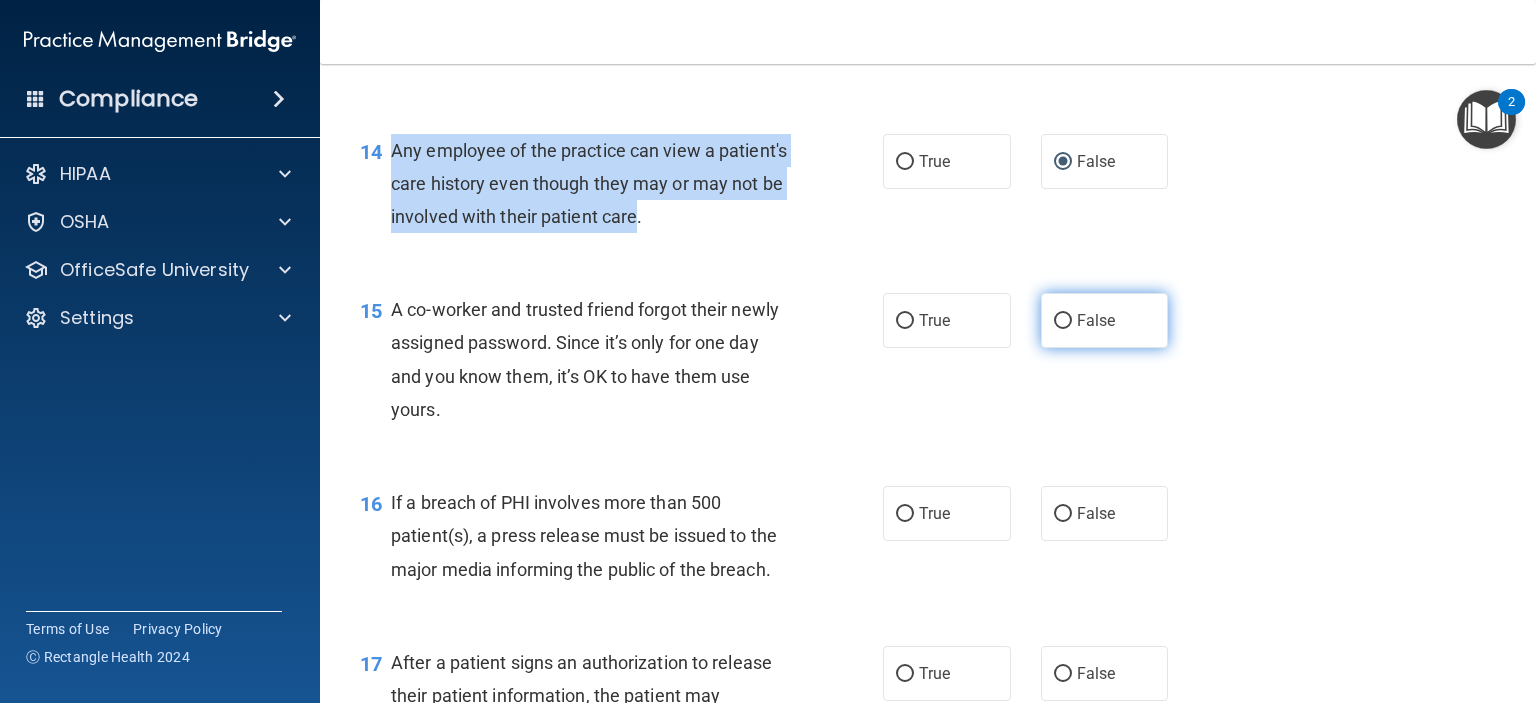 click on "False" at bounding box center [1063, 321] 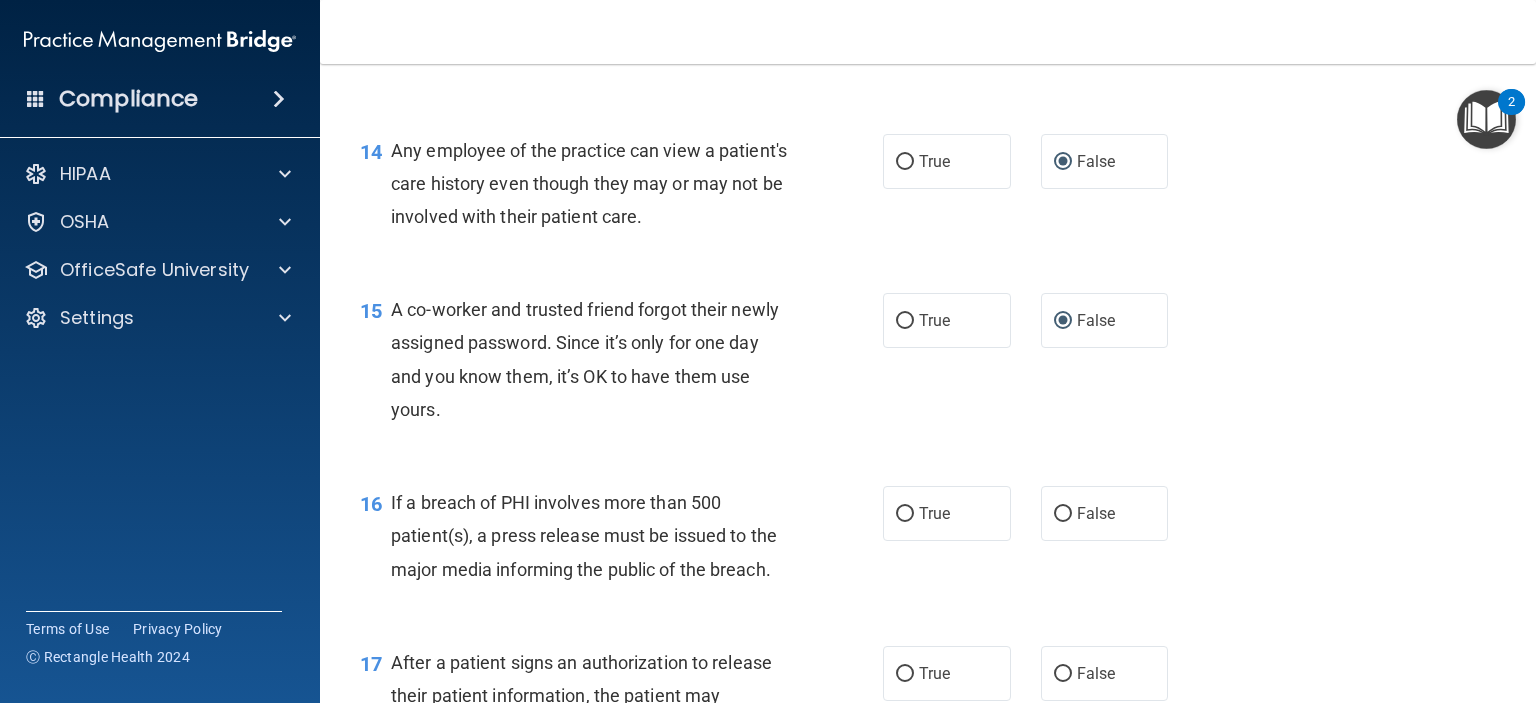 click on "Any employee of the practice can view a patient's care history even though they may or may not be involved with their patient care." at bounding box center (598, 184) 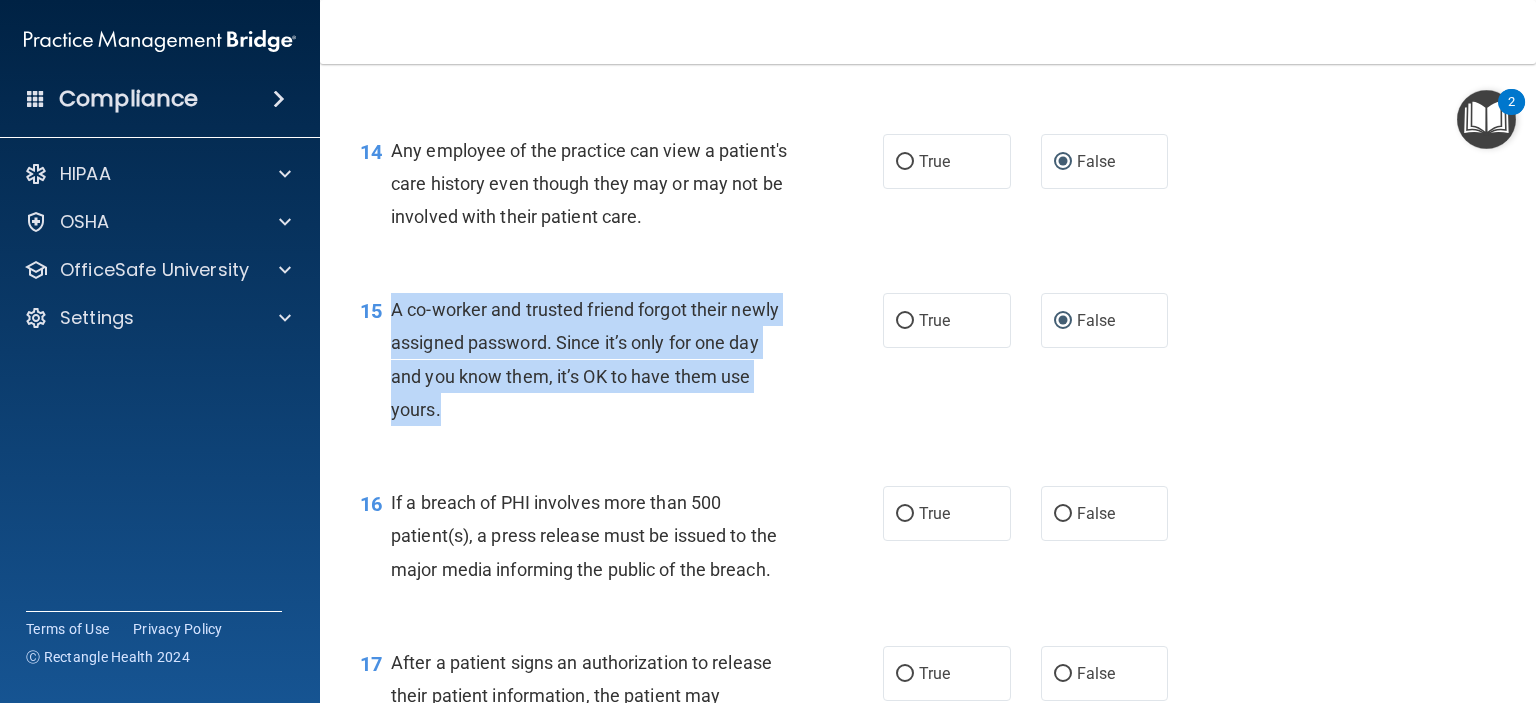 drag, startPoint x: 444, startPoint y: 443, endPoint x: 394, endPoint y: 350, distance: 105.58882 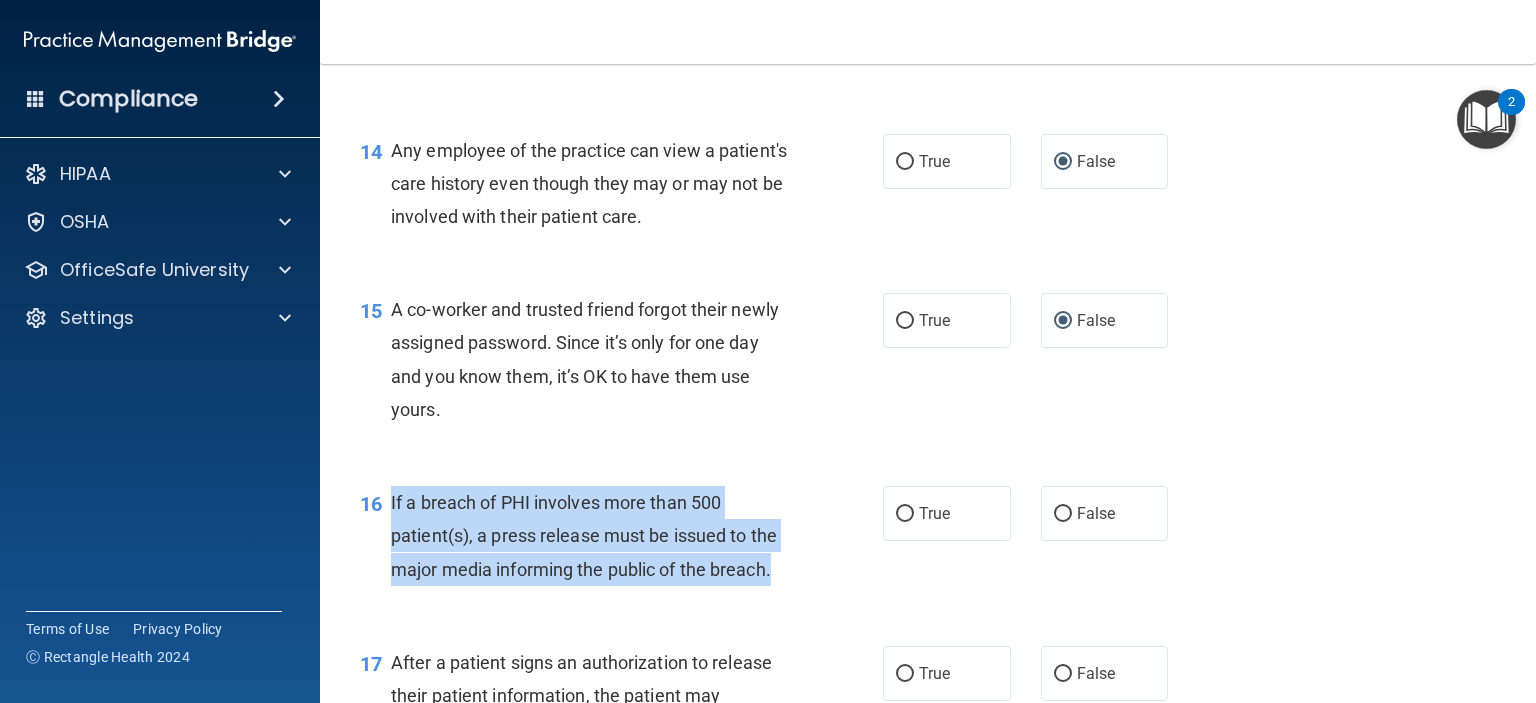 drag, startPoint x: 773, startPoint y: 603, endPoint x: 395, endPoint y: 529, distance: 385.1753 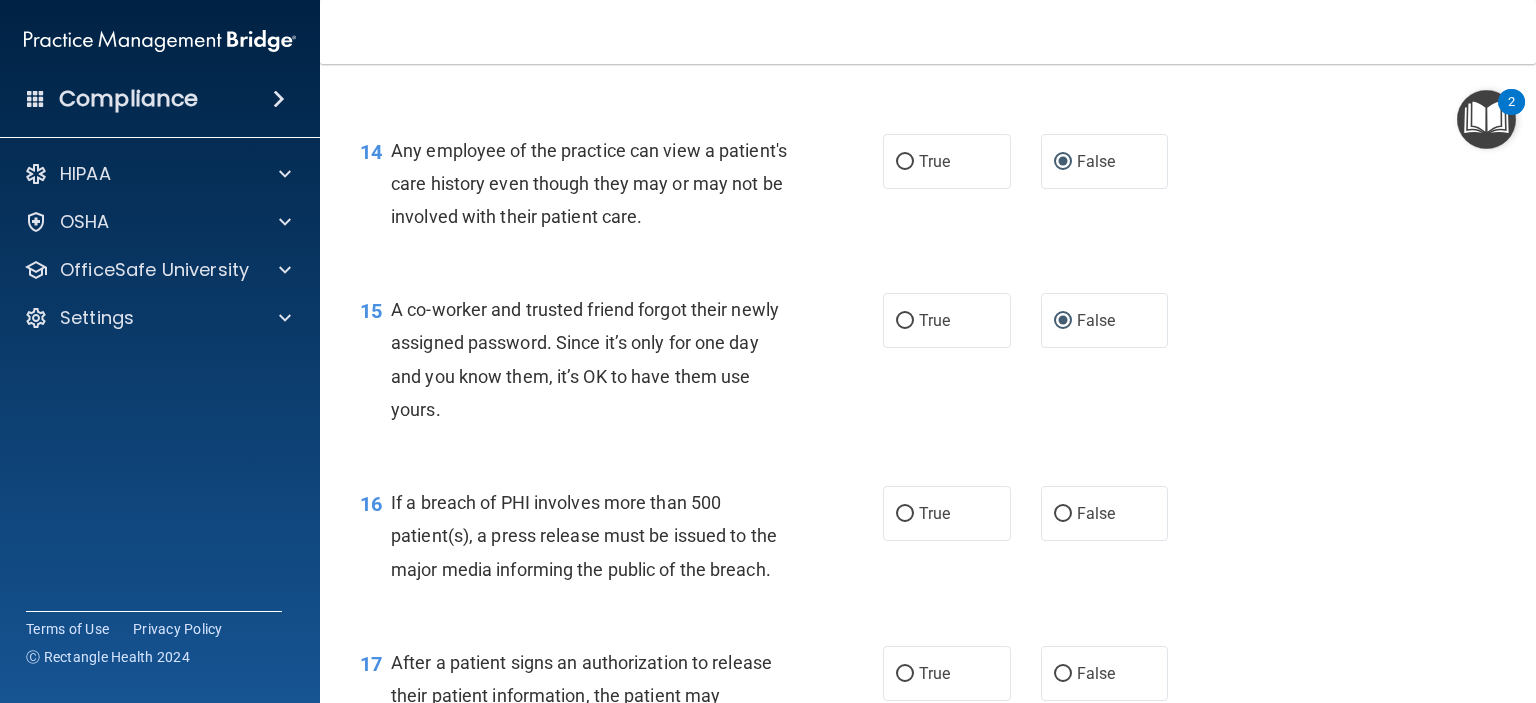 click on "16" at bounding box center (368, 504) 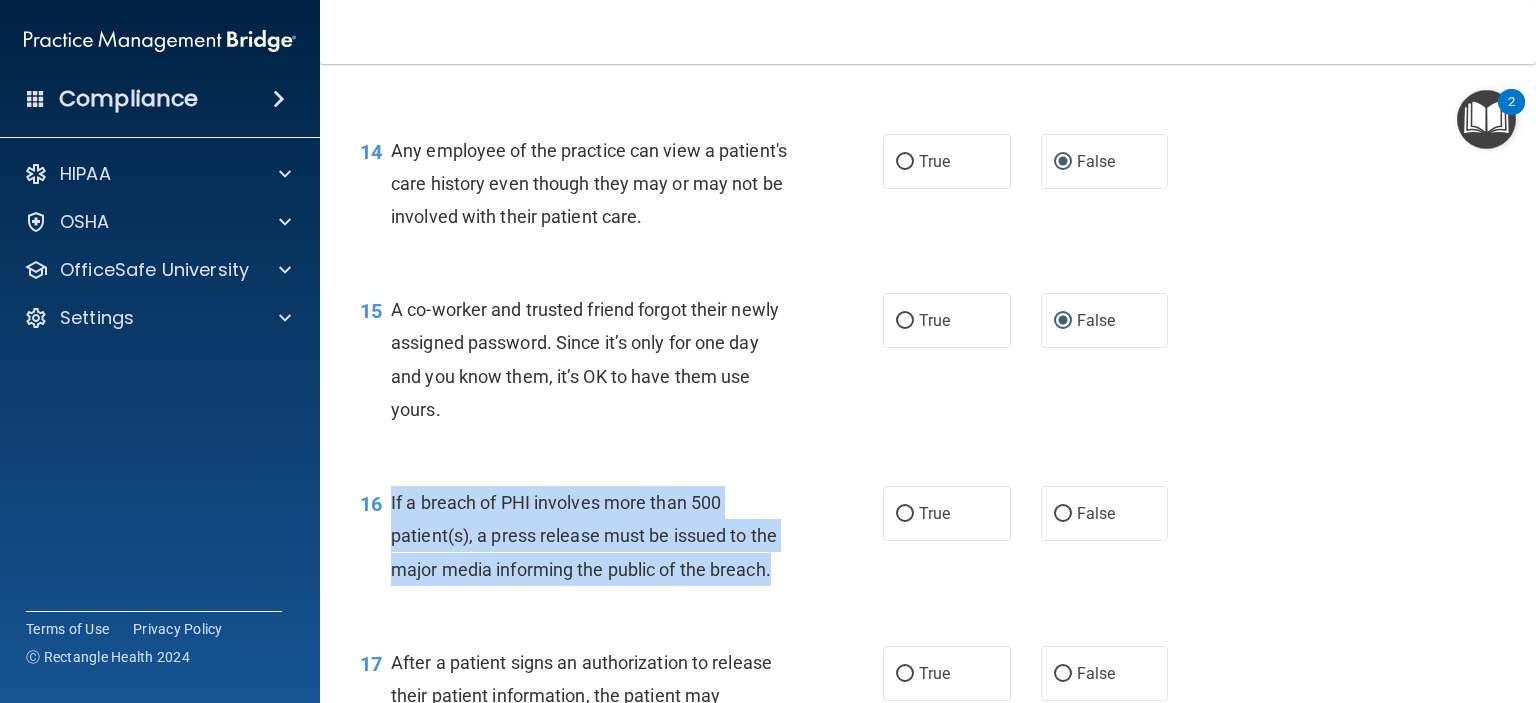 drag, startPoint x: 391, startPoint y: 532, endPoint x: 774, endPoint y: 603, distance: 389.52536 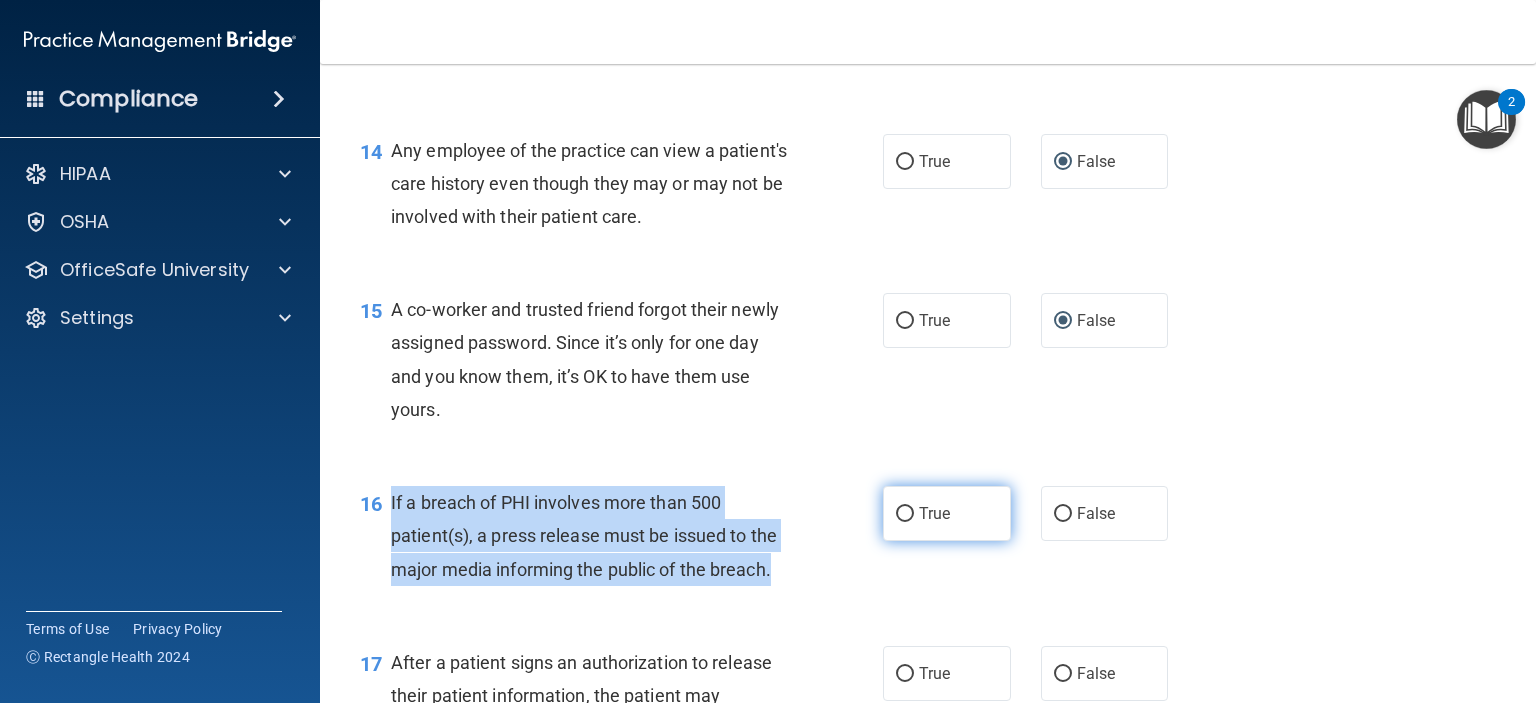 click on "True" at bounding box center [905, 514] 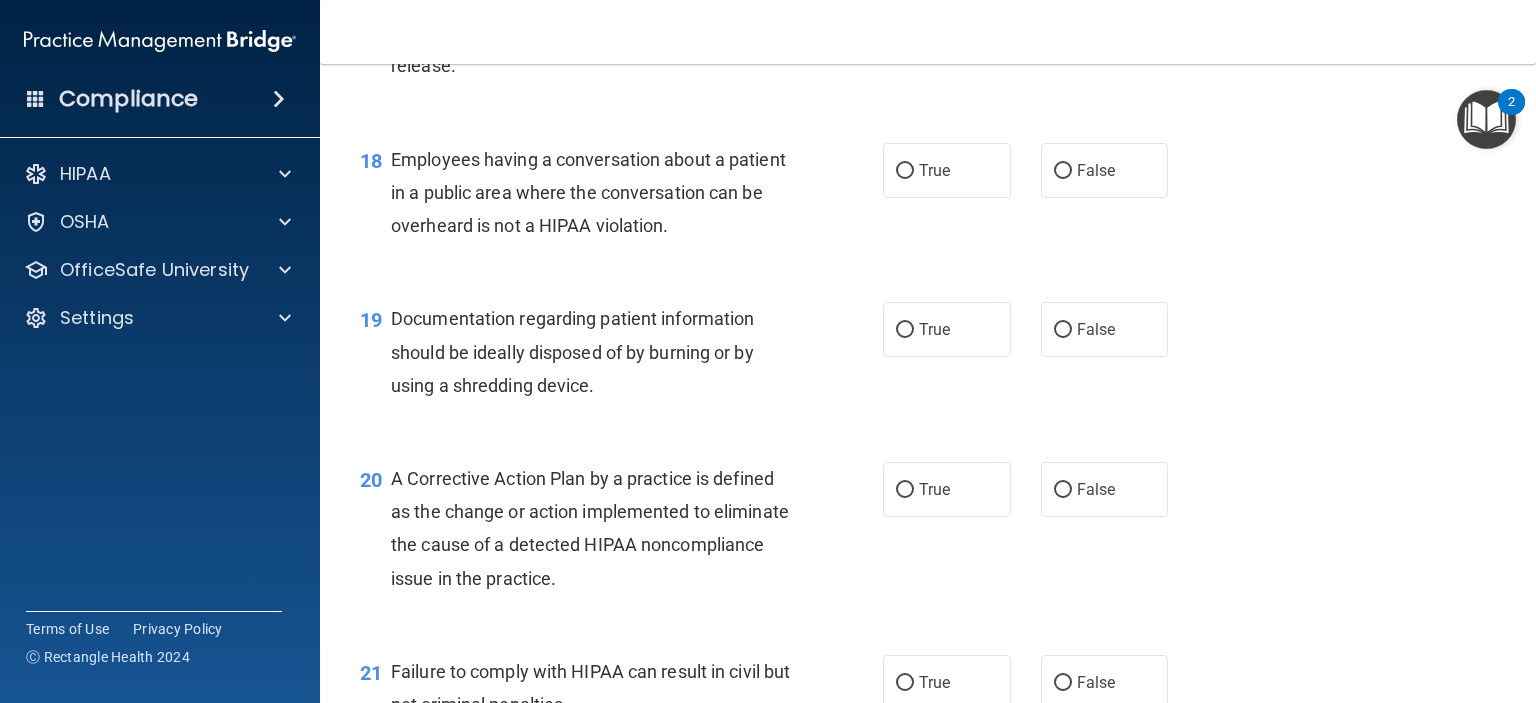 scroll, scrollTop: 2600, scrollLeft: 0, axis: vertical 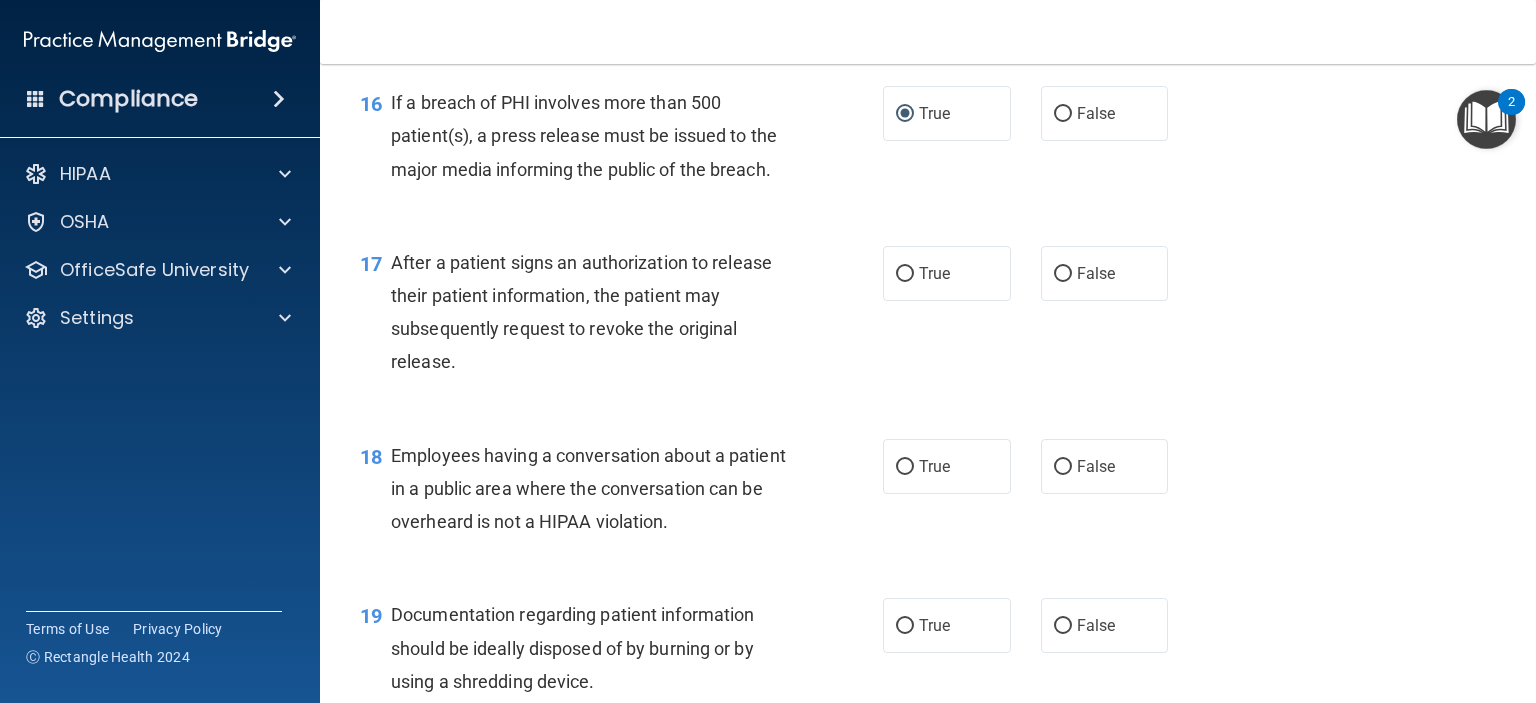 click on "After a patient signs an authorization to release their patient information, the patient may subsequently request to revoke the original release." at bounding box center [581, 312] 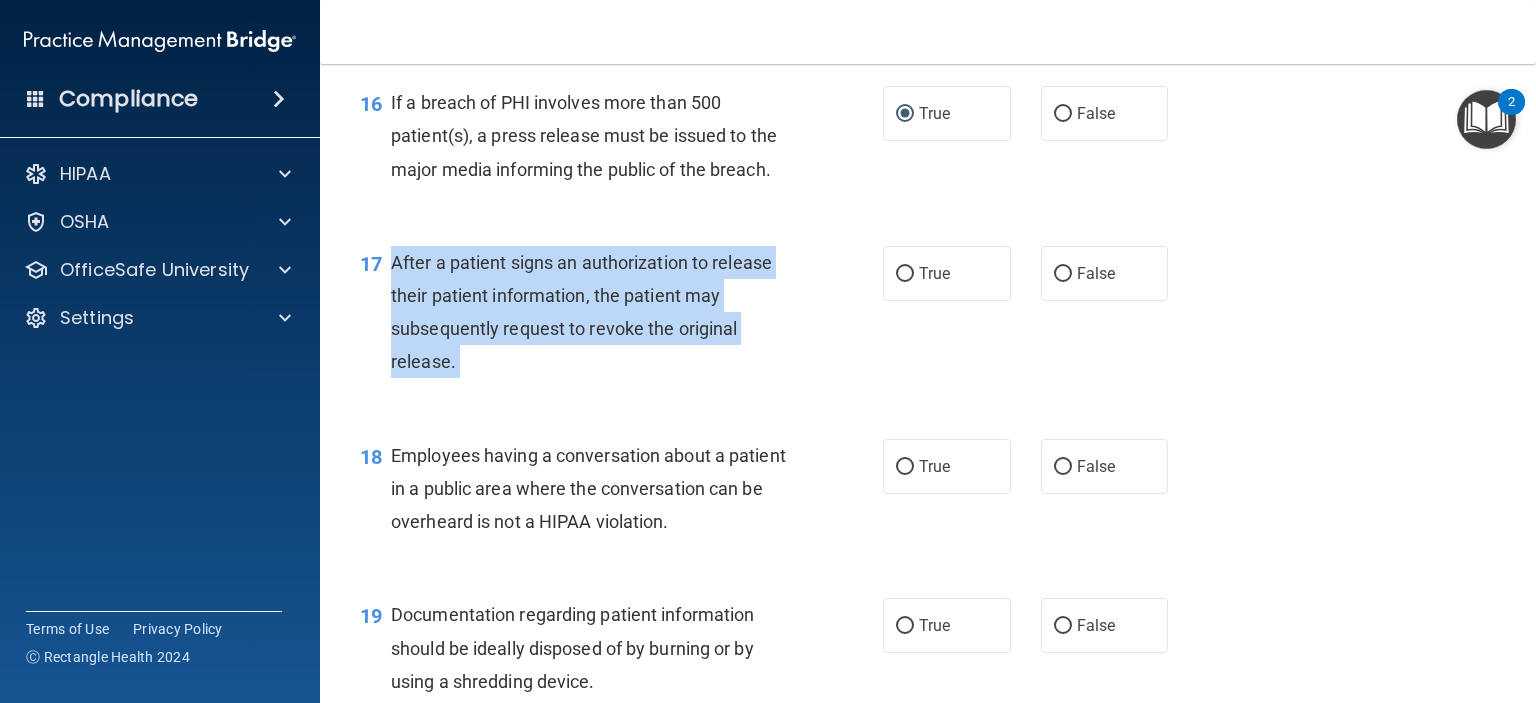drag, startPoint x: 391, startPoint y: 290, endPoint x: 670, endPoint y: 385, distance: 294.73038 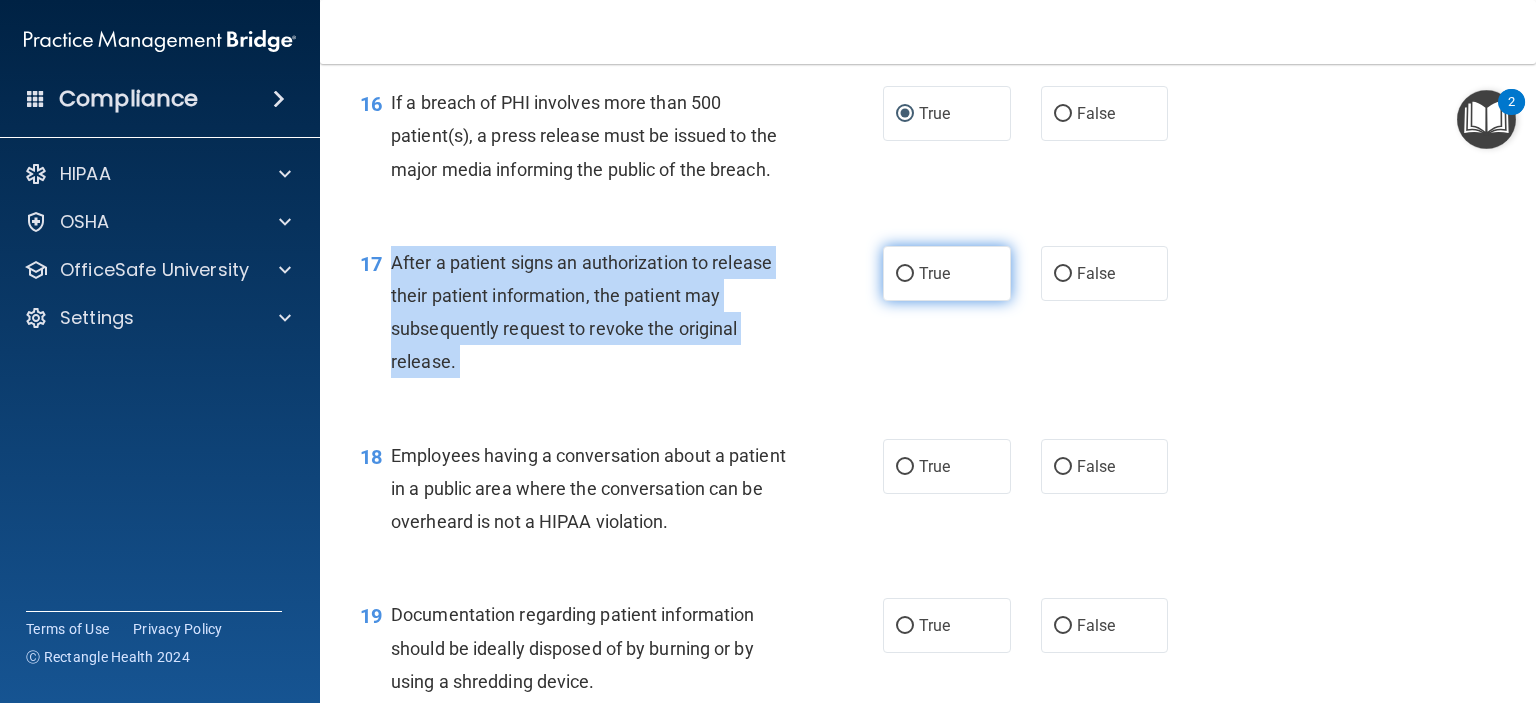 click on "True" at bounding box center [905, 274] 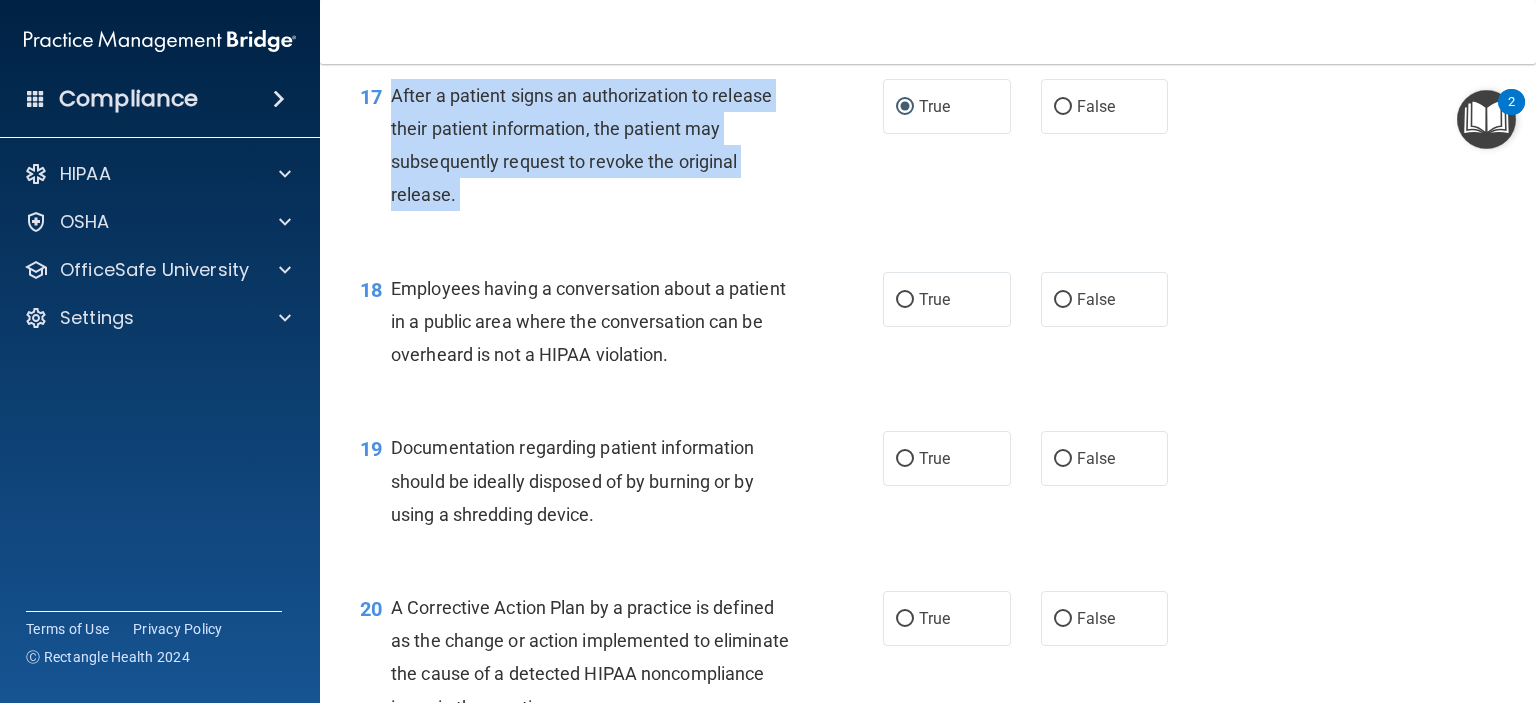 scroll, scrollTop: 2800, scrollLeft: 0, axis: vertical 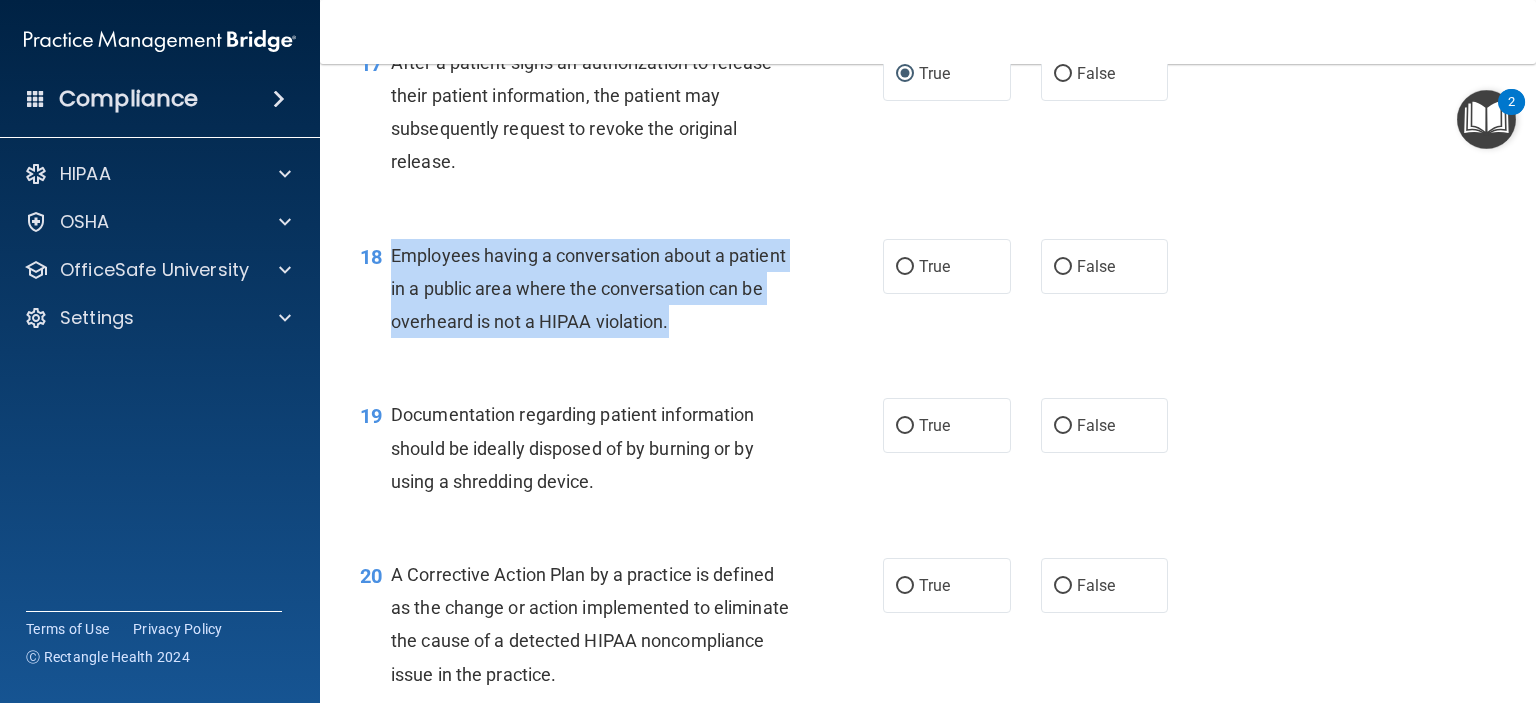 drag, startPoint x: 392, startPoint y: 287, endPoint x: 730, endPoint y: 364, distance: 346.6598 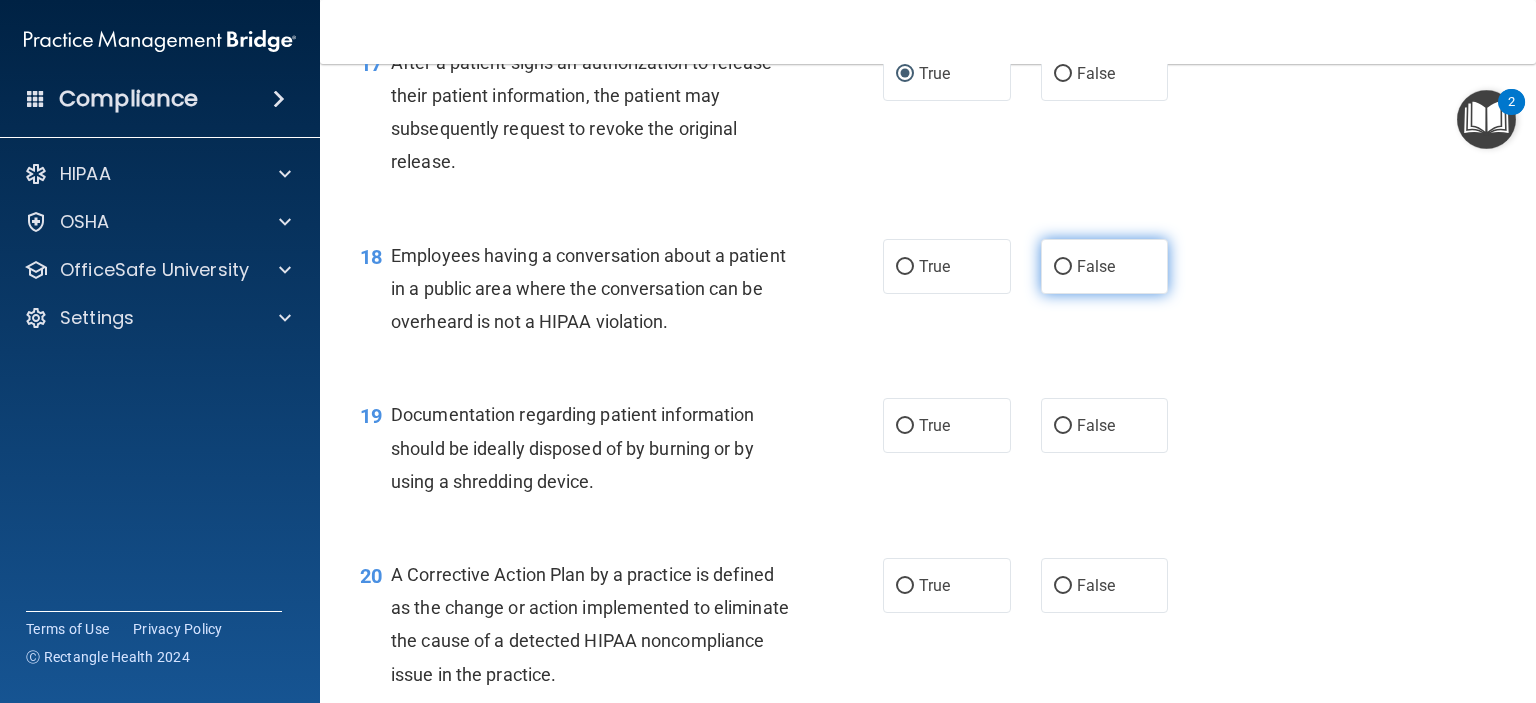 click on "False" at bounding box center [1096, 266] 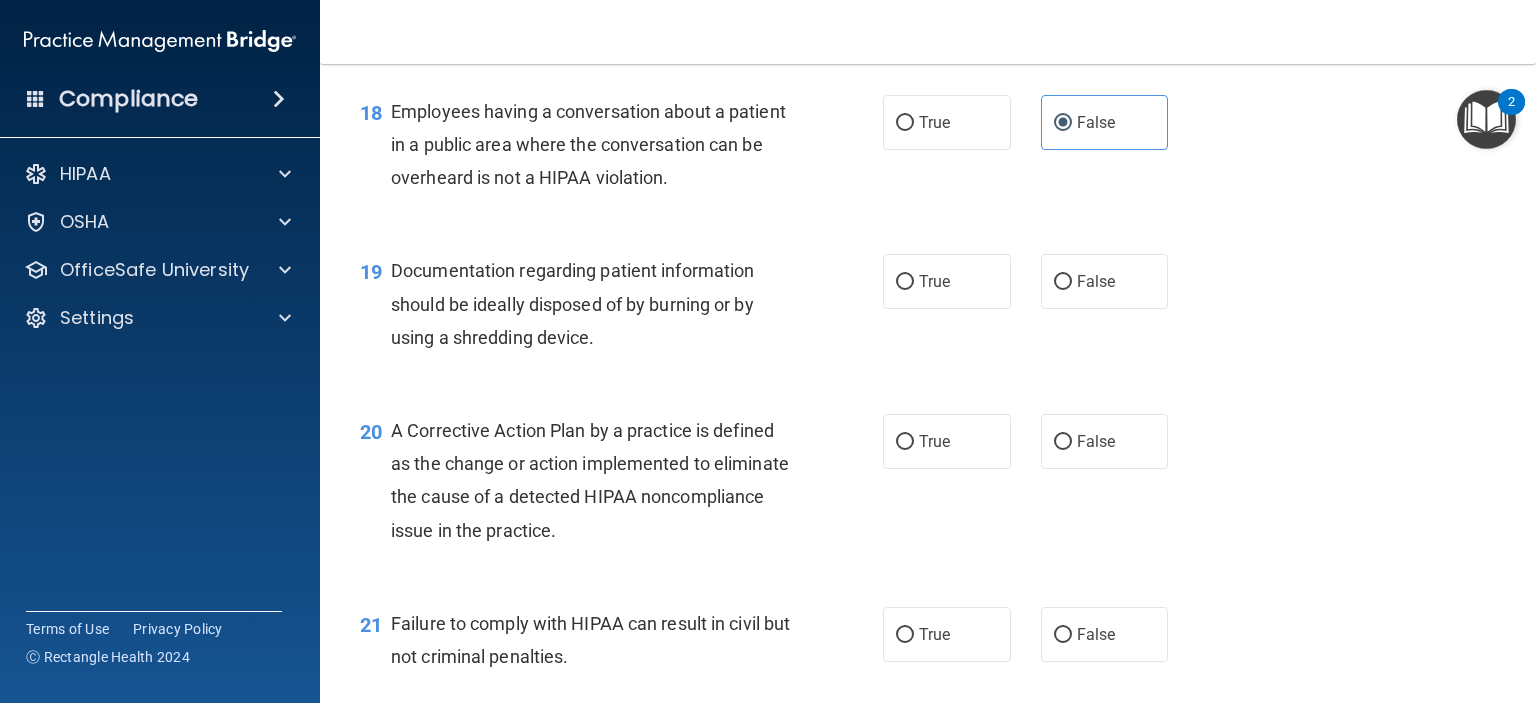 scroll, scrollTop: 3000, scrollLeft: 0, axis: vertical 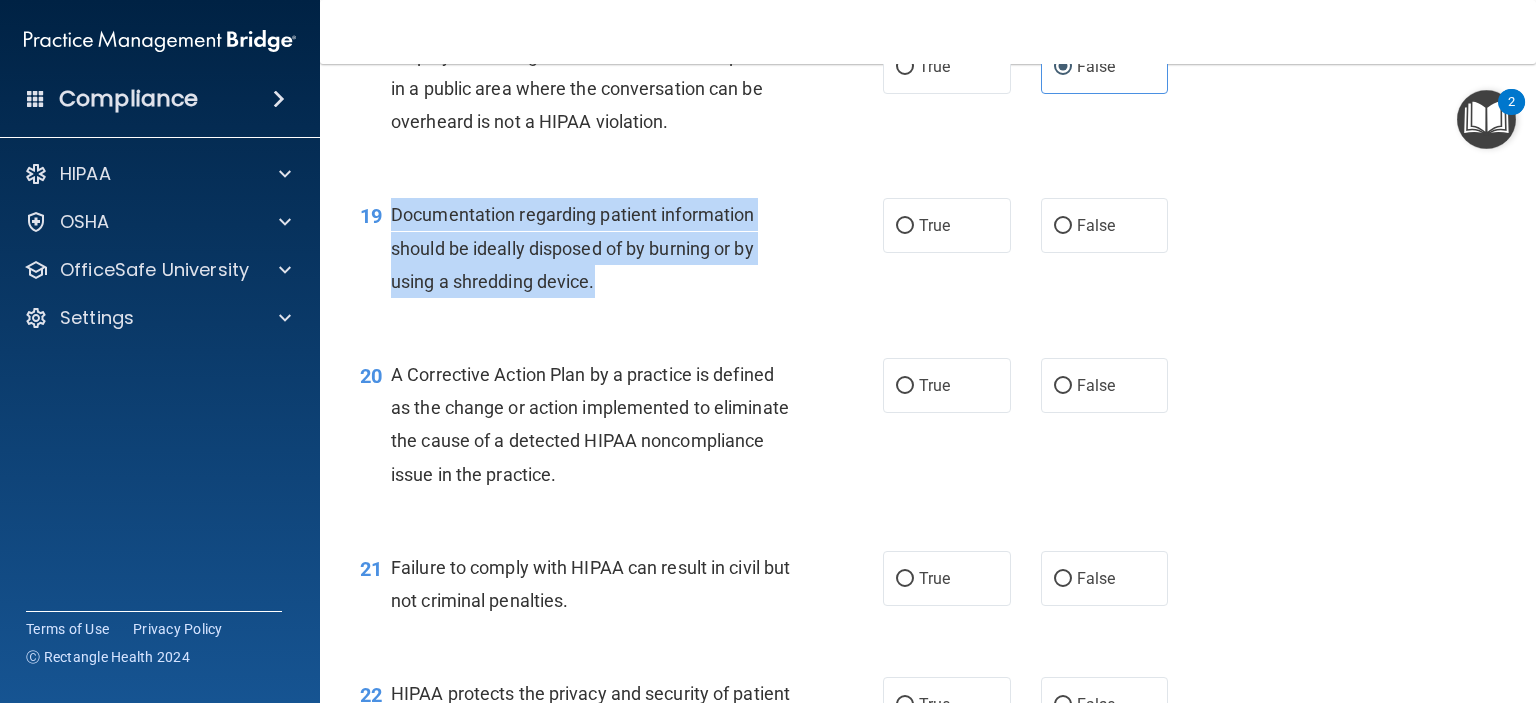 drag, startPoint x: 391, startPoint y: 247, endPoint x: 601, endPoint y: 327, distance: 224.72205 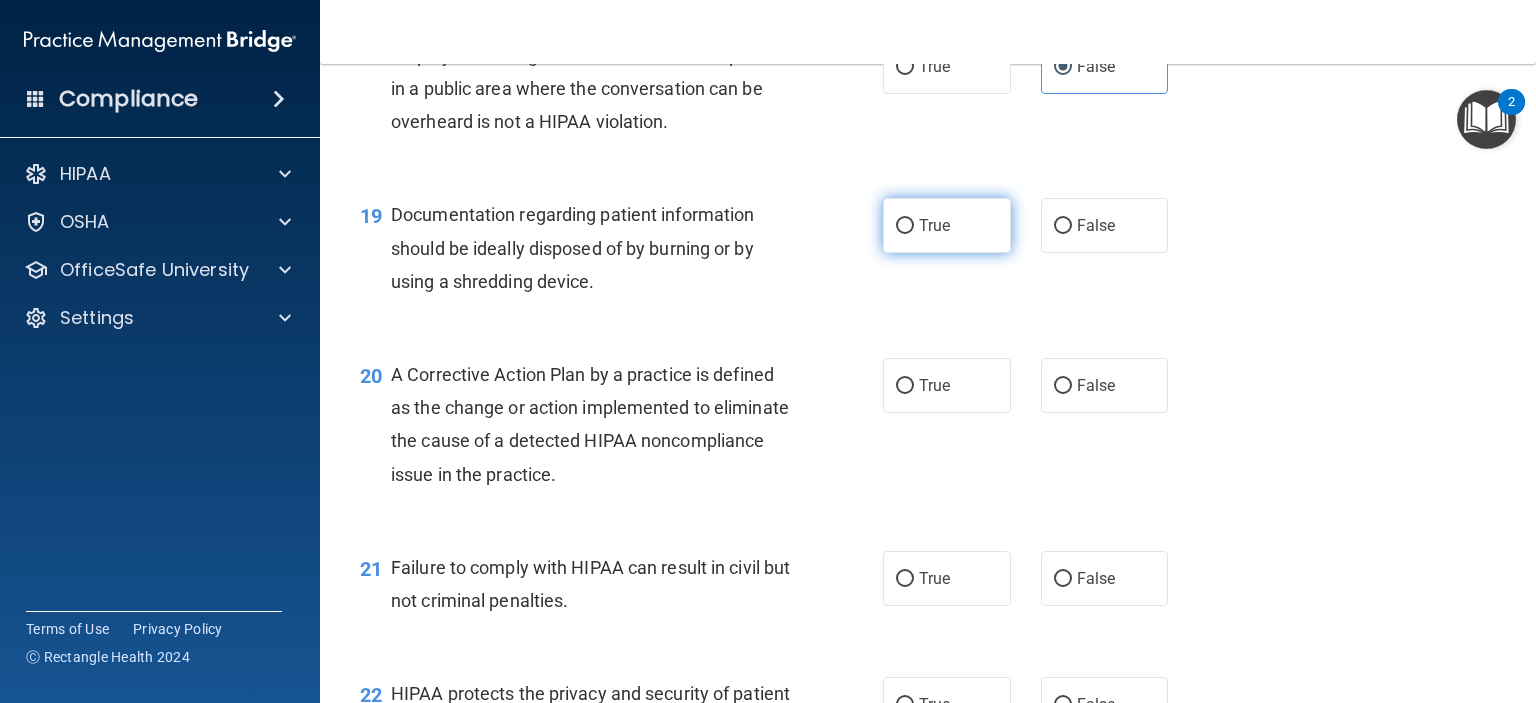 click on "True" at bounding box center (905, 226) 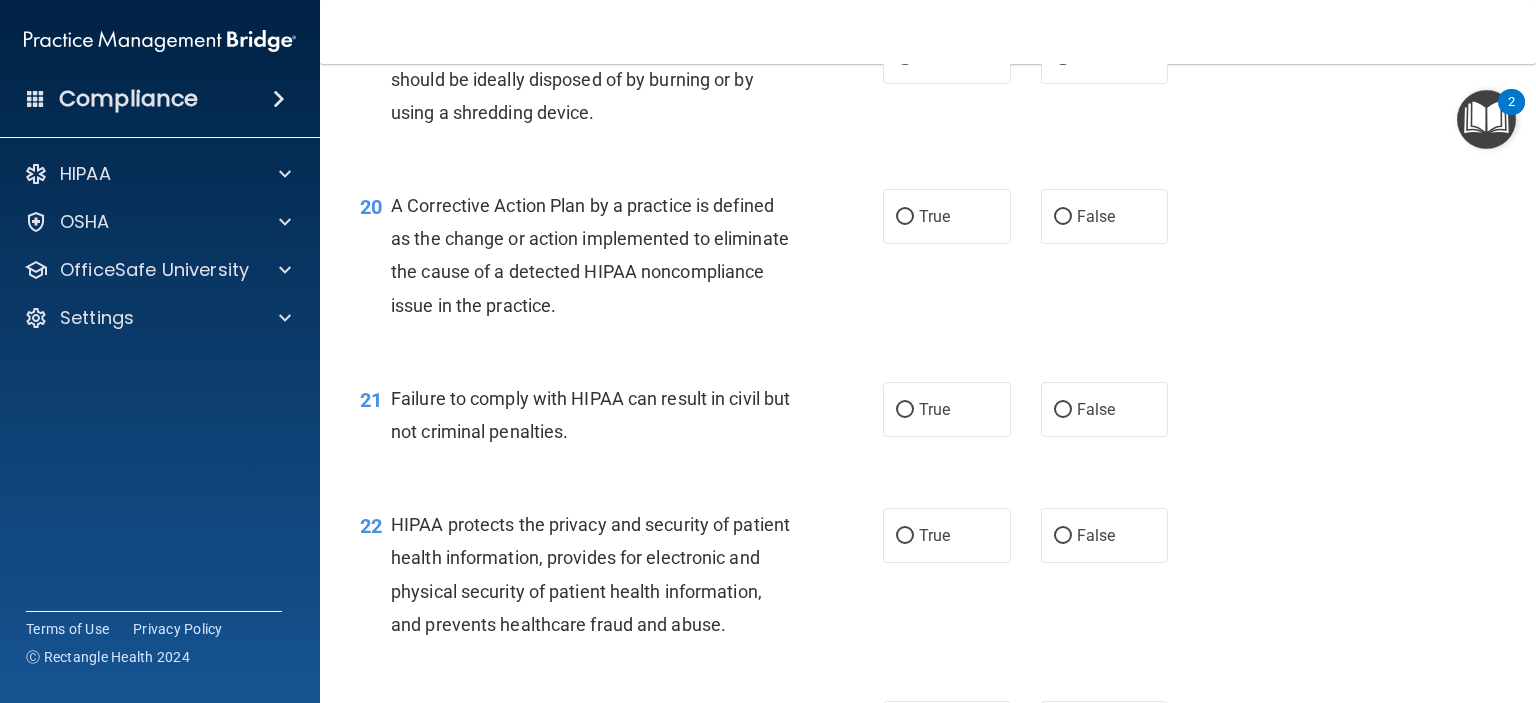 scroll, scrollTop: 3200, scrollLeft: 0, axis: vertical 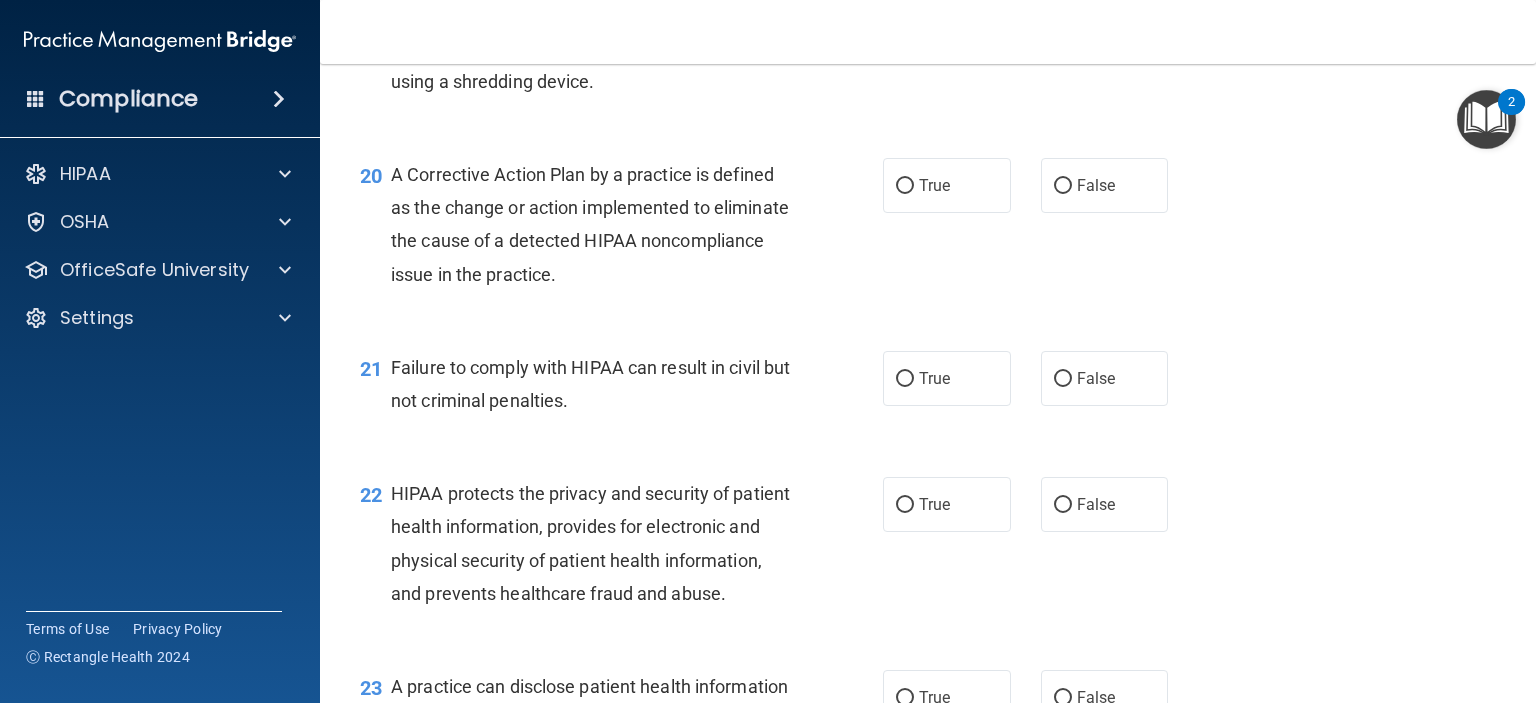 click on "20       A Corrective Action Plan by a practice is defined as the change or action implemented to eliminate the cause of a detected HIPAA noncompliance issue in the practice." at bounding box center [621, 229] 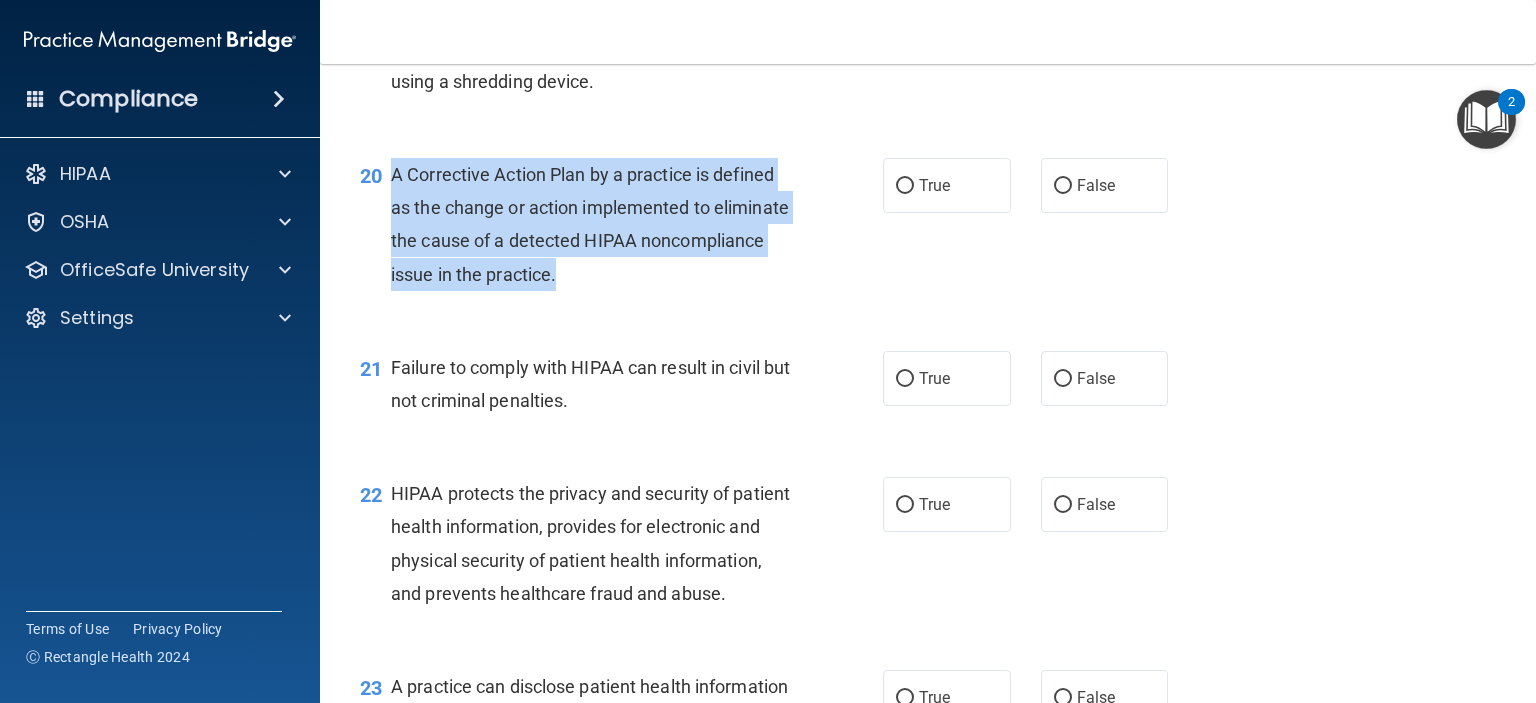 drag, startPoint x: 684, startPoint y: 308, endPoint x: 392, endPoint y: 202, distance: 310.6445 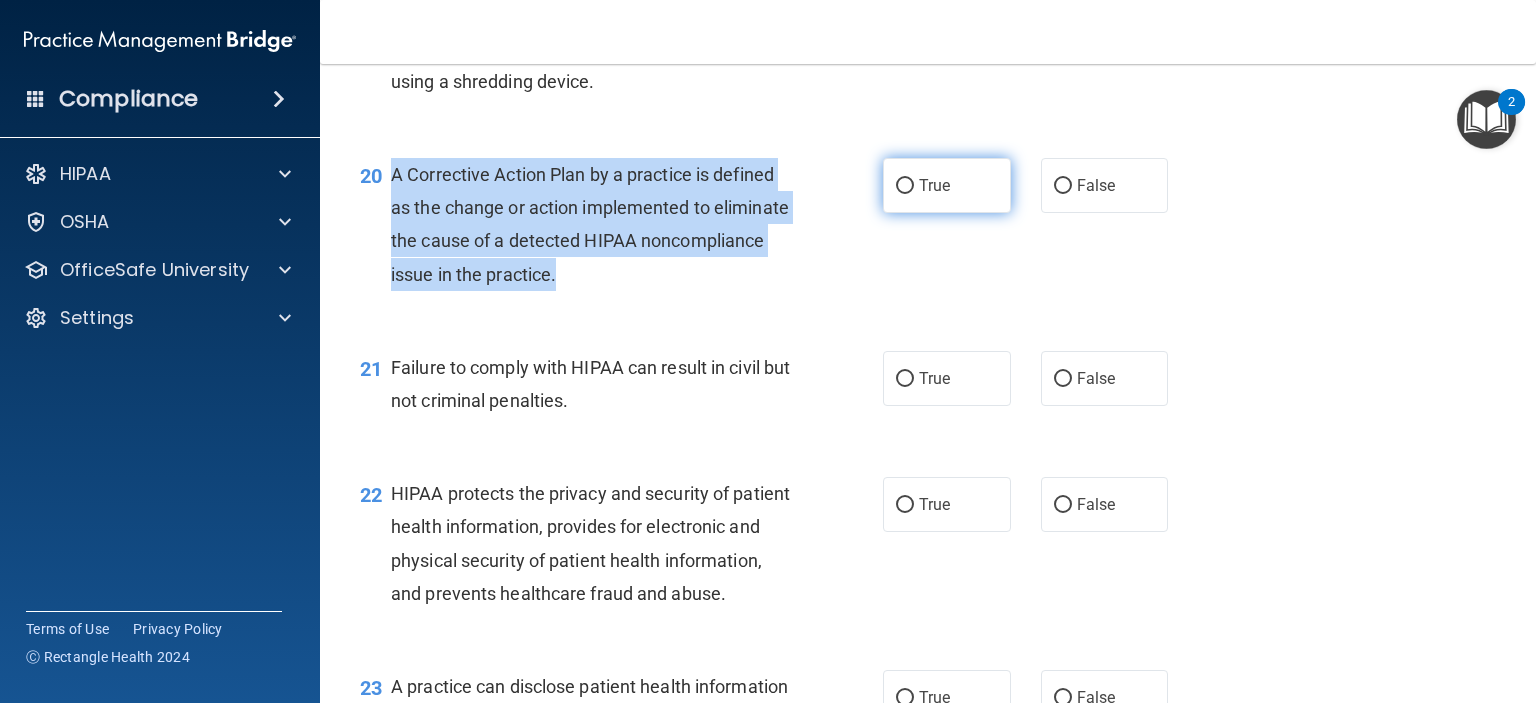 drag, startPoint x: 902, startPoint y: 218, endPoint x: 891, endPoint y: 234, distance: 19.416489 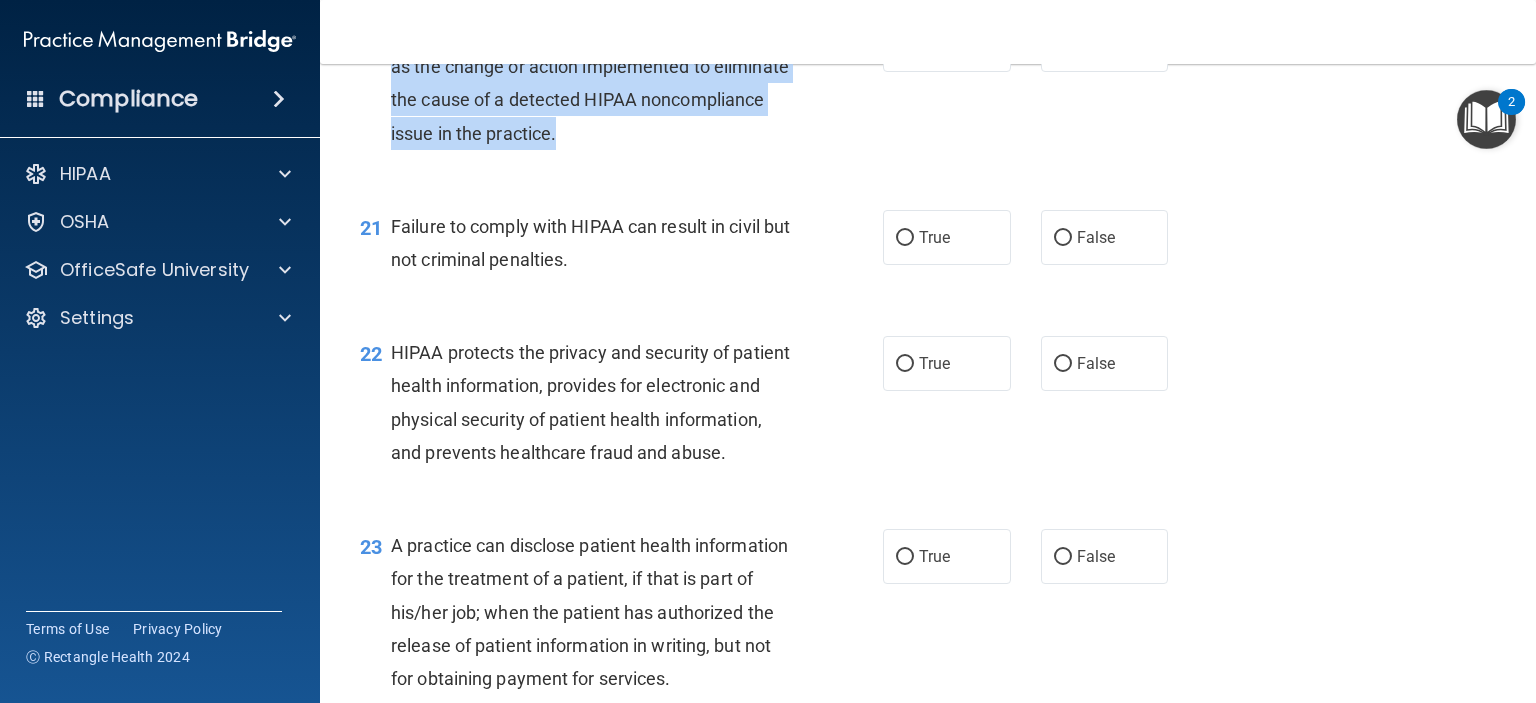 scroll, scrollTop: 3400, scrollLeft: 0, axis: vertical 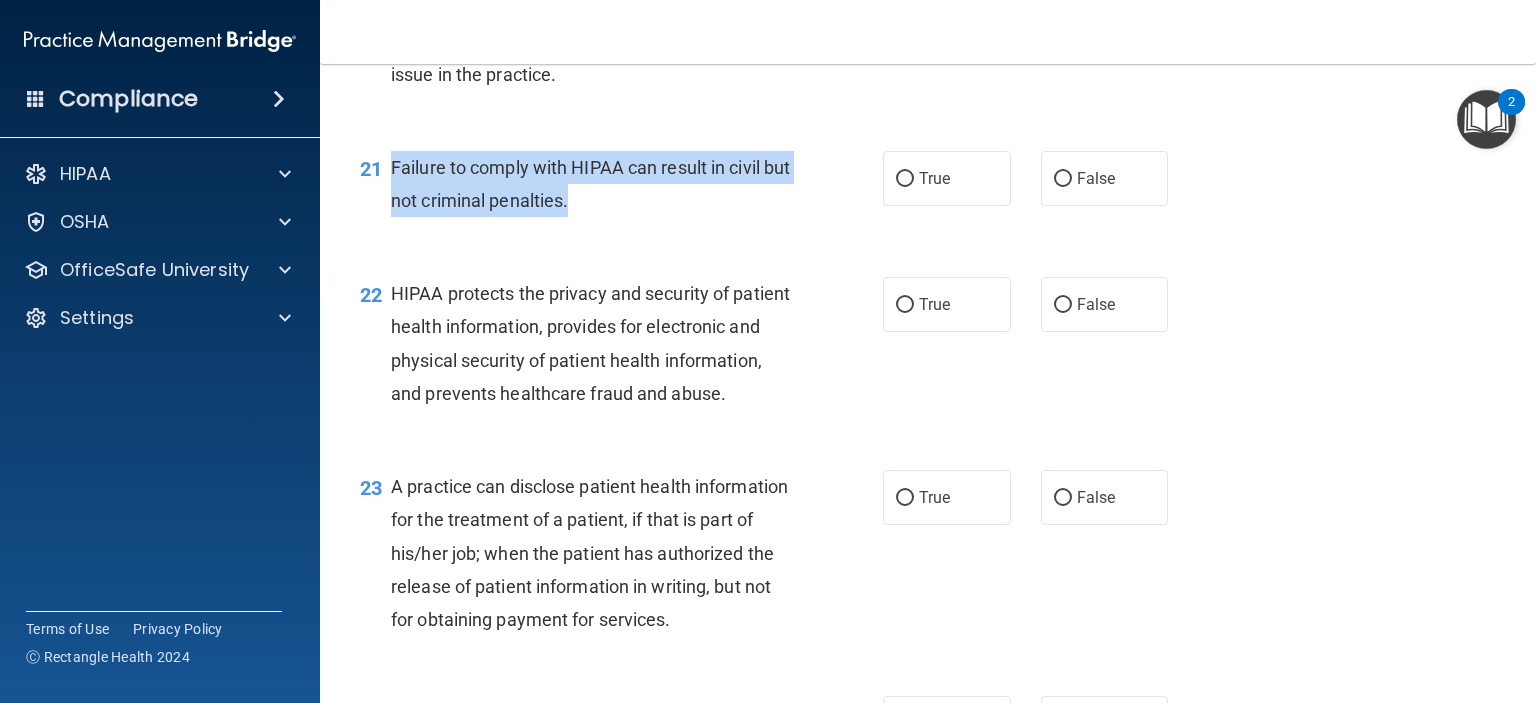 drag, startPoint x: 392, startPoint y: 200, endPoint x: 601, endPoint y: 240, distance: 212.79332 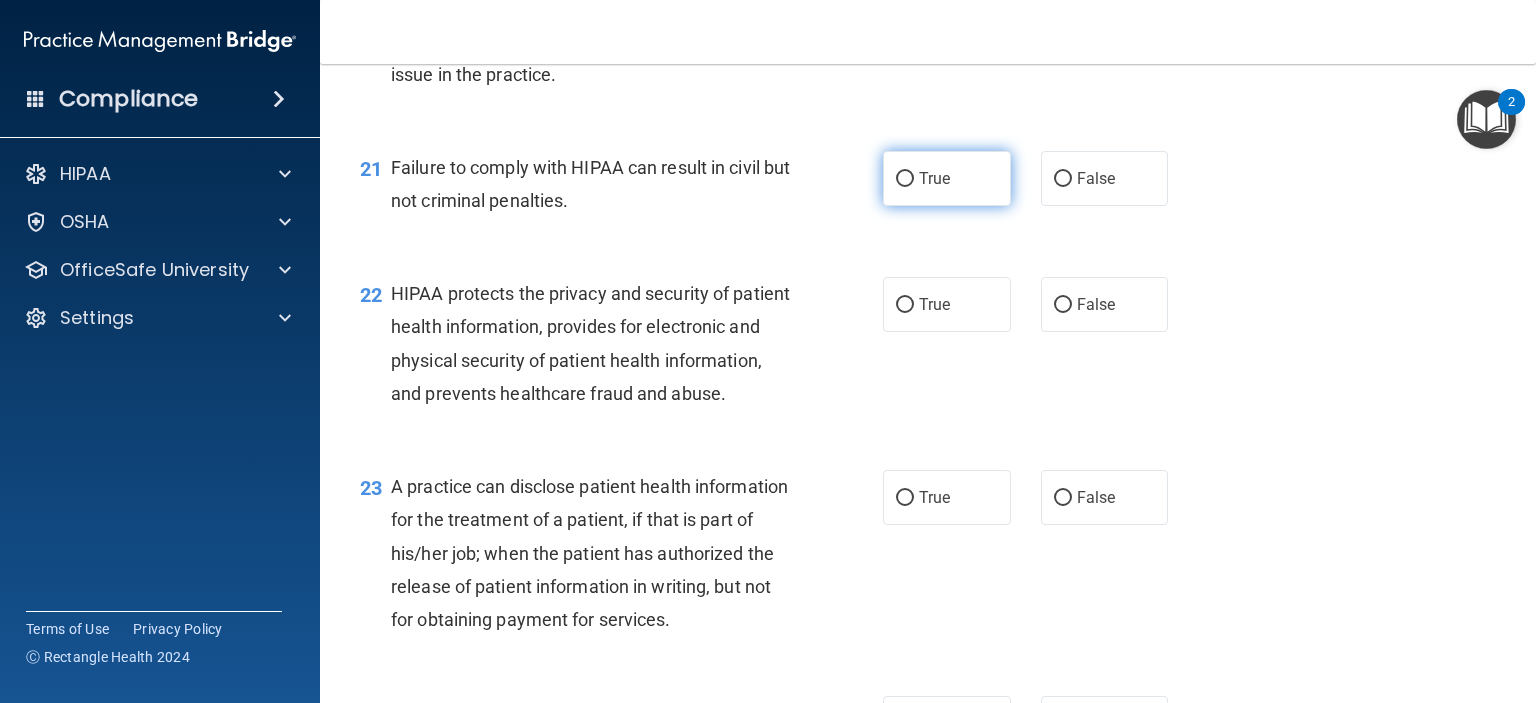 drag, startPoint x: 1070, startPoint y: 209, endPoint x: 997, endPoint y: 236, distance: 77.83315 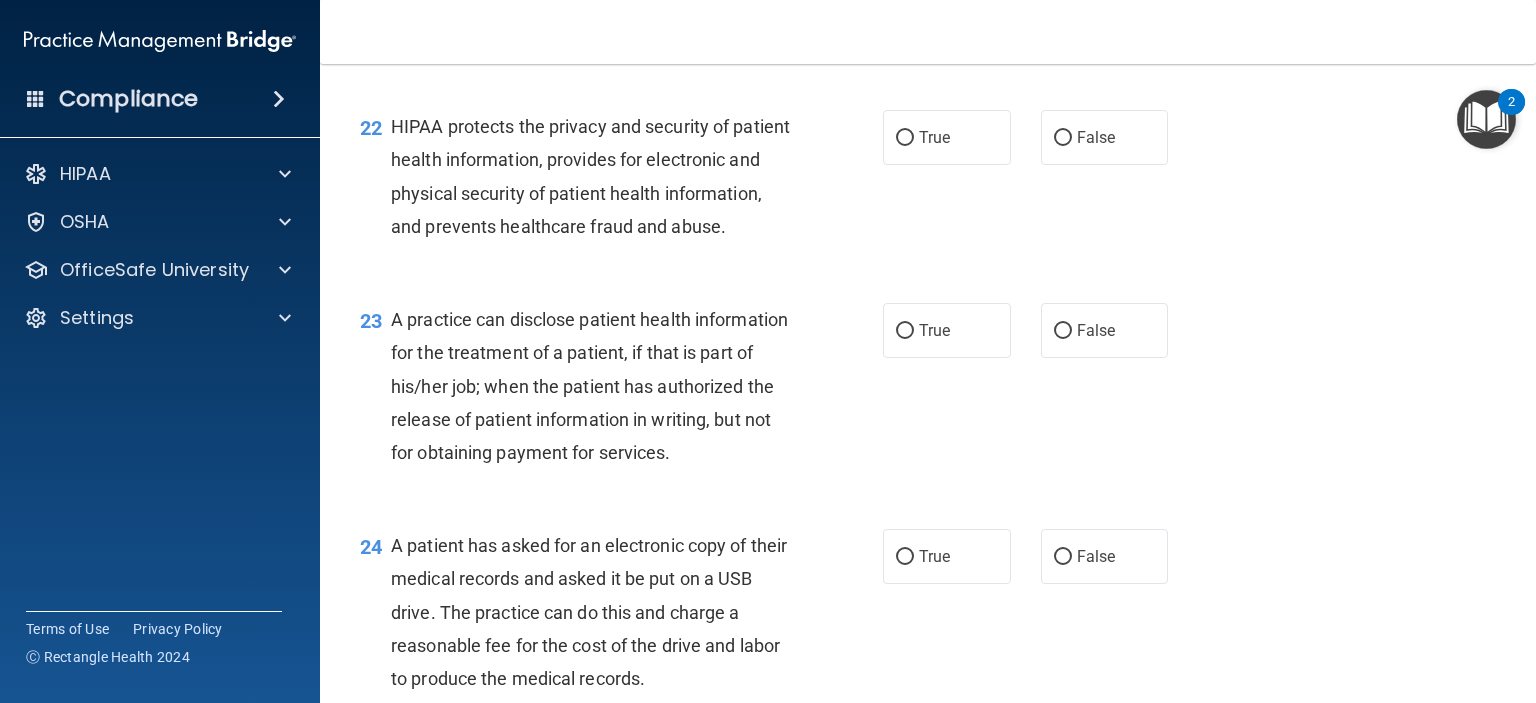 scroll, scrollTop: 3600, scrollLeft: 0, axis: vertical 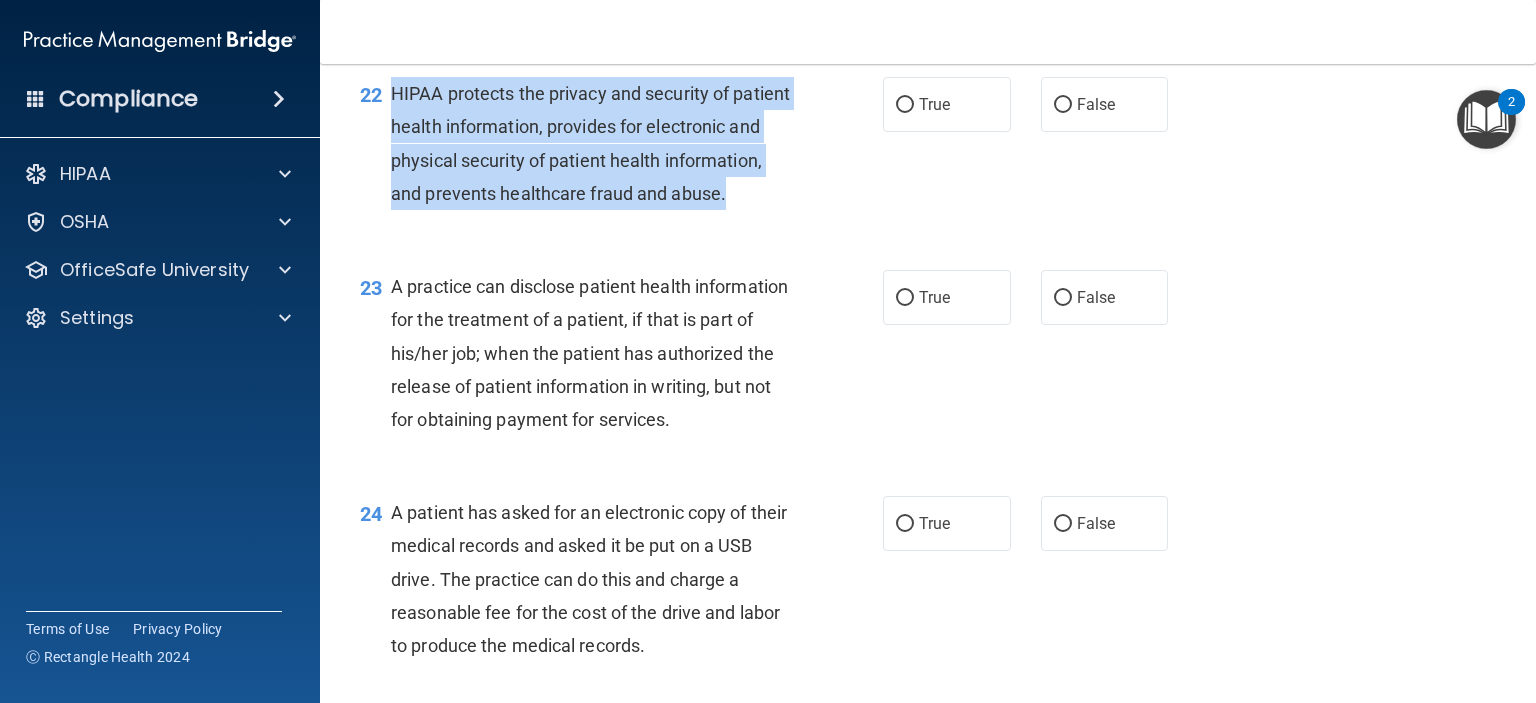 drag, startPoint x: 390, startPoint y: 124, endPoint x: 668, endPoint y: 273, distance: 315.4124 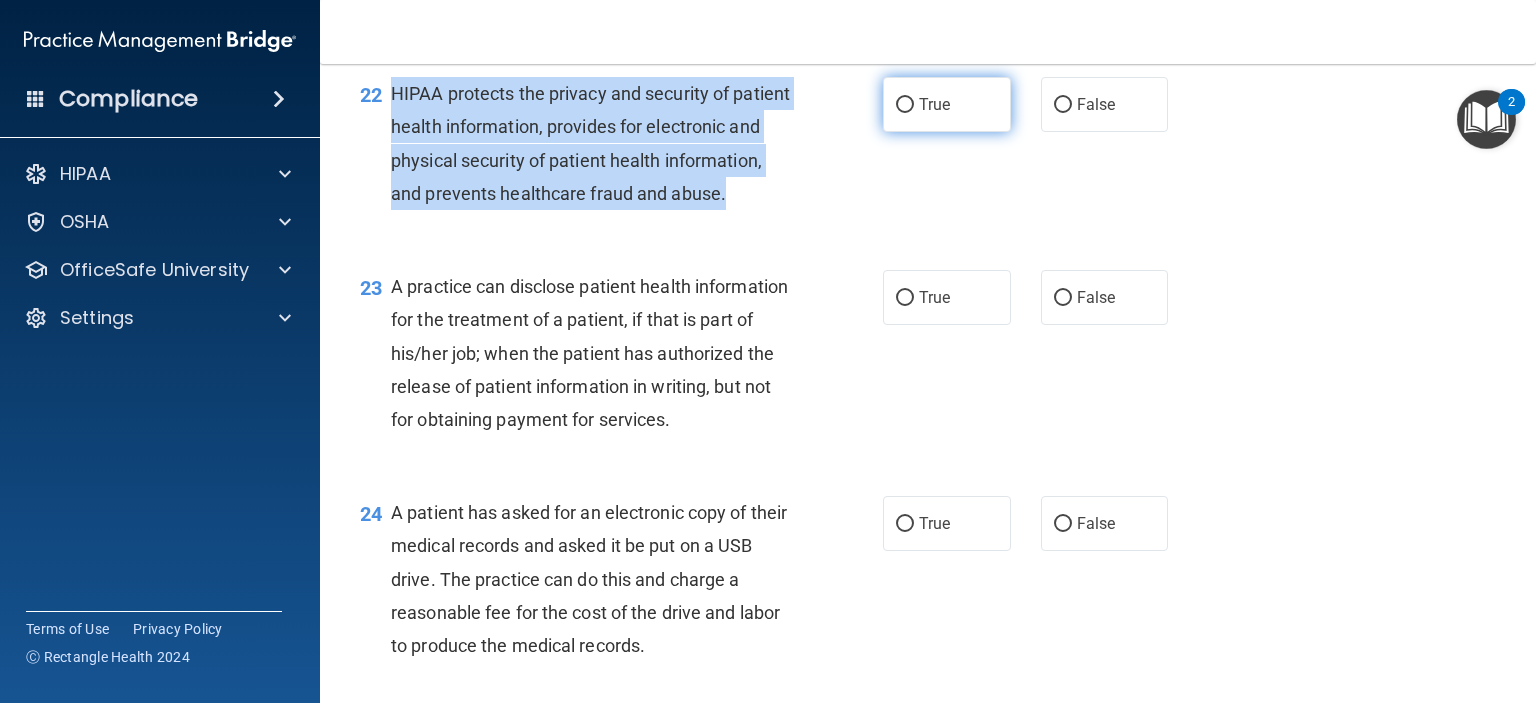 click on "True" at bounding box center (905, 105) 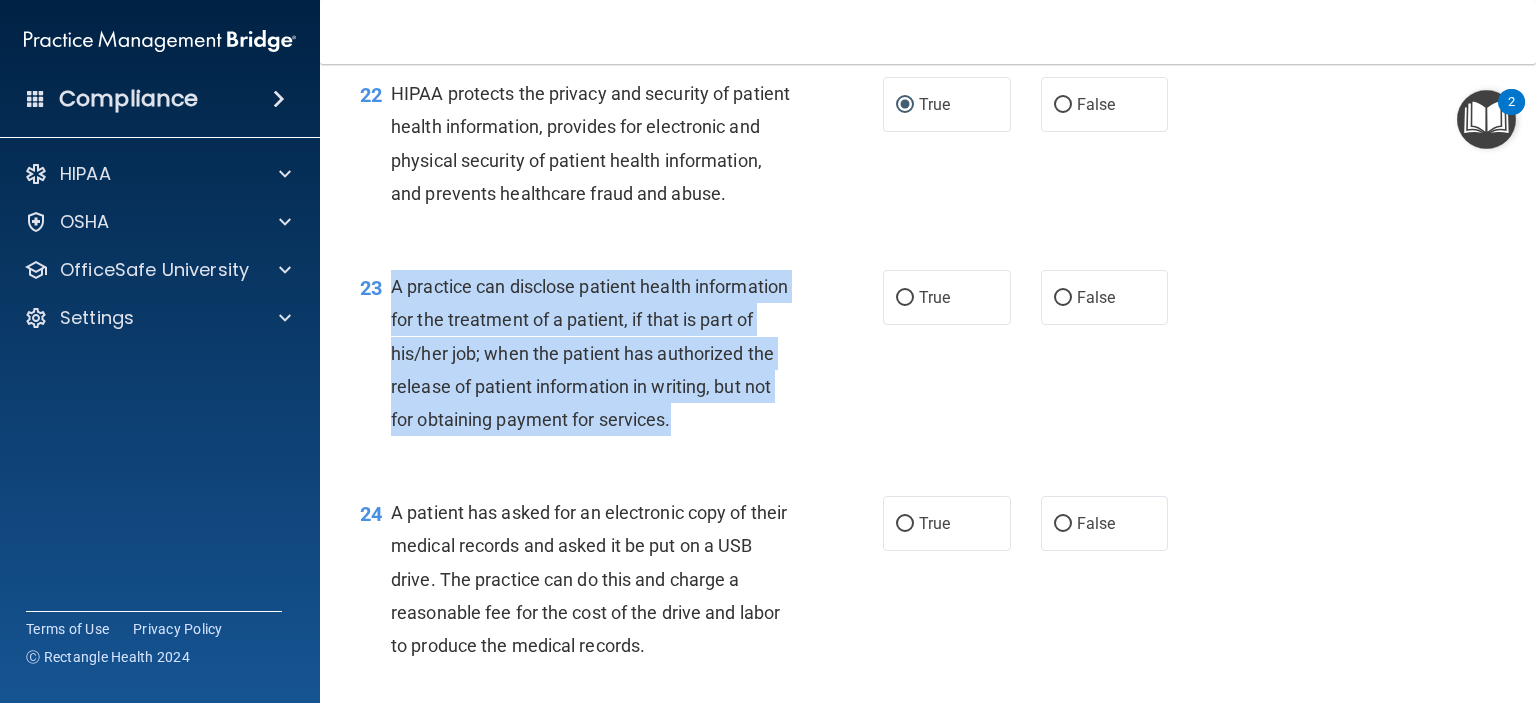 drag, startPoint x: 390, startPoint y: 347, endPoint x: 476, endPoint y: 511, distance: 185.181 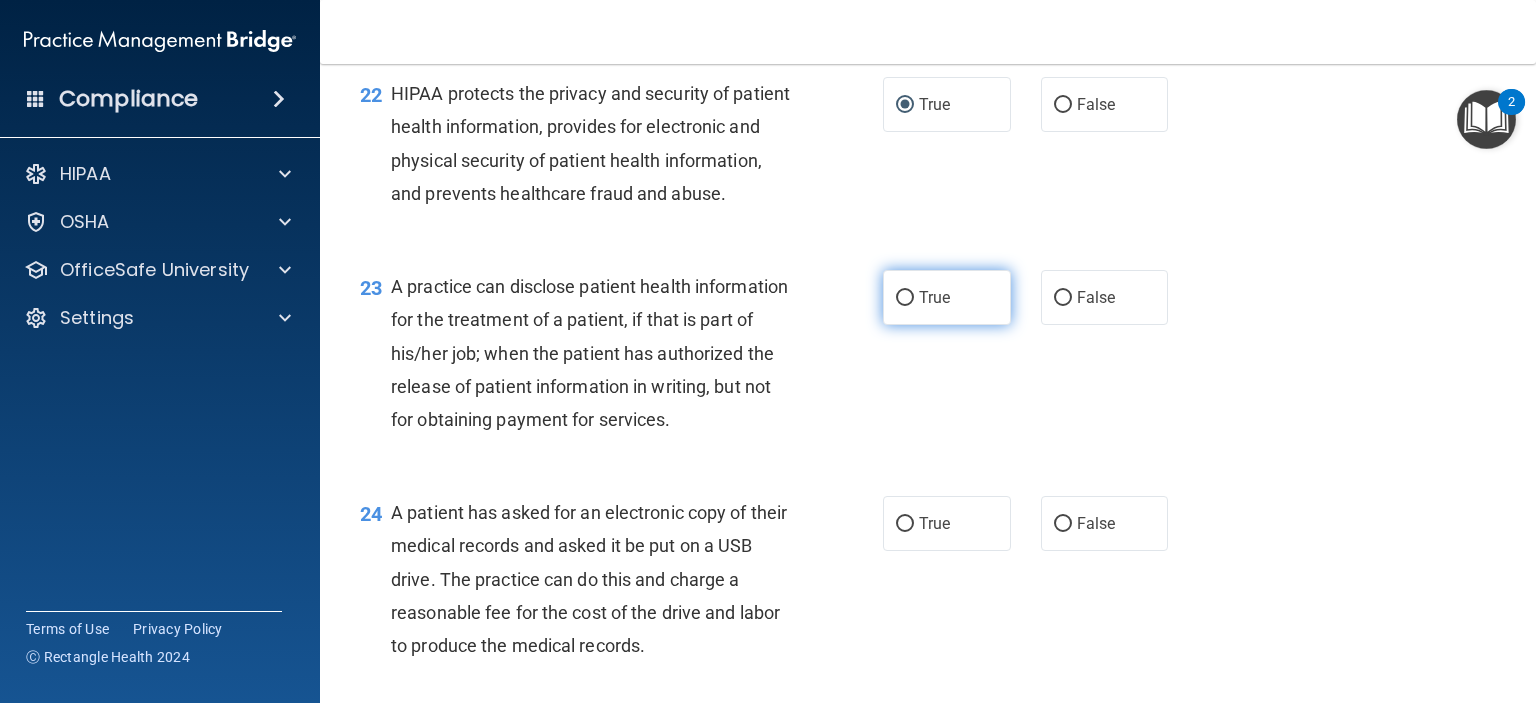 click on "True" at bounding box center (934, 297) 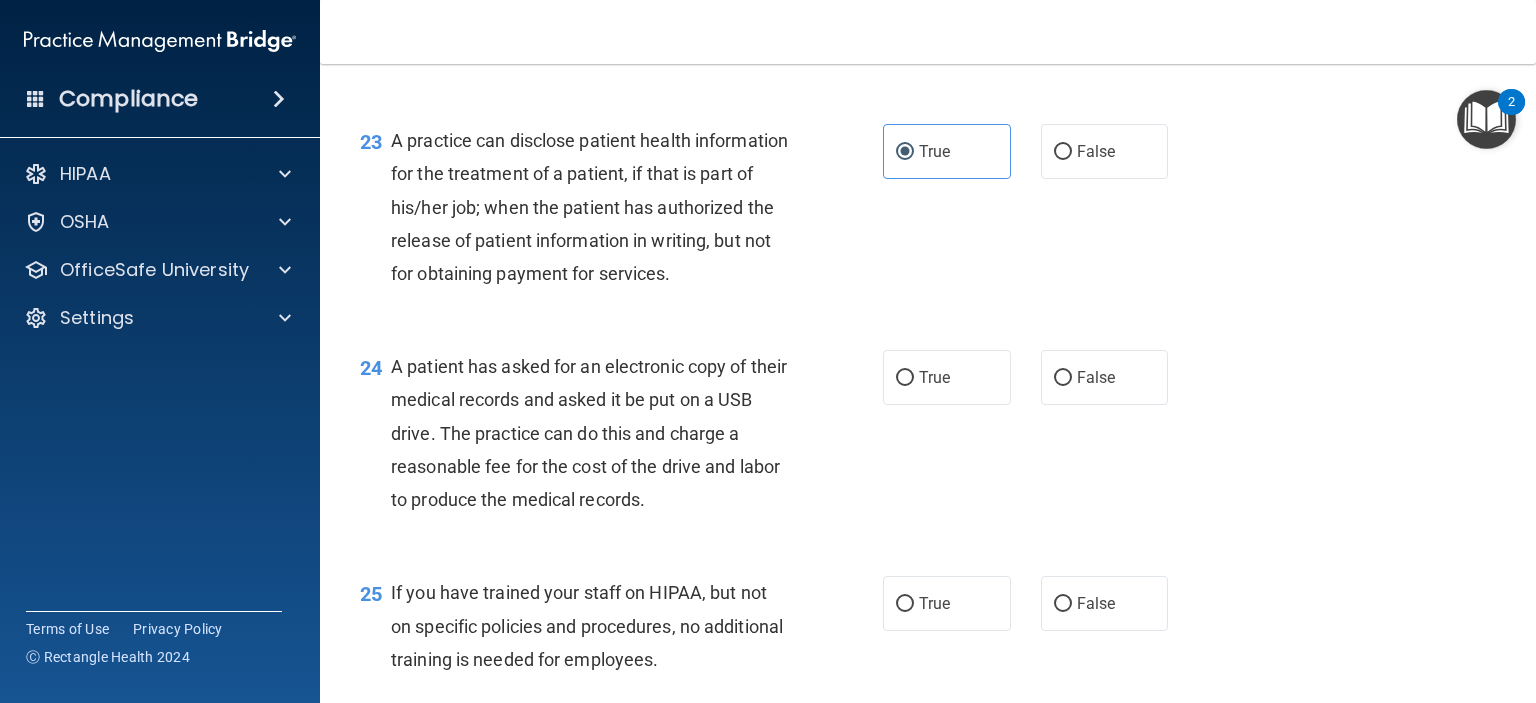 scroll, scrollTop: 3800, scrollLeft: 0, axis: vertical 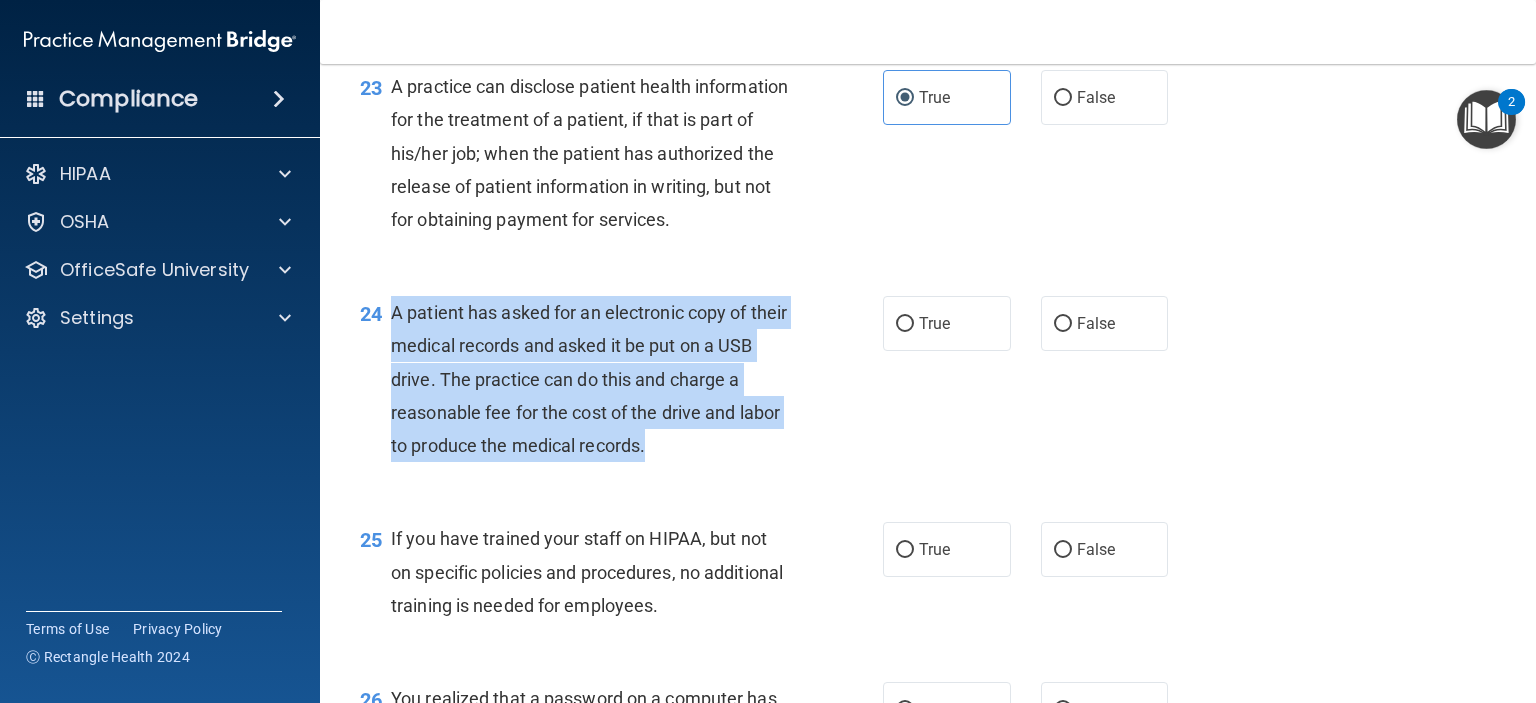 drag, startPoint x: 646, startPoint y: 547, endPoint x: 390, endPoint y: 411, distance: 289.88272 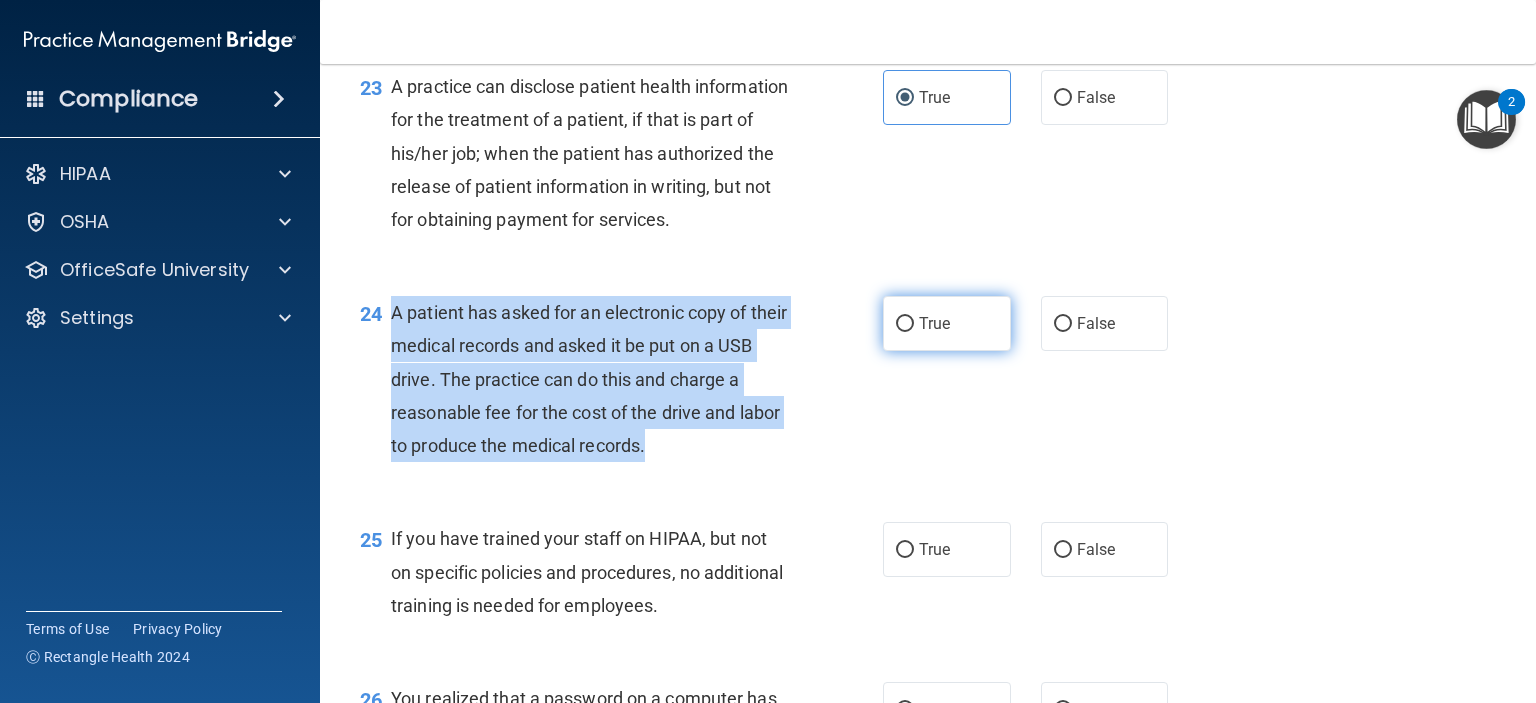 click on "True" at bounding box center (905, 324) 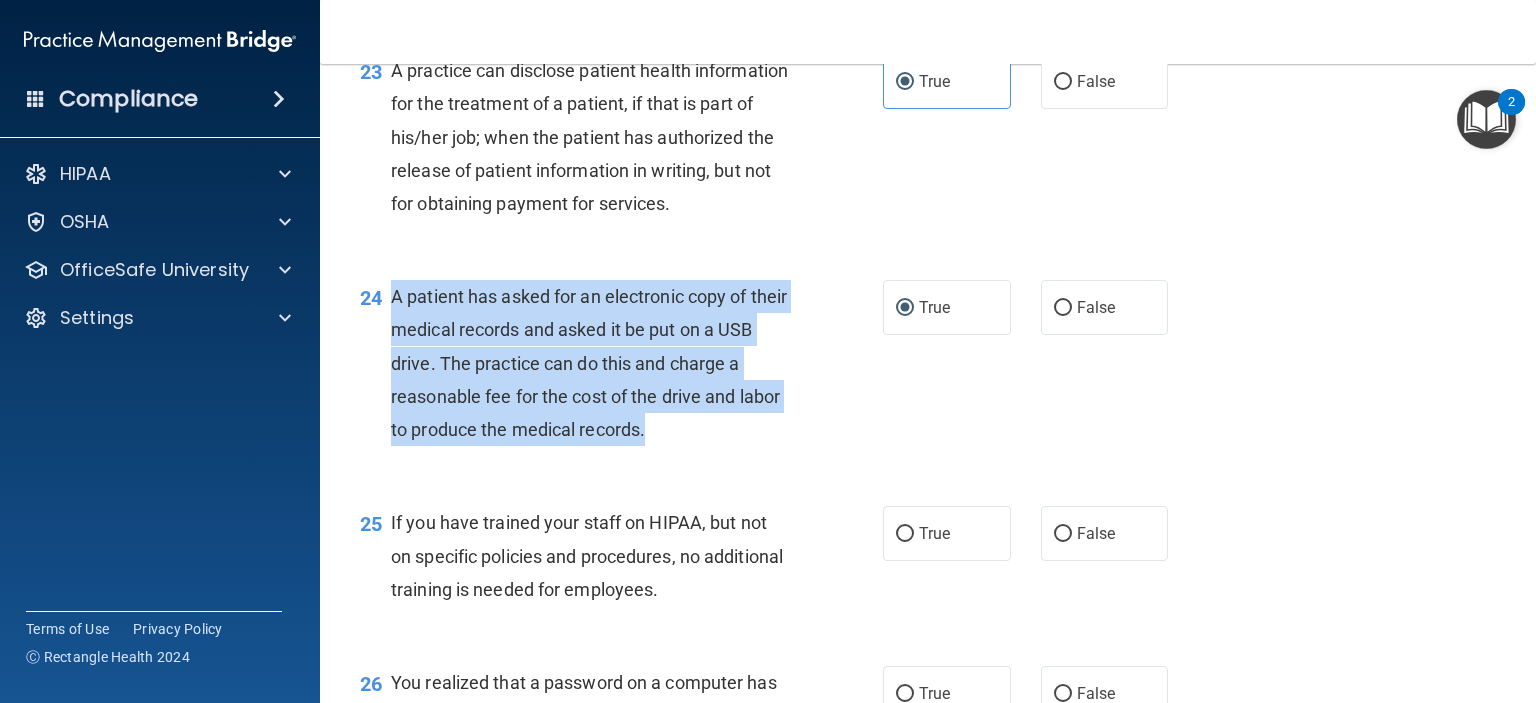 scroll, scrollTop: 4016, scrollLeft: 0, axis: vertical 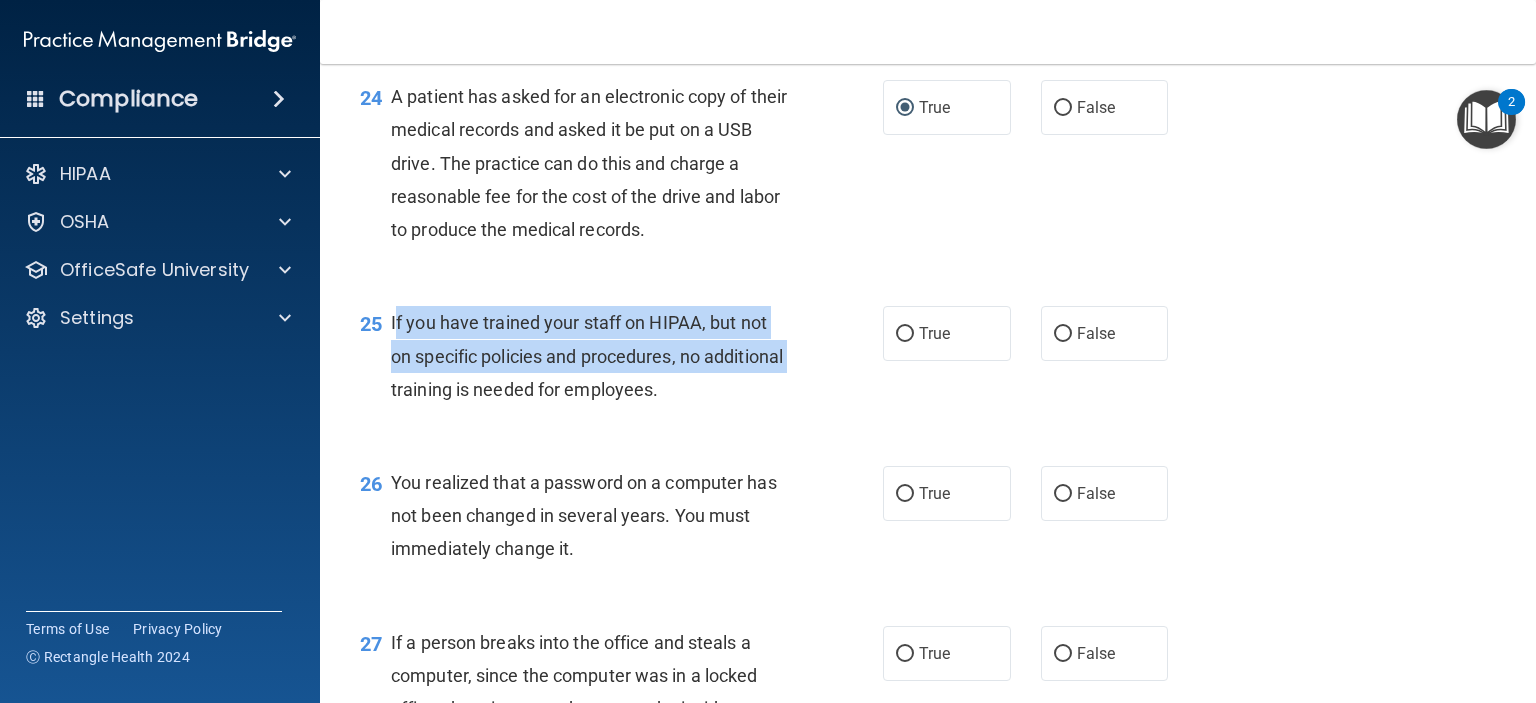 drag, startPoint x: 394, startPoint y: 421, endPoint x: 459, endPoint y: 482, distance: 89.140335 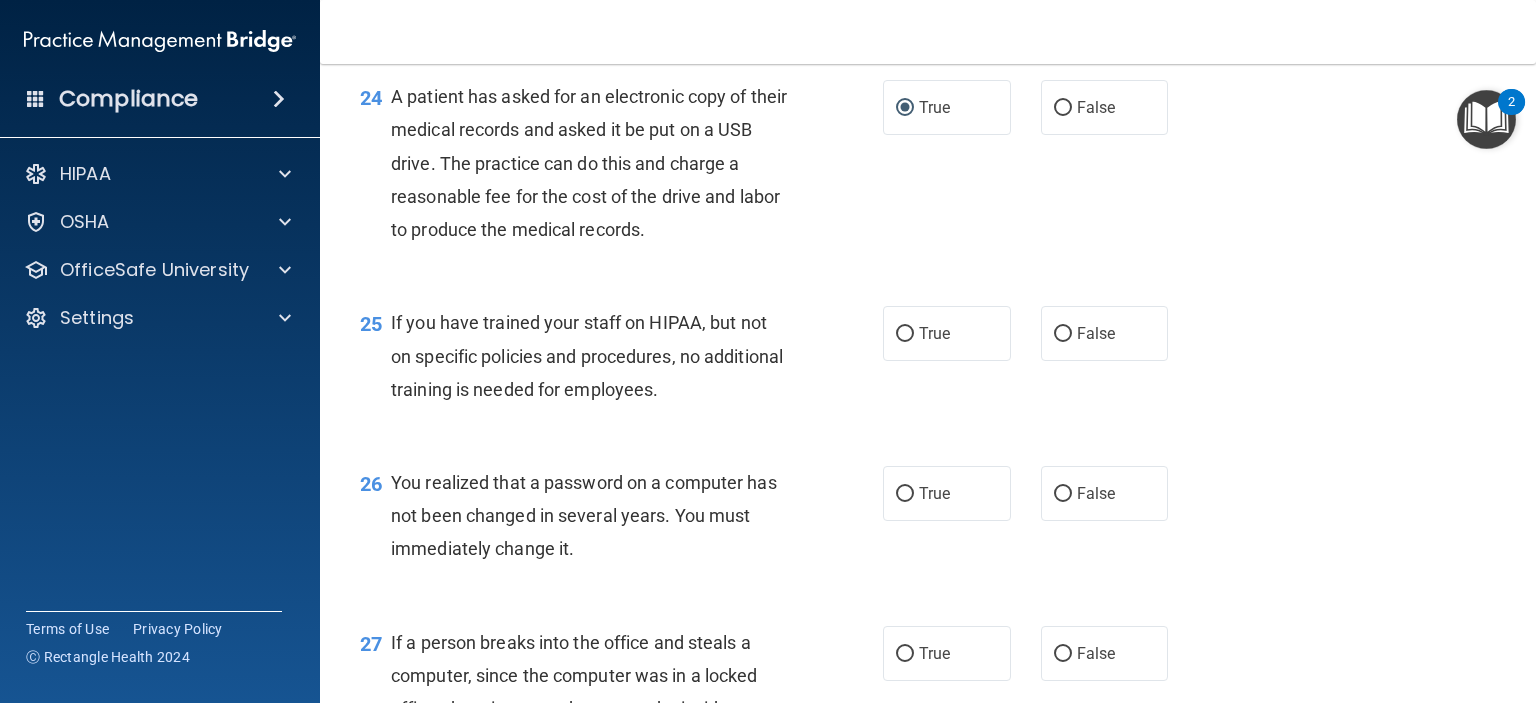 click on "25" at bounding box center [368, 324] 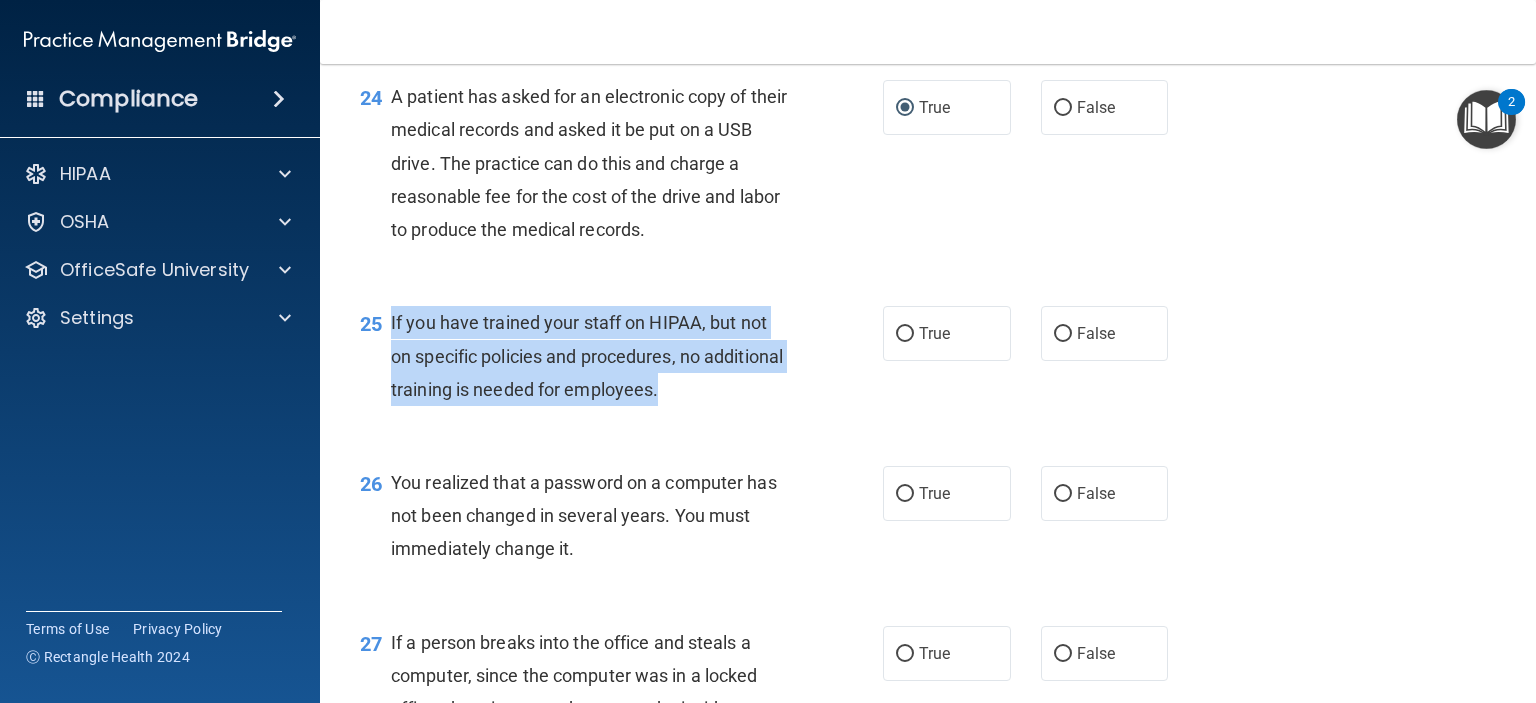 drag, startPoint x: 389, startPoint y: 417, endPoint x: 773, endPoint y: 511, distance: 395.33783 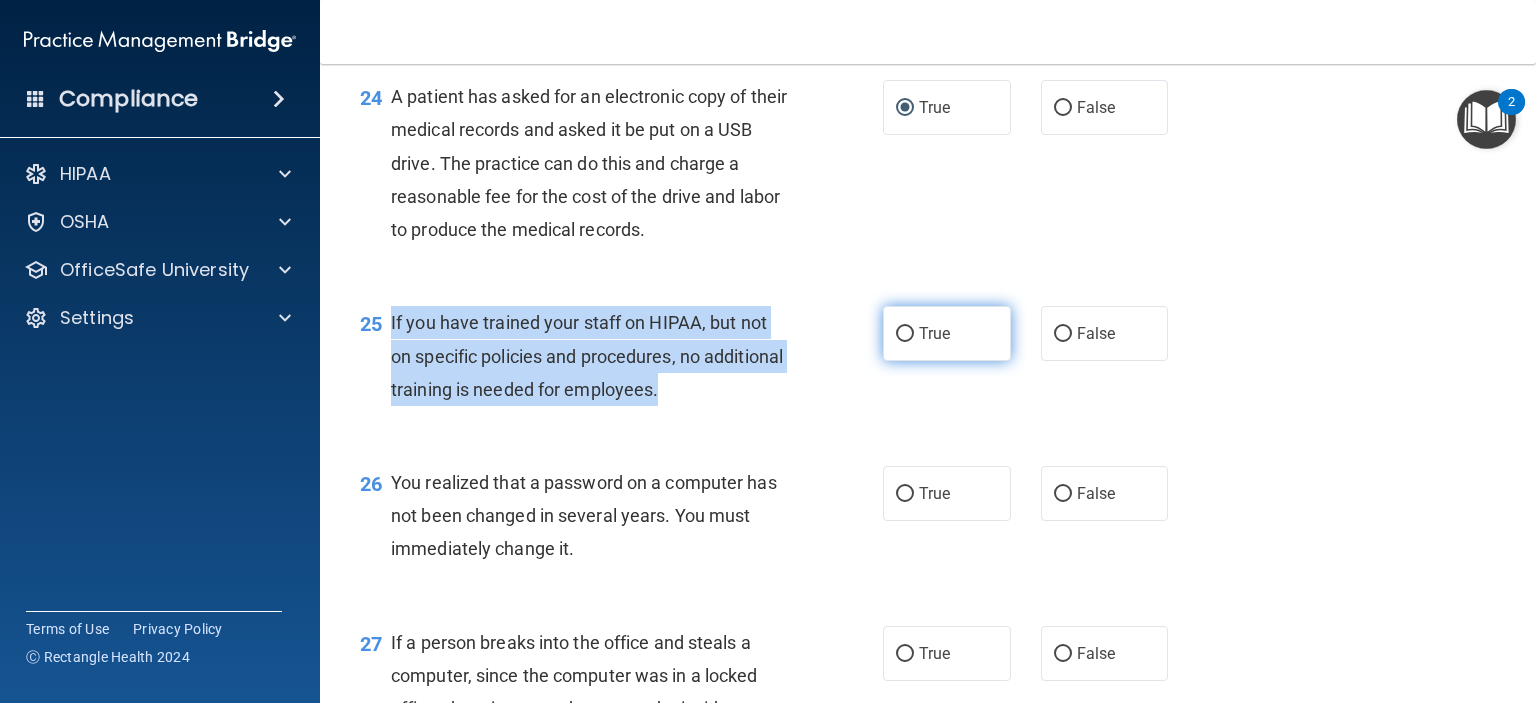 click on "True" at bounding box center (905, 334) 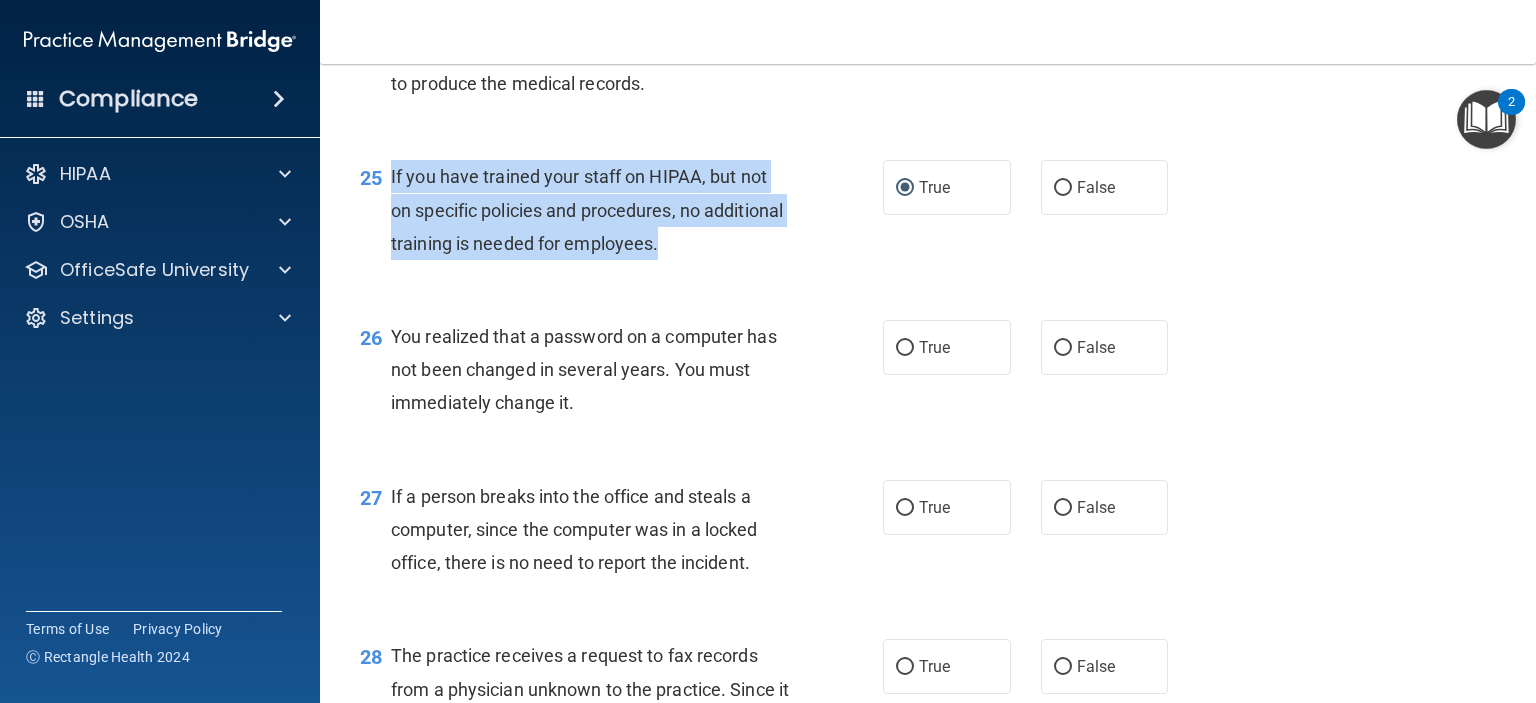 scroll, scrollTop: 4216, scrollLeft: 0, axis: vertical 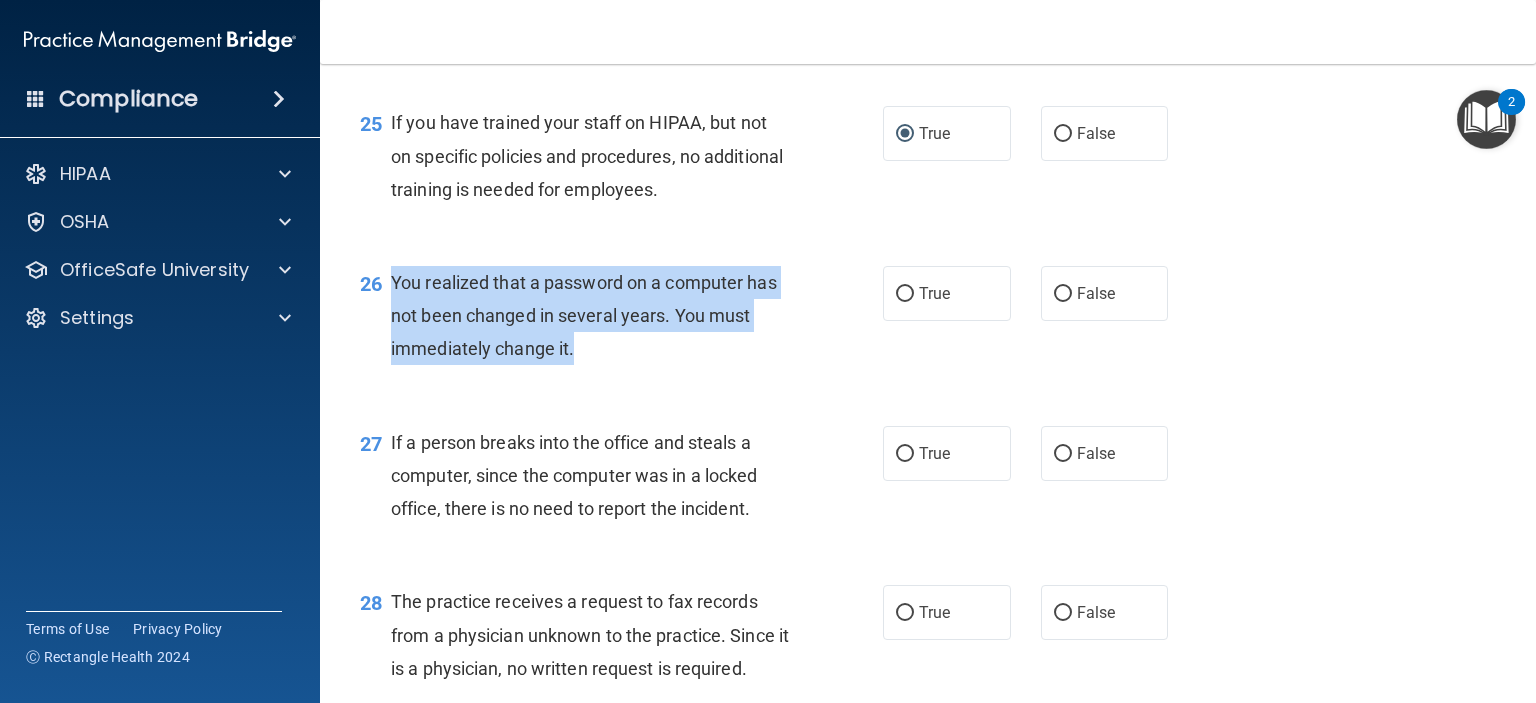 drag, startPoint x: 392, startPoint y: 381, endPoint x: 598, endPoint y: 458, distance: 219.92044 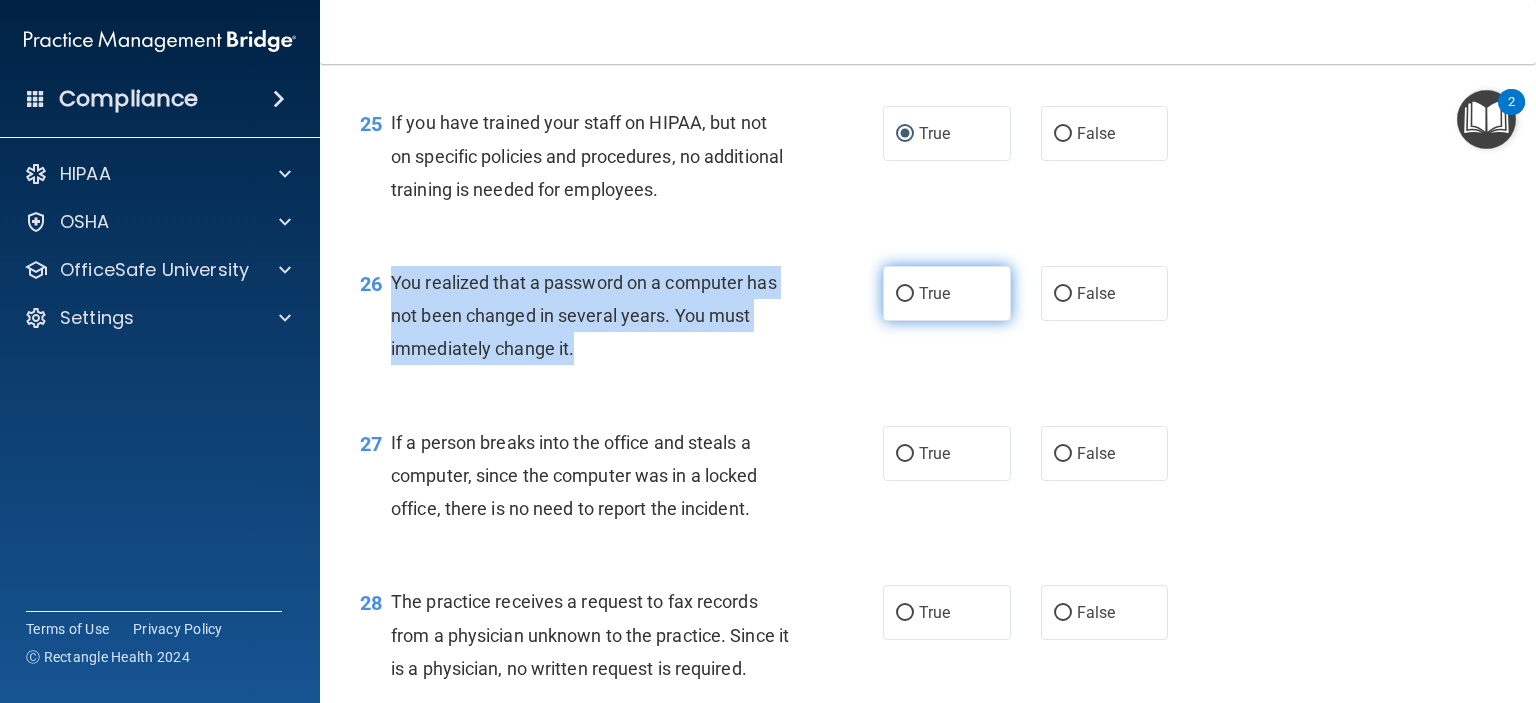 click on "True" at bounding box center (905, 294) 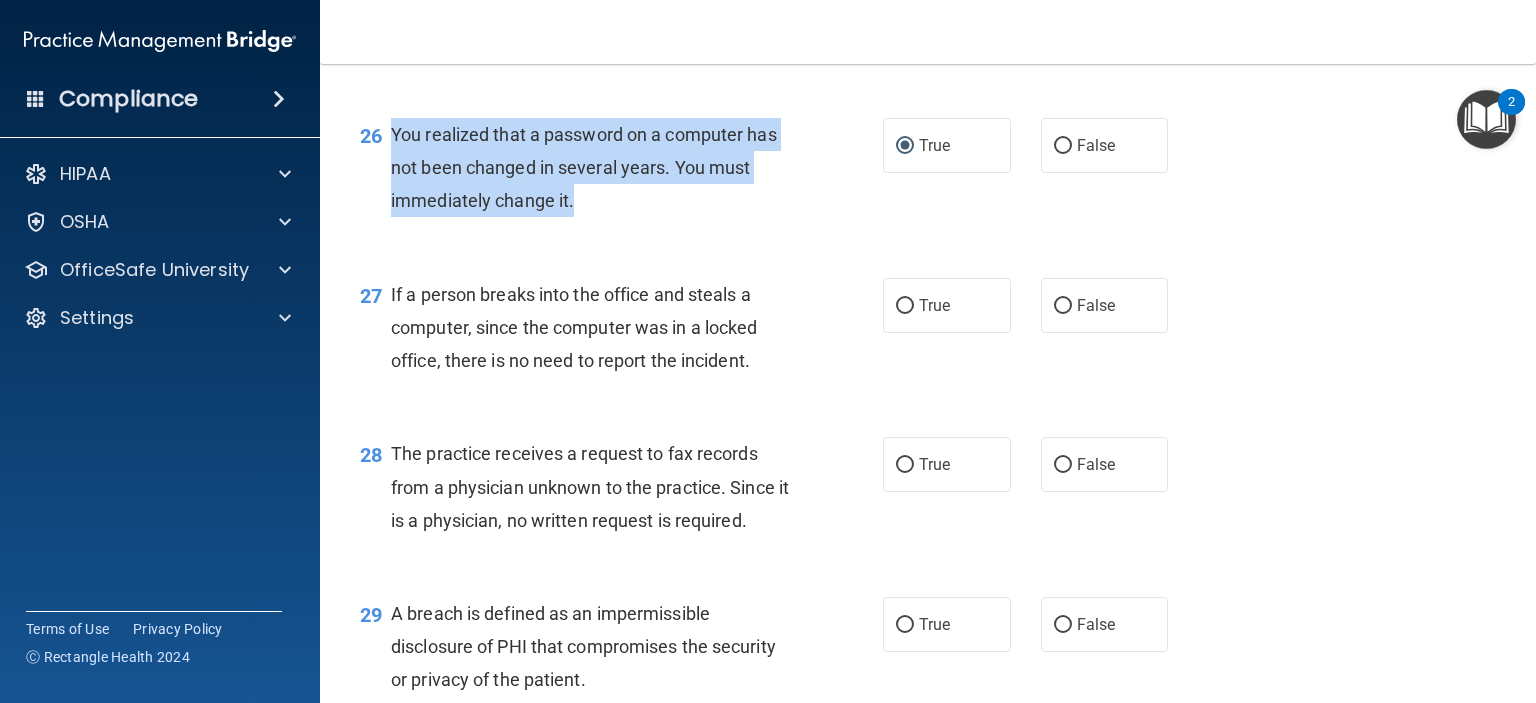 scroll, scrollTop: 4416, scrollLeft: 0, axis: vertical 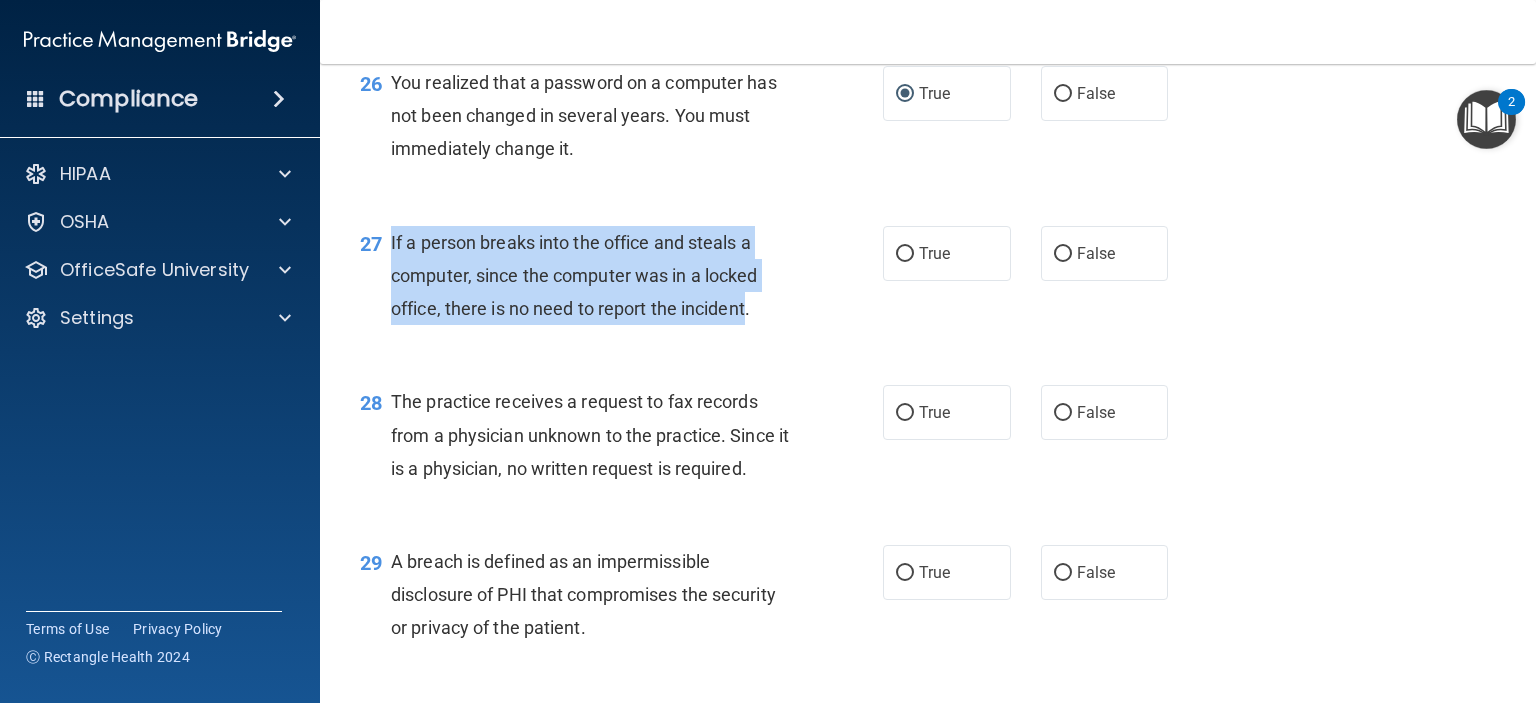 drag, startPoint x: 748, startPoint y: 410, endPoint x: 389, endPoint y: 343, distance: 365.19858 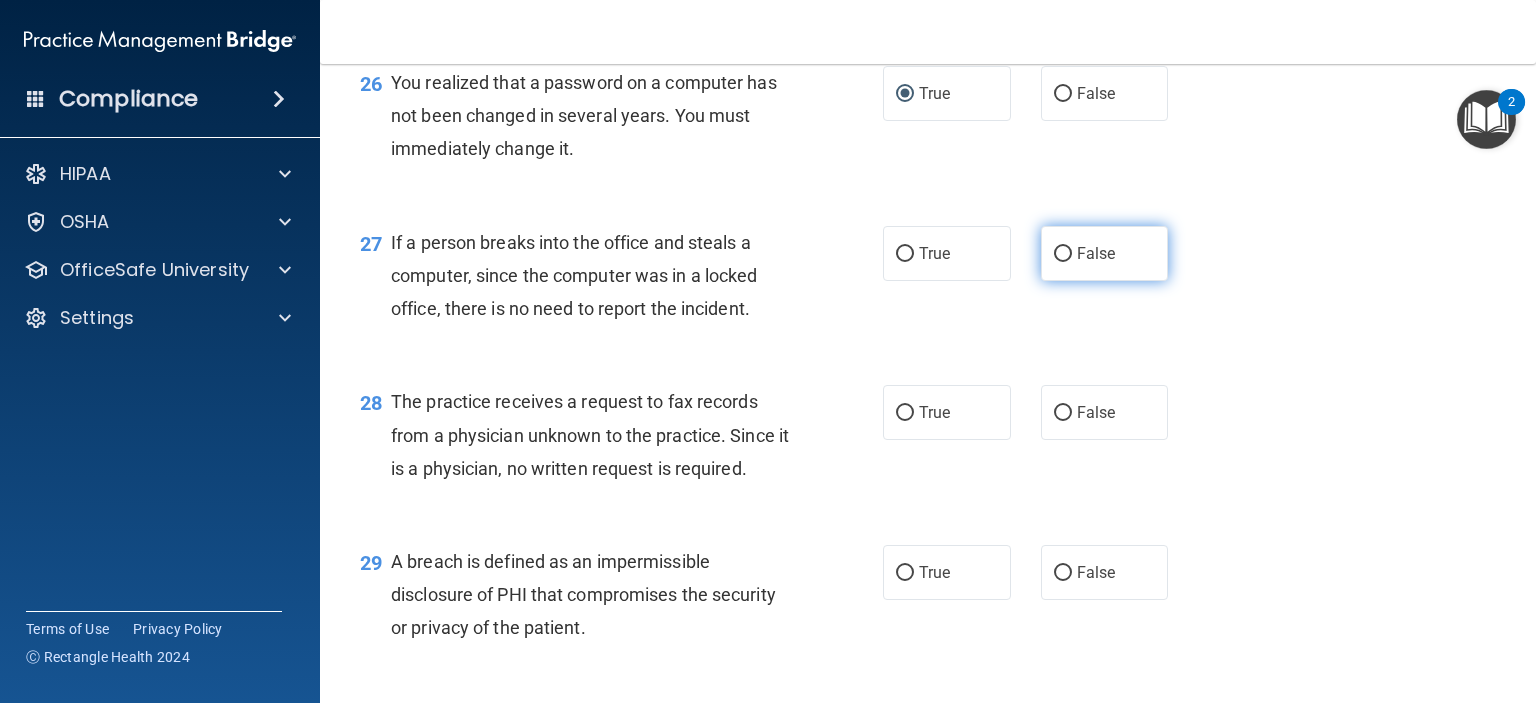 click on "False" at bounding box center (1096, 253) 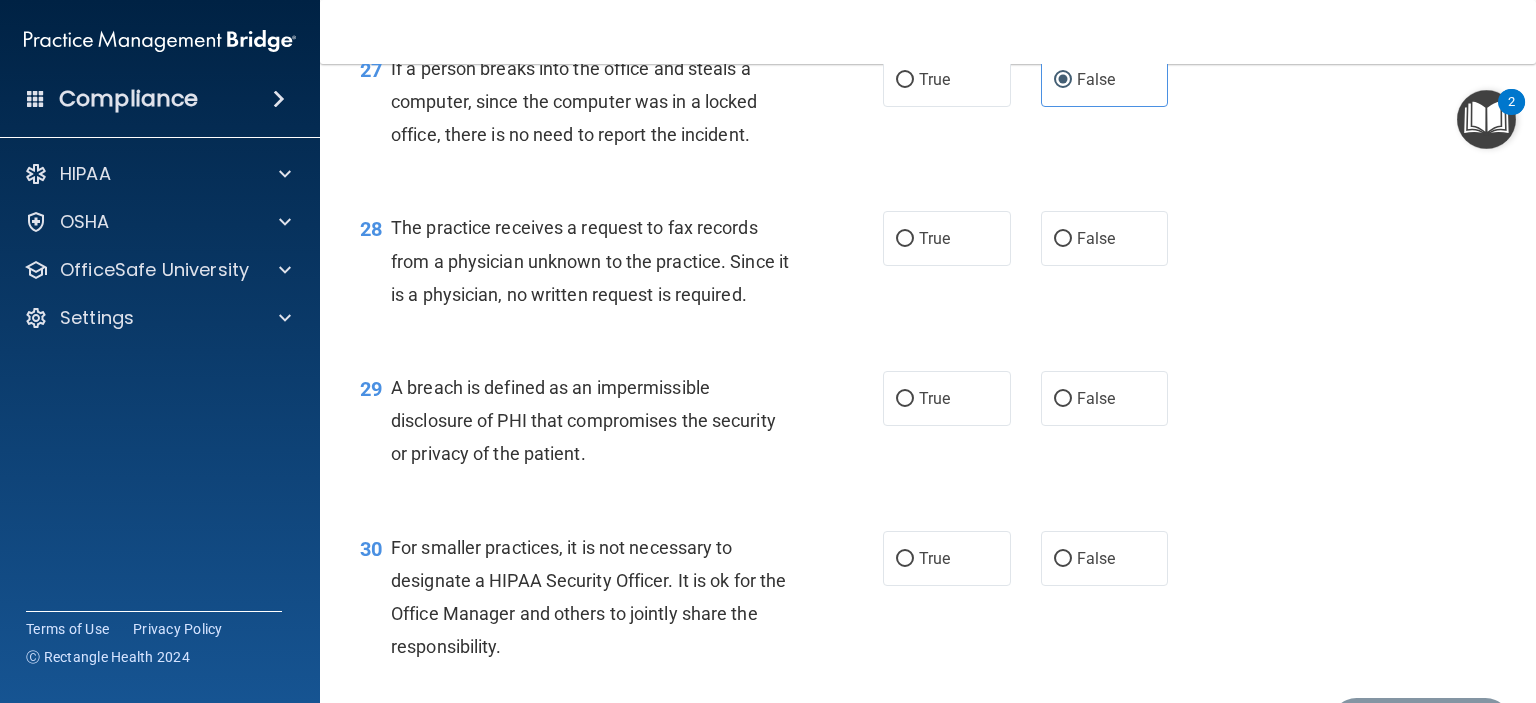 scroll, scrollTop: 4616, scrollLeft: 0, axis: vertical 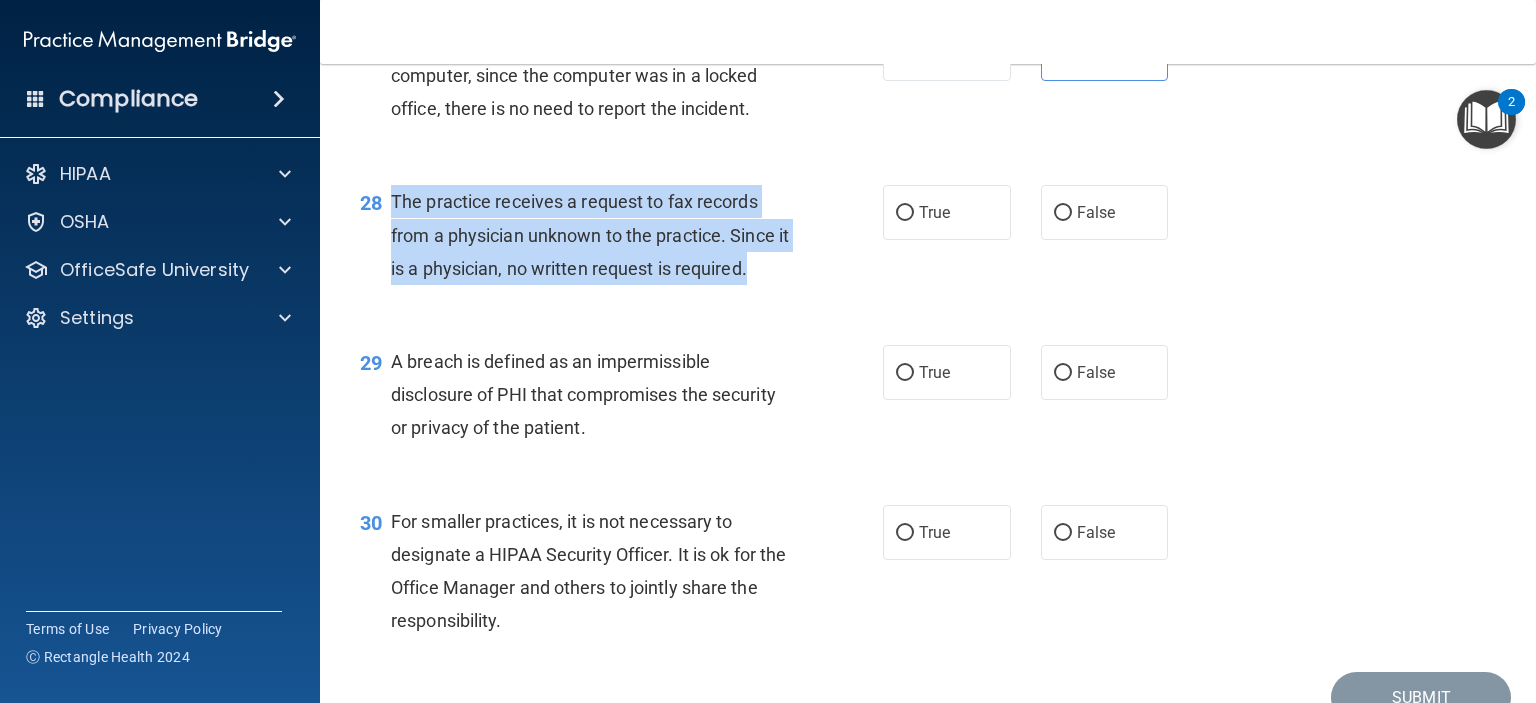 drag, startPoint x: 392, startPoint y: 299, endPoint x: 816, endPoint y: 378, distance: 431.29688 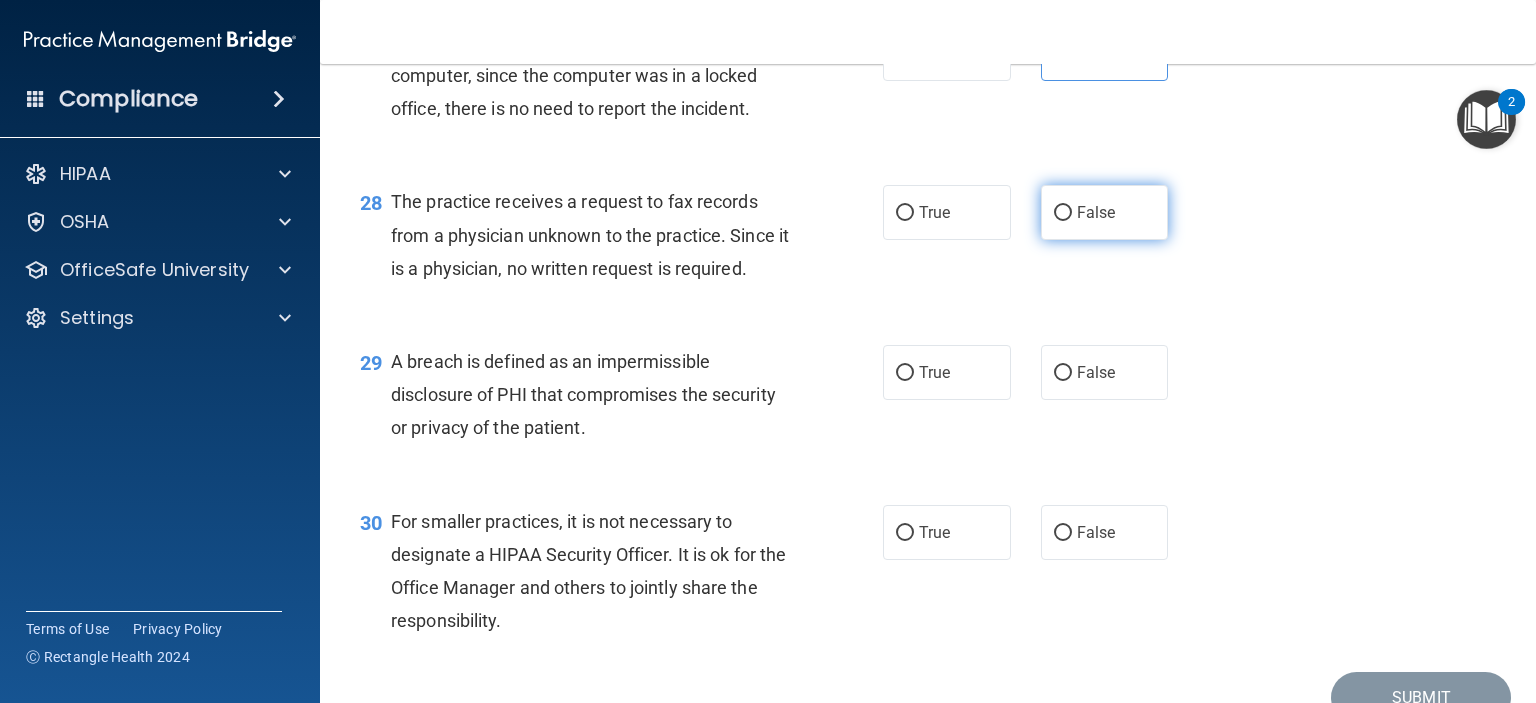 click on "False" at bounding box center [1096, 212] 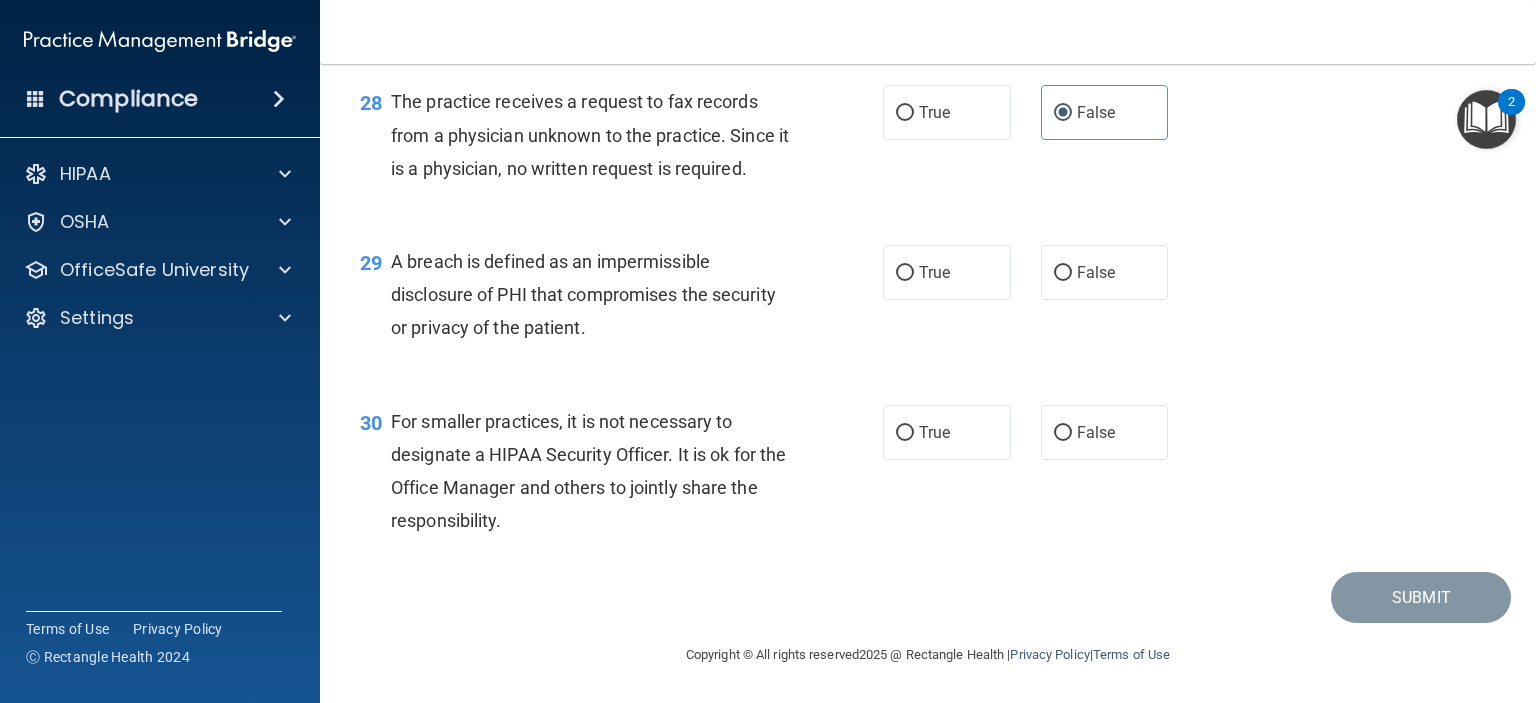 scroll, scrollTop: 4816, scrollLeft: 0, axis: vertical 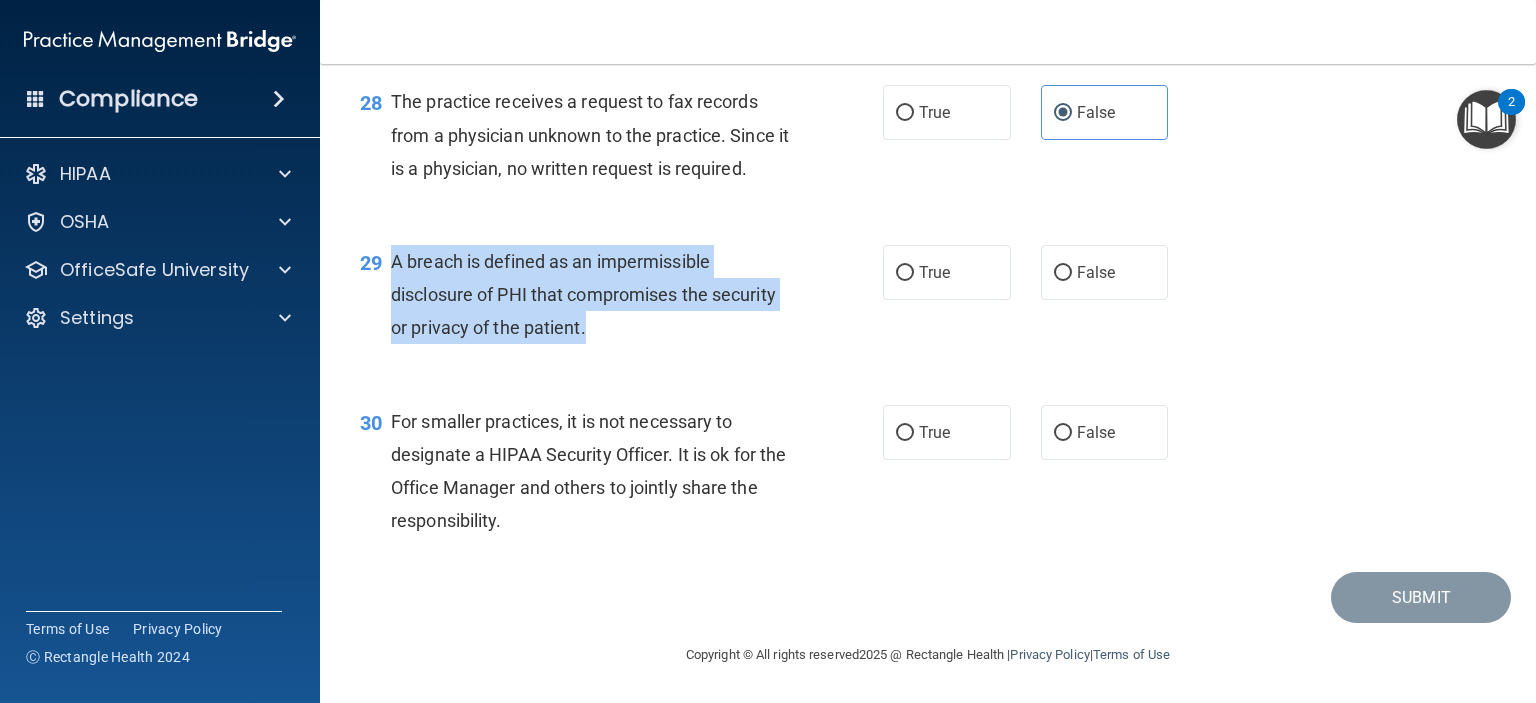 drag, startPoint x: 390, startPoint y: 256, endPoint x: 544, endPoint y: 321, distance: 167.15561 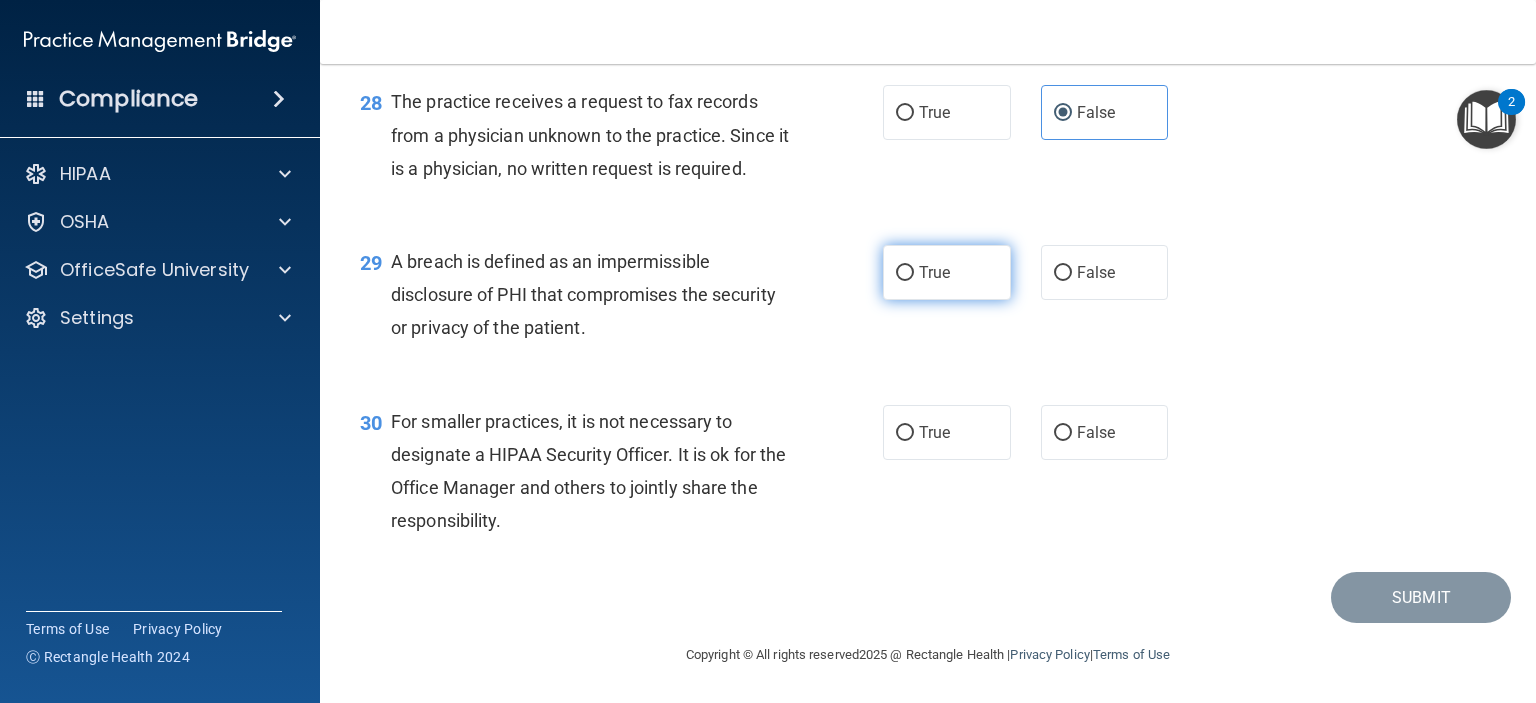 drag, startPoint x: 877, startPoint y: 278, endPoint x: 888, endPoint y: 276, distance: 11.18034 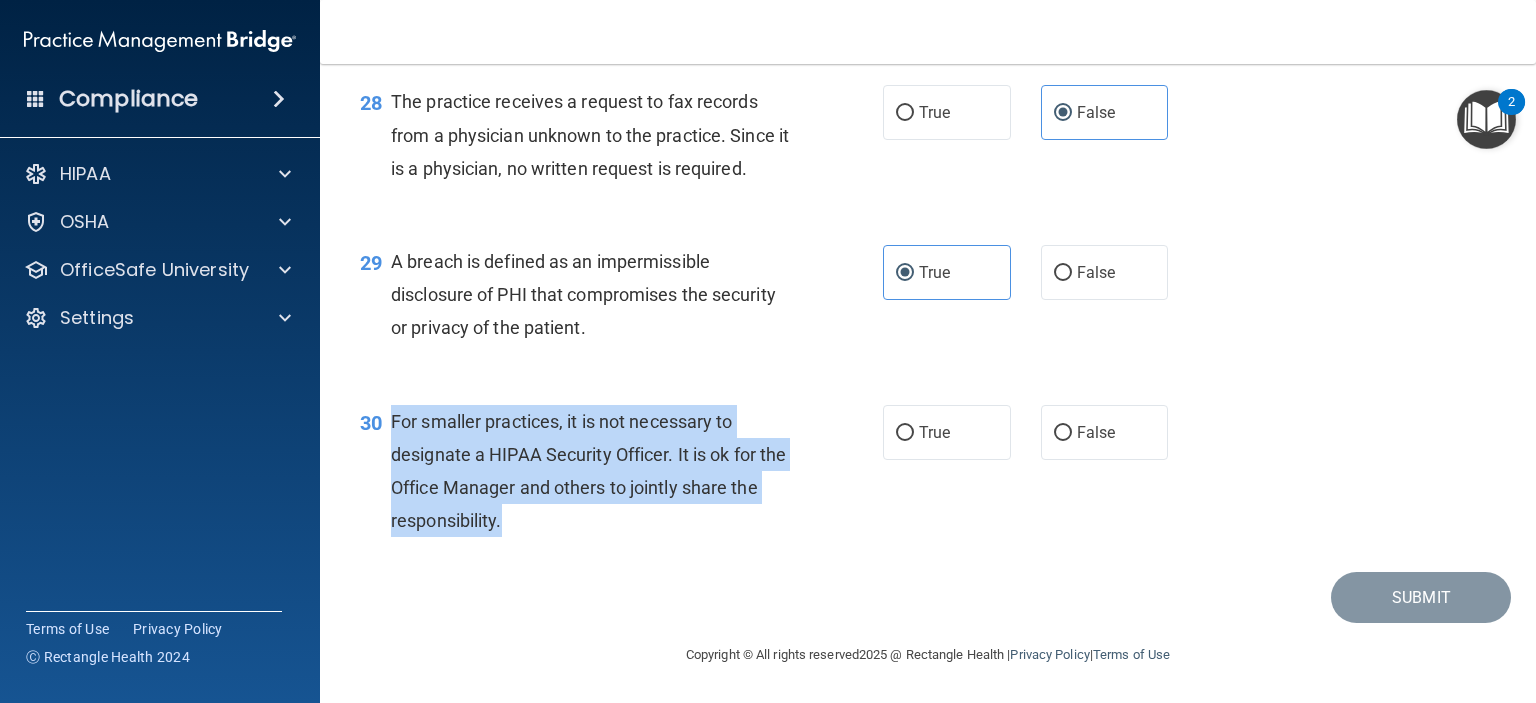 drag, startPoint x: 392, startPoint y: 420, endPoint x: 539, endPoint y: 544, distance: 192.31485 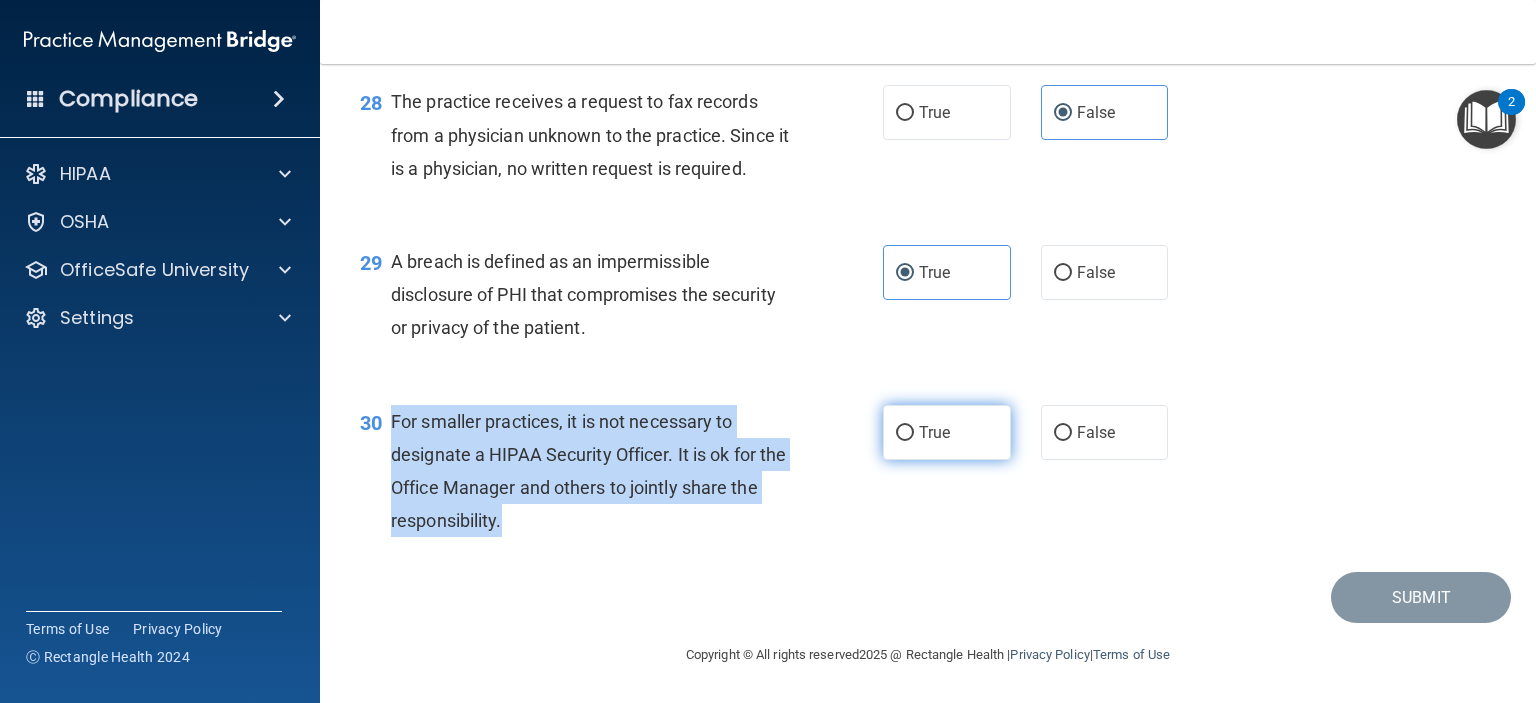 click on "True" at bounding box center [905, 433] 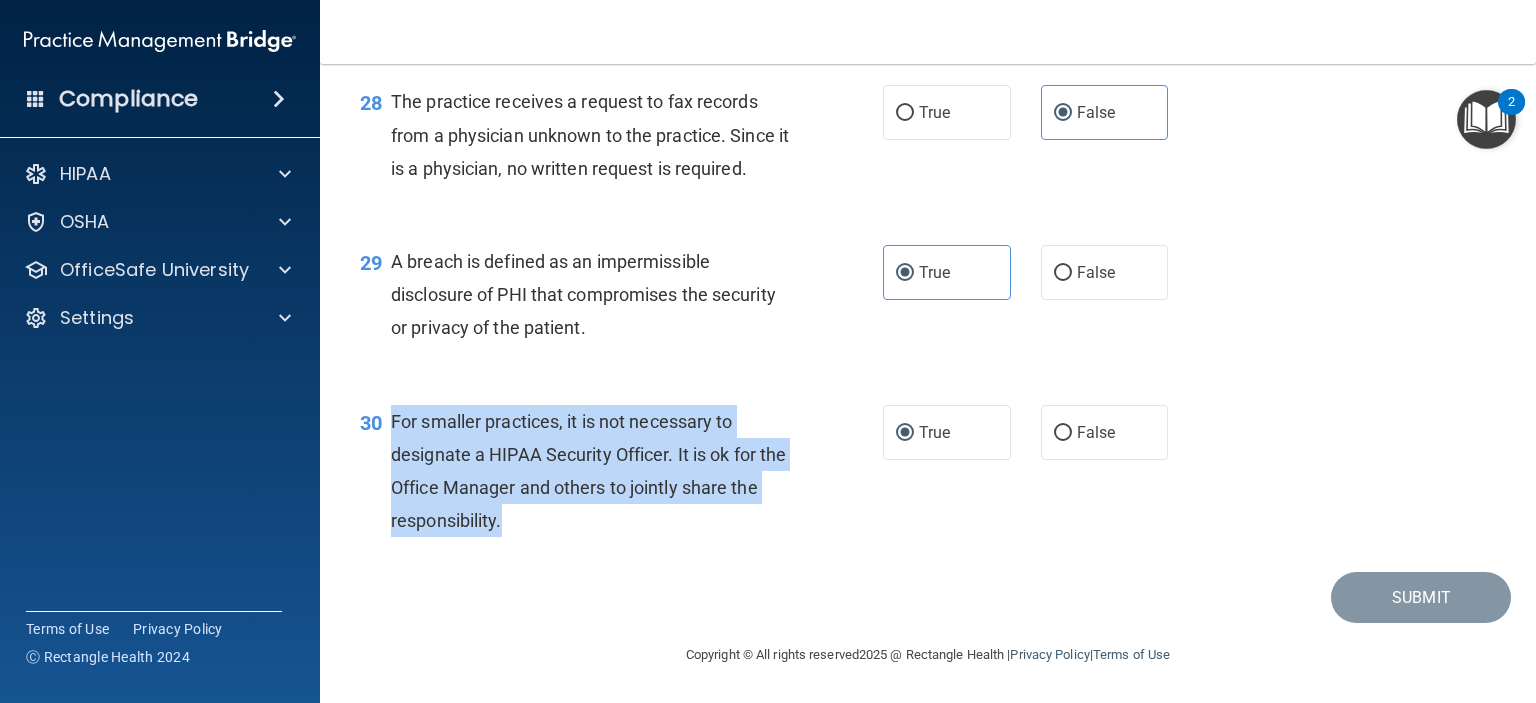 click on "30       For smaller practices, it is not necessary to designate a HIPAA Security Officer.  It is ok for the Office Manager and others to jointly share the responsibility." at bounding box center [621, 476] 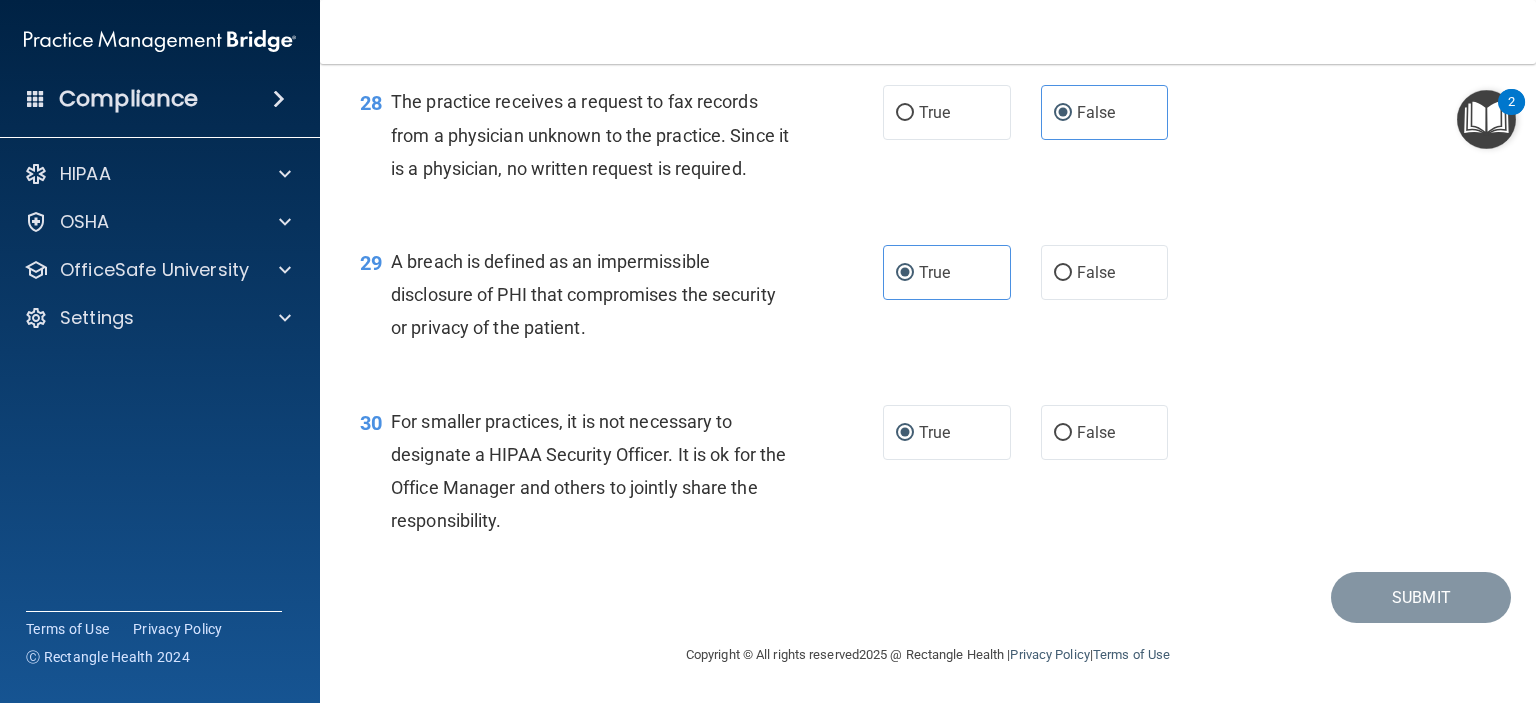 click on "A breach is defined as an impermissible disclosure of PHI that compromises the security or privacy of the patient." at bounding box center (598, 295) 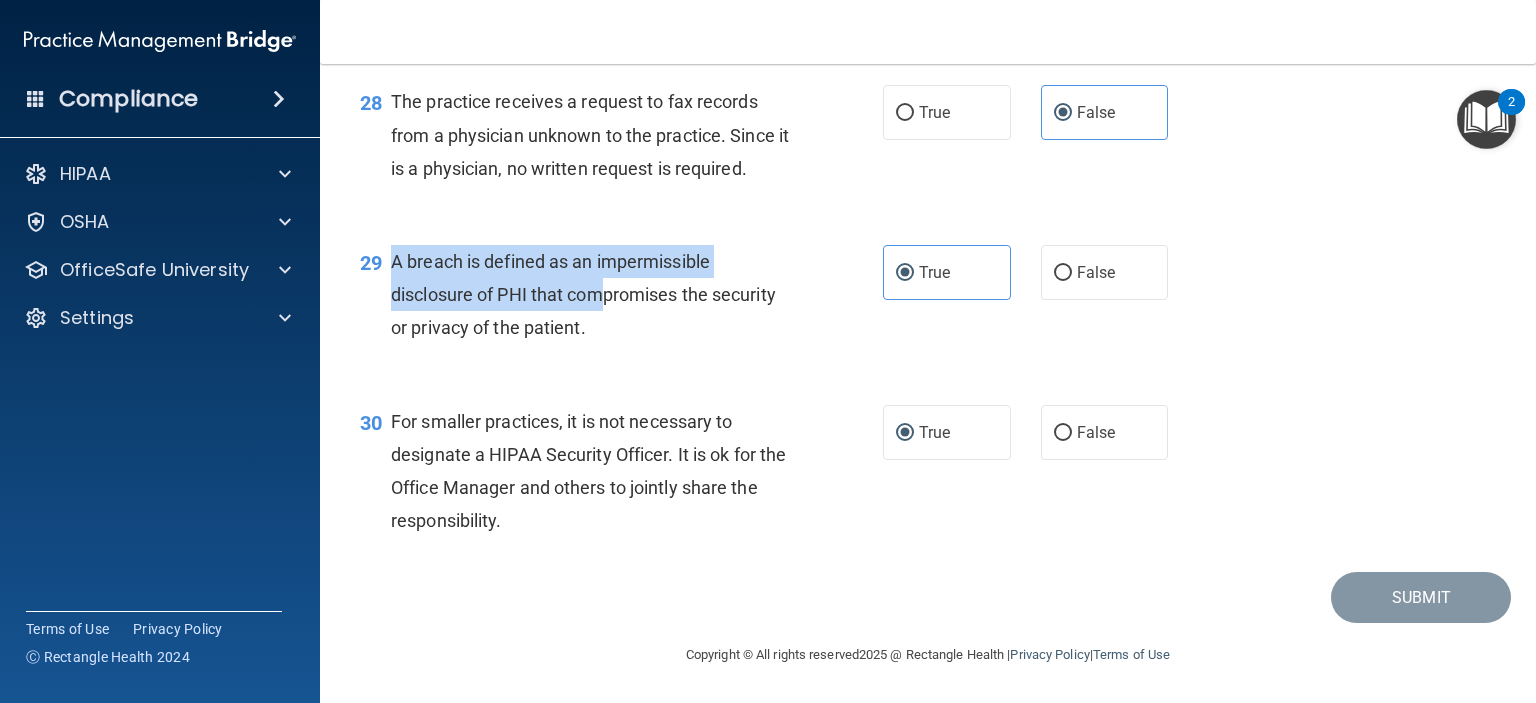 drag, startPoint x: 388, startPoint y: 257, endPoint x: 600, endPoint y: 294, distance: 215.20456 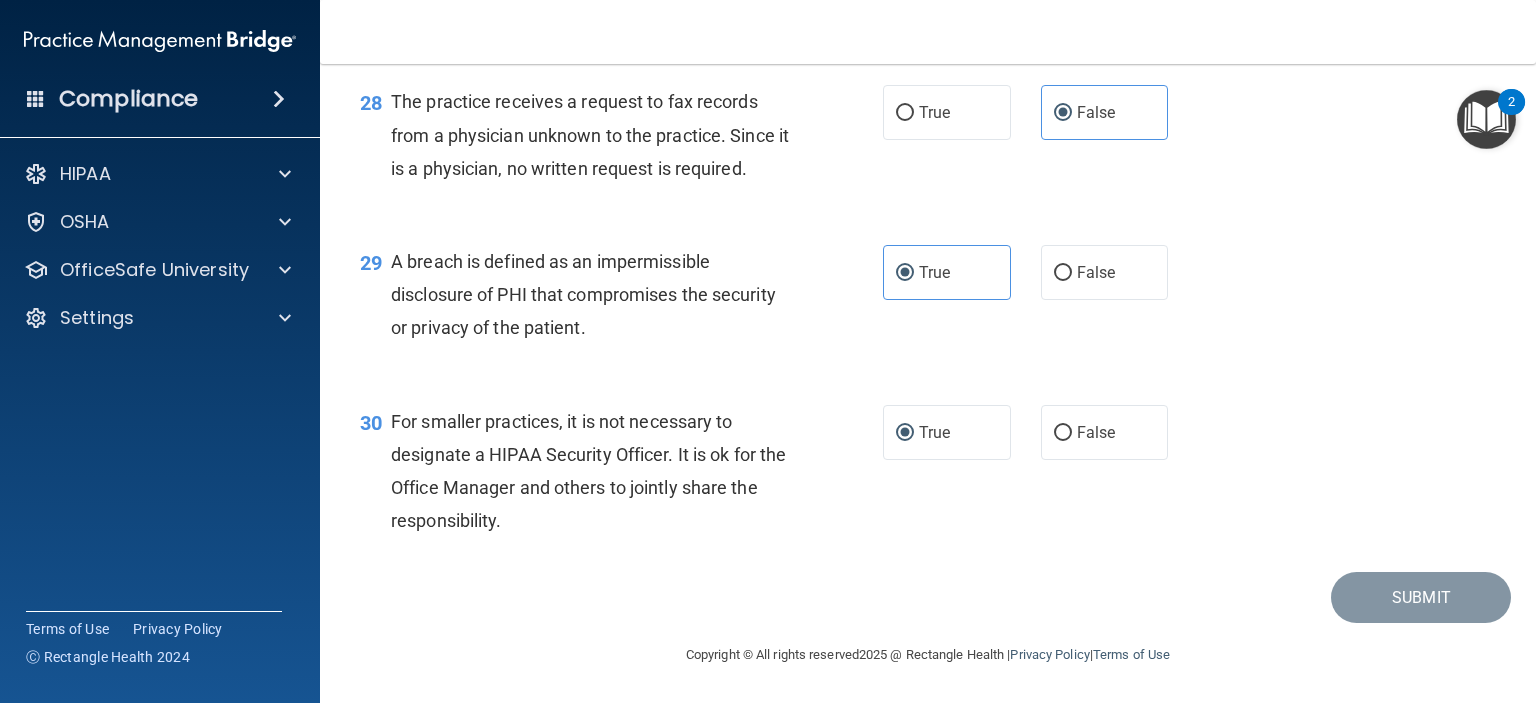 click on "29       A breach is defined as an impermissible disclosure of PHI that compromises the security or privacy of the patient." at bounding box center [621, 300] 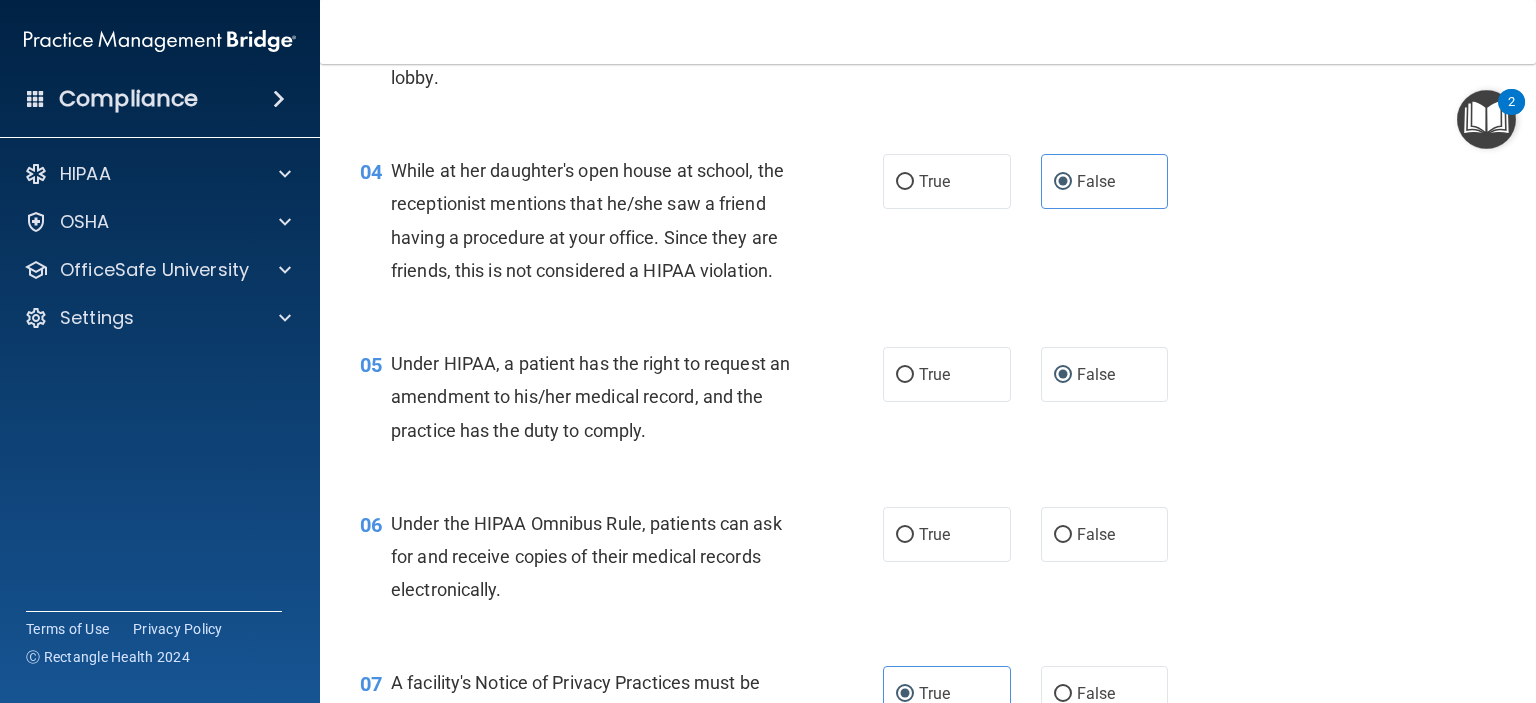 scroll, scrollTop: 816, scrollLeft: 0, axis: vertical 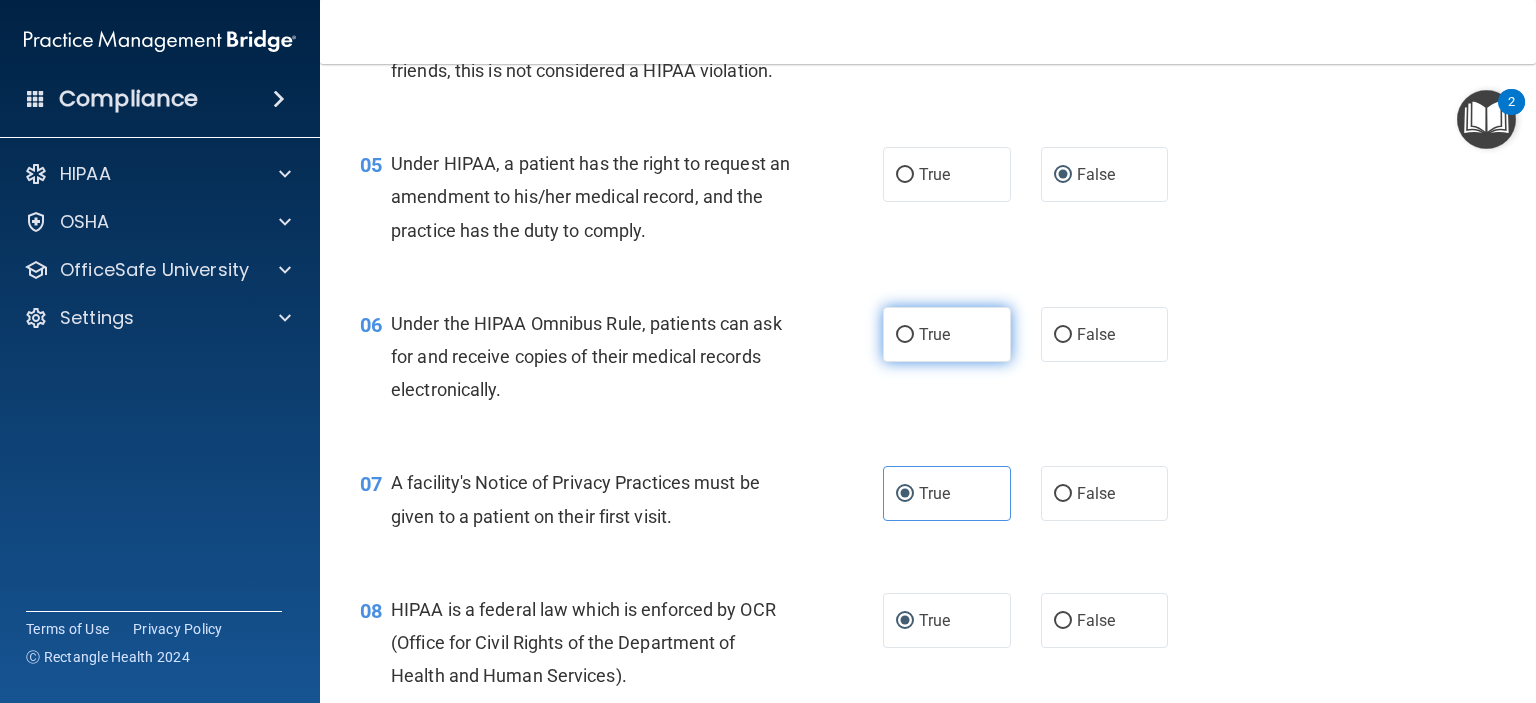 click on "True" at bounding box center (905, 335) 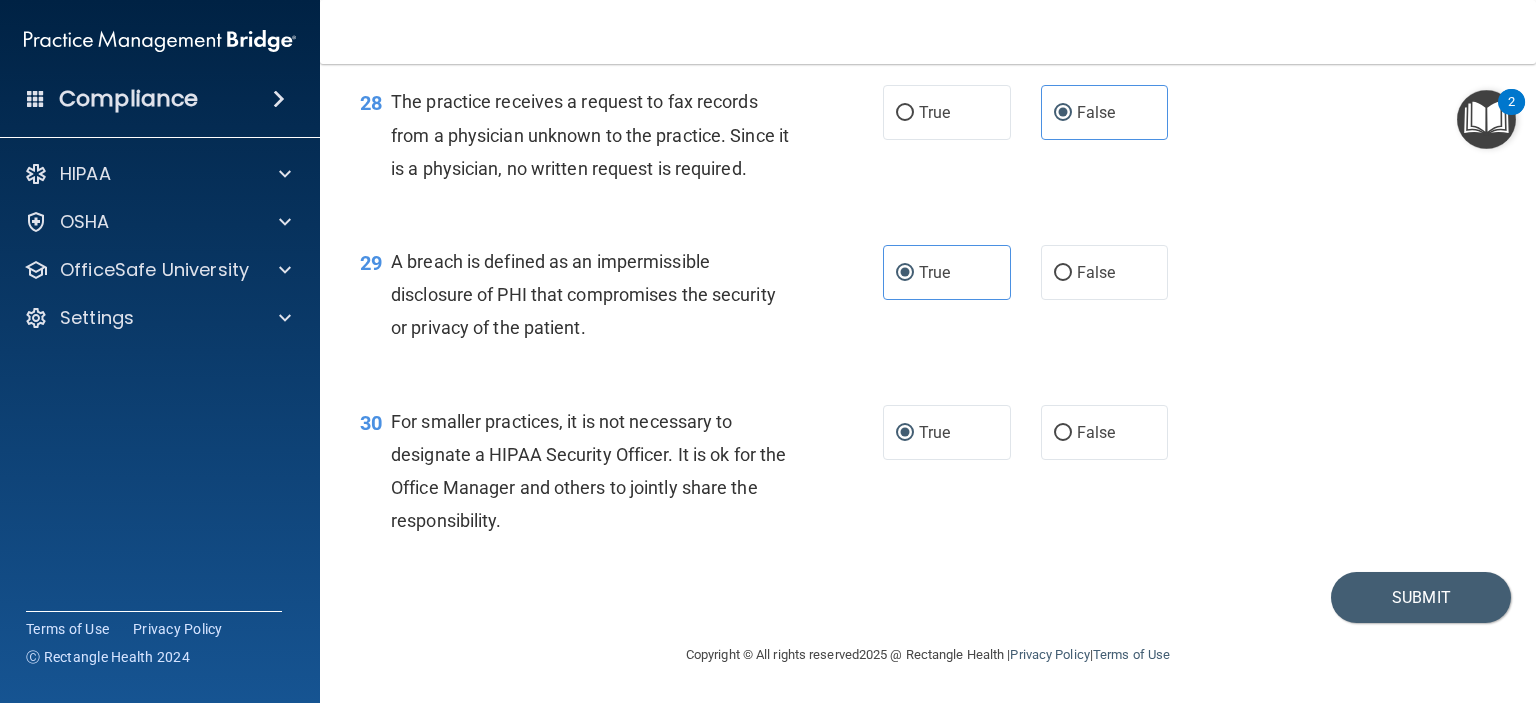 scroll, scrollTop: 4816, scrollLeft: 0, axis: vertical 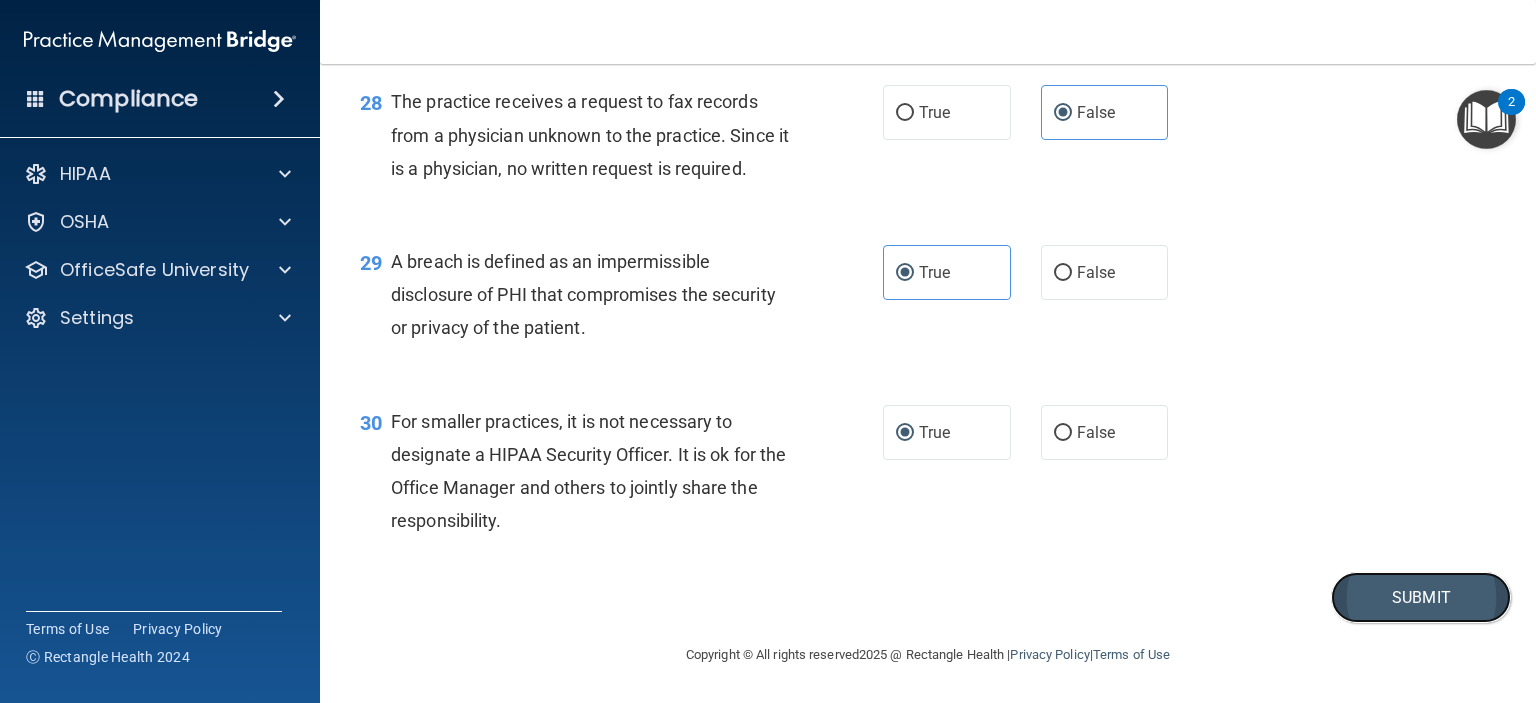 click on "Submit" at bounding box center [1421, 597] 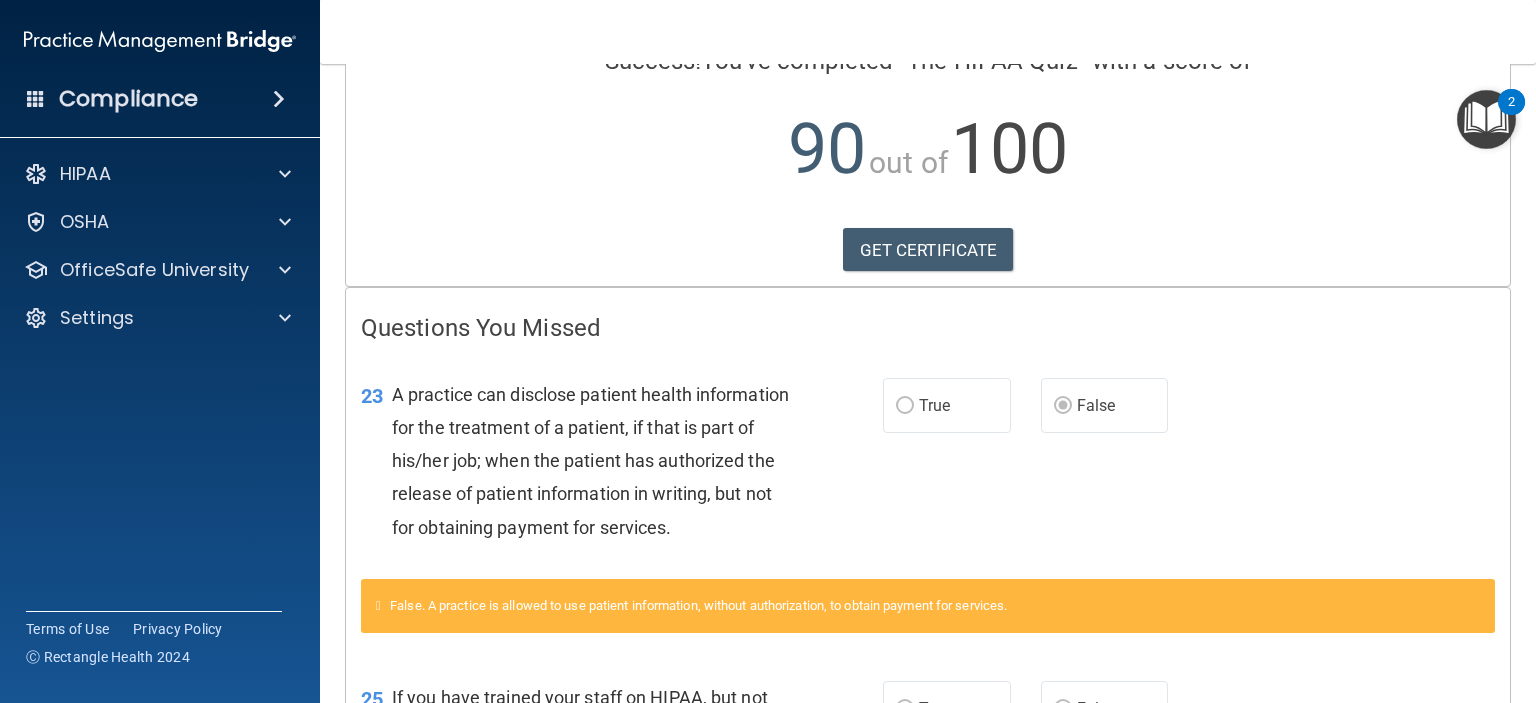 scroll, scrollTop: 171, scrollLeft: 0, axis: vertical 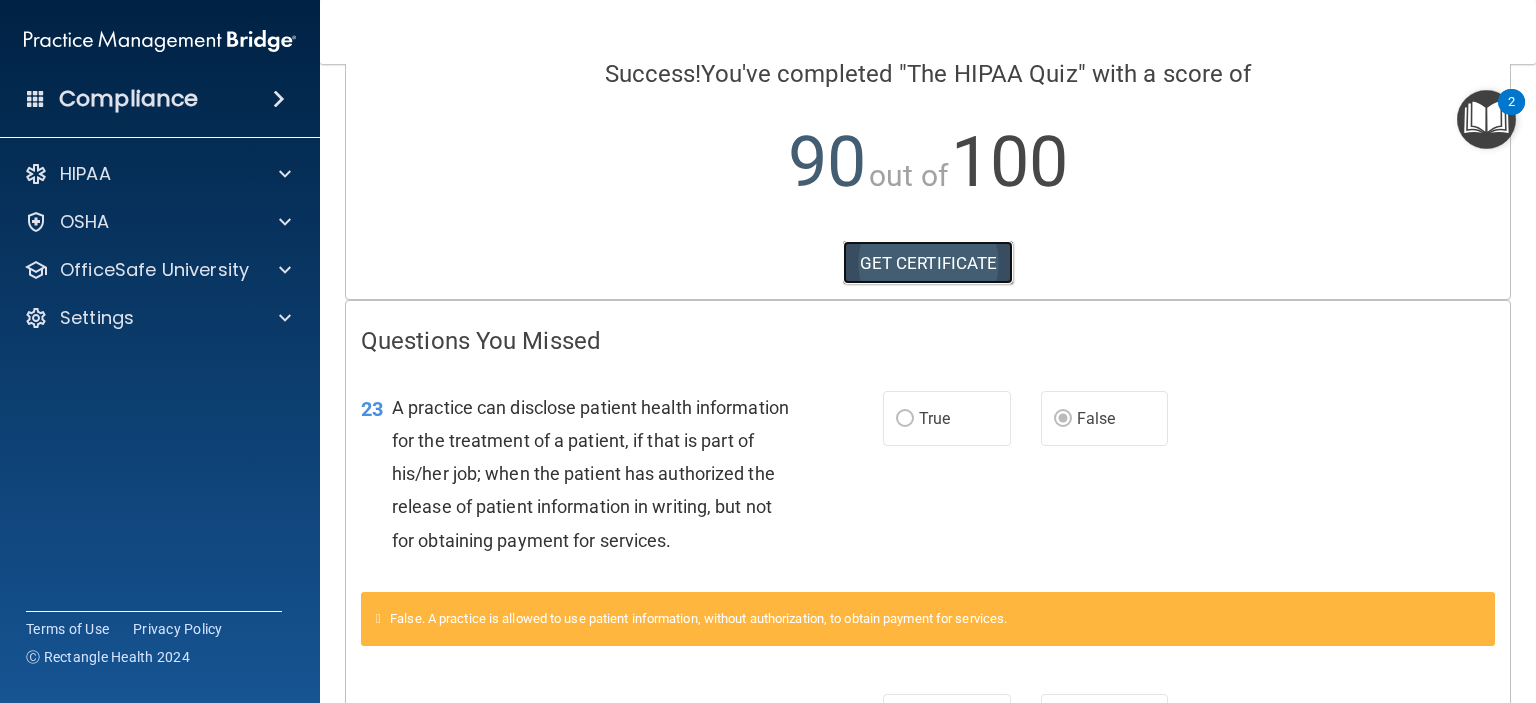 click on "GET CERTIFICATE" at bounding box center [928, 263] 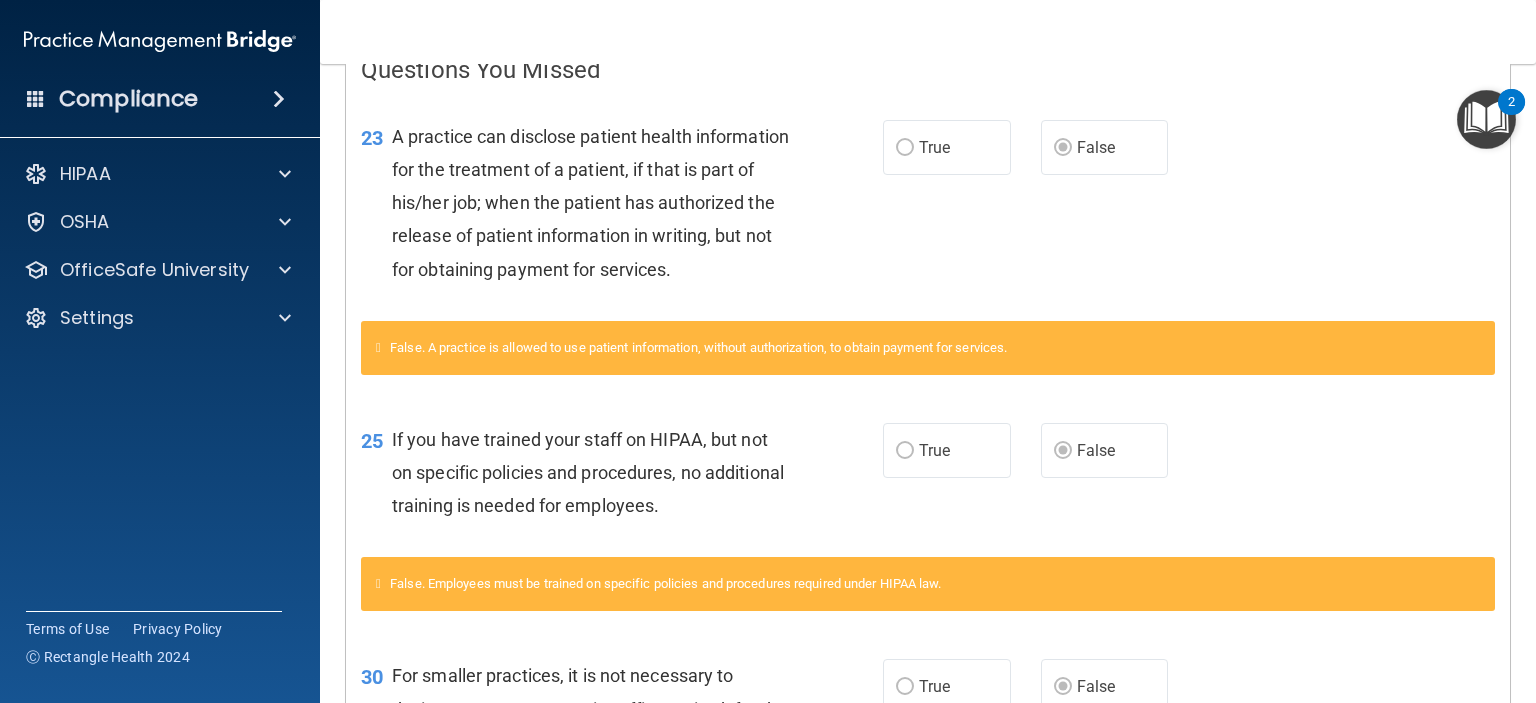 scroll, scrollTop: 0, scrollLeft: 0, axis: both 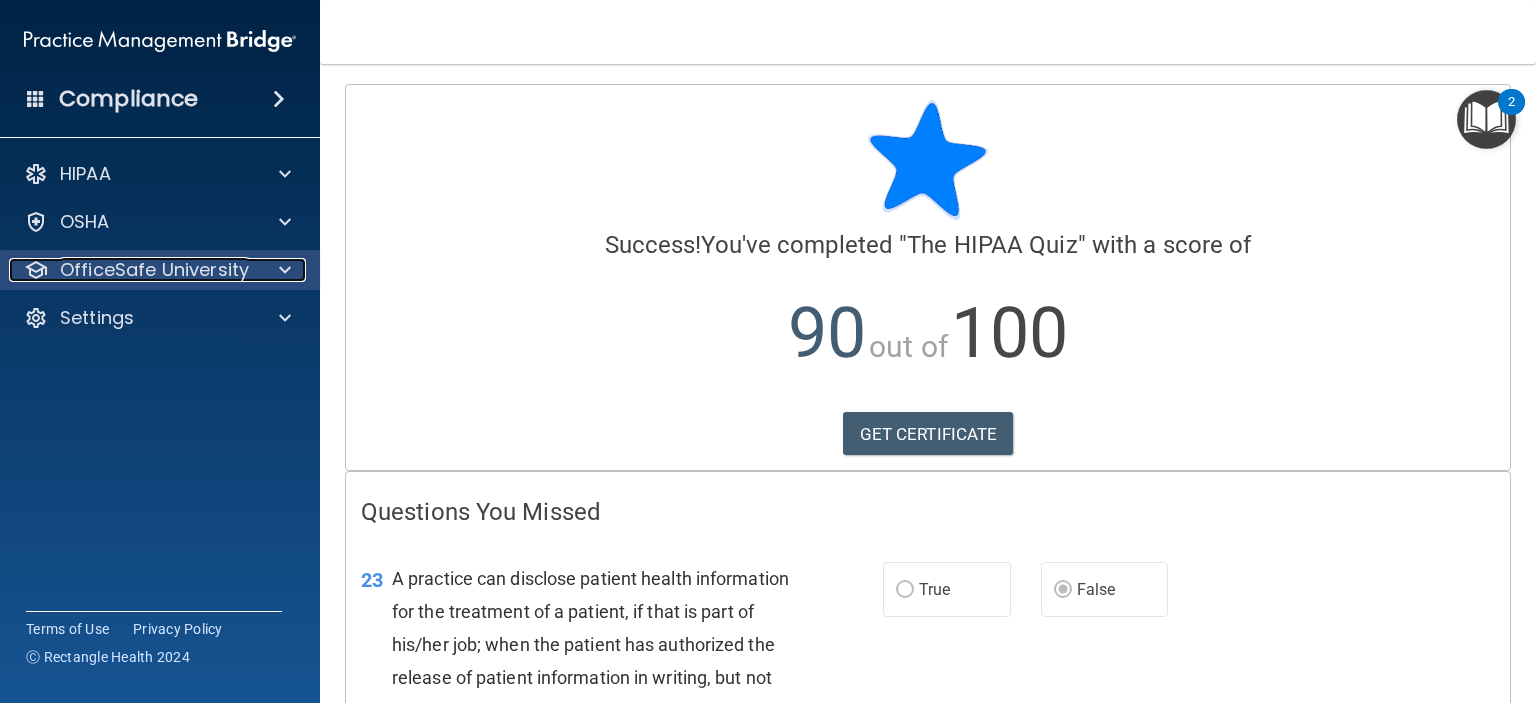 click at bounding box center [285, 270] 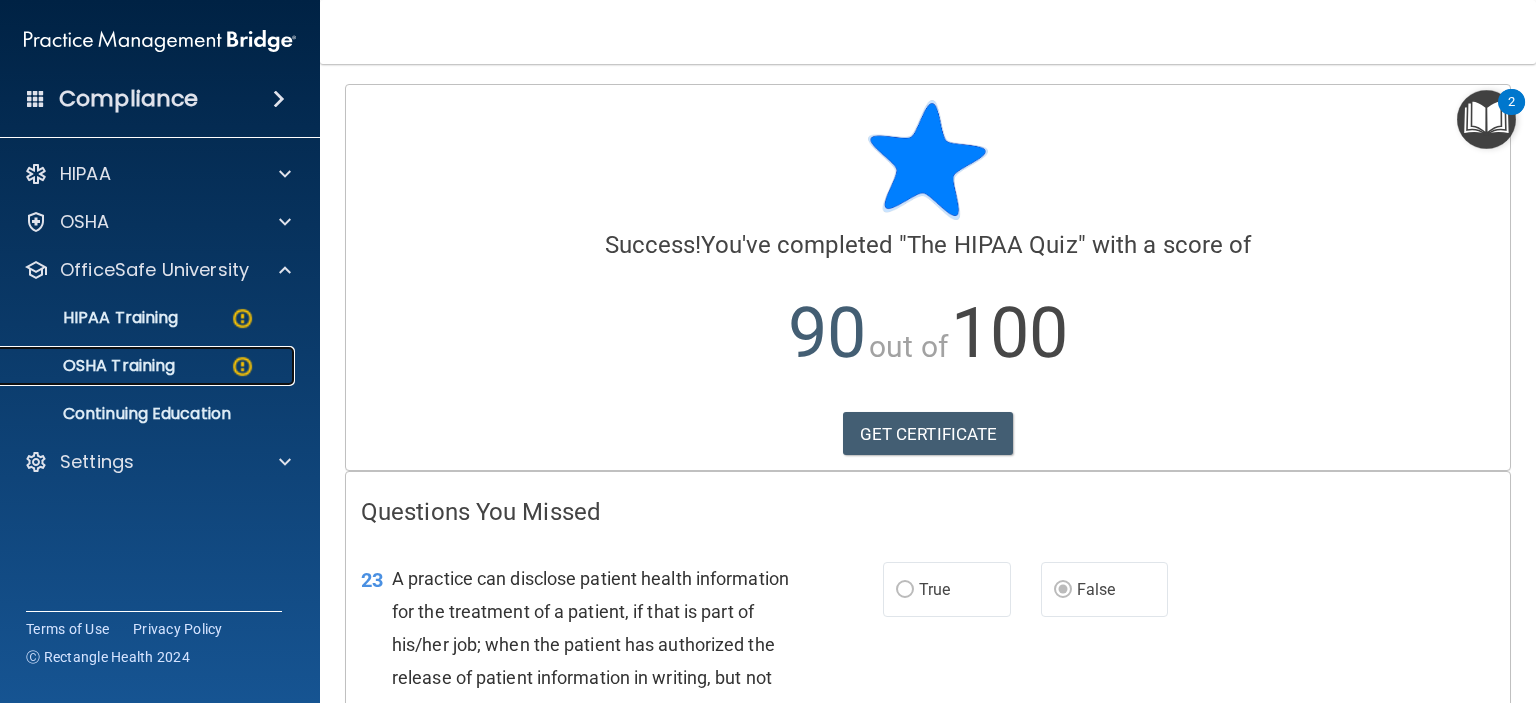 click on "OSHA Training" at bounding box center (94, 366) 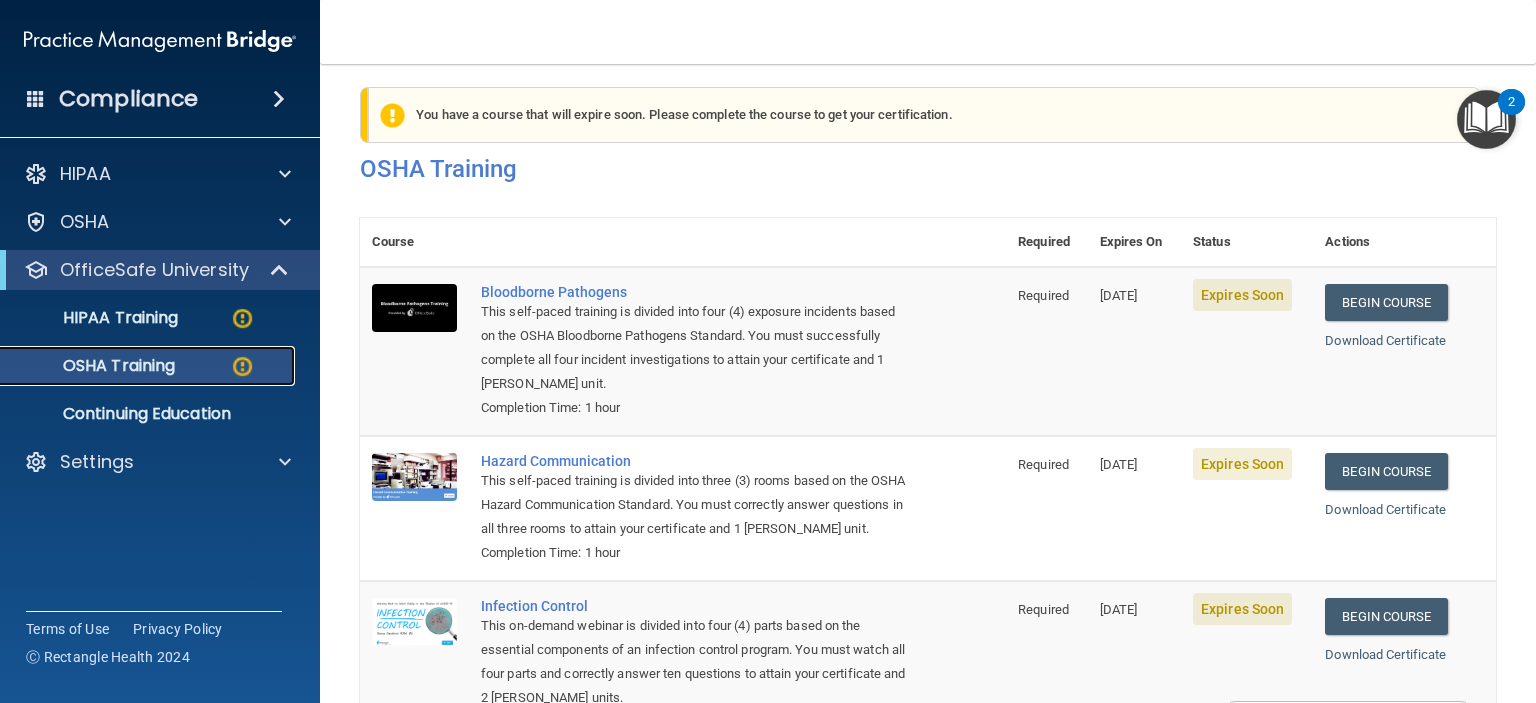 scroll, scrollTop: 0, scrollLeft: 0, axis: both 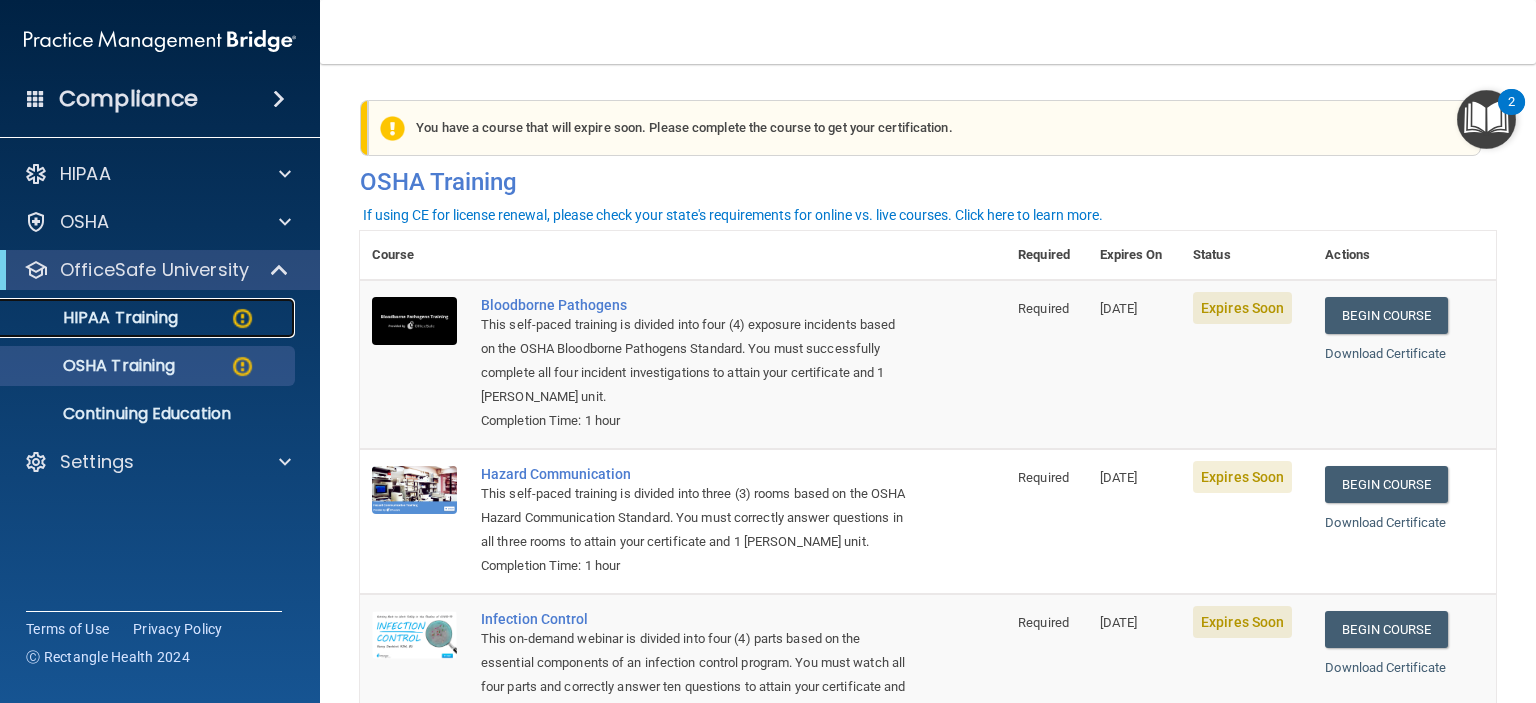 click on "HIPAA Training" at bounding box center [95, 318] 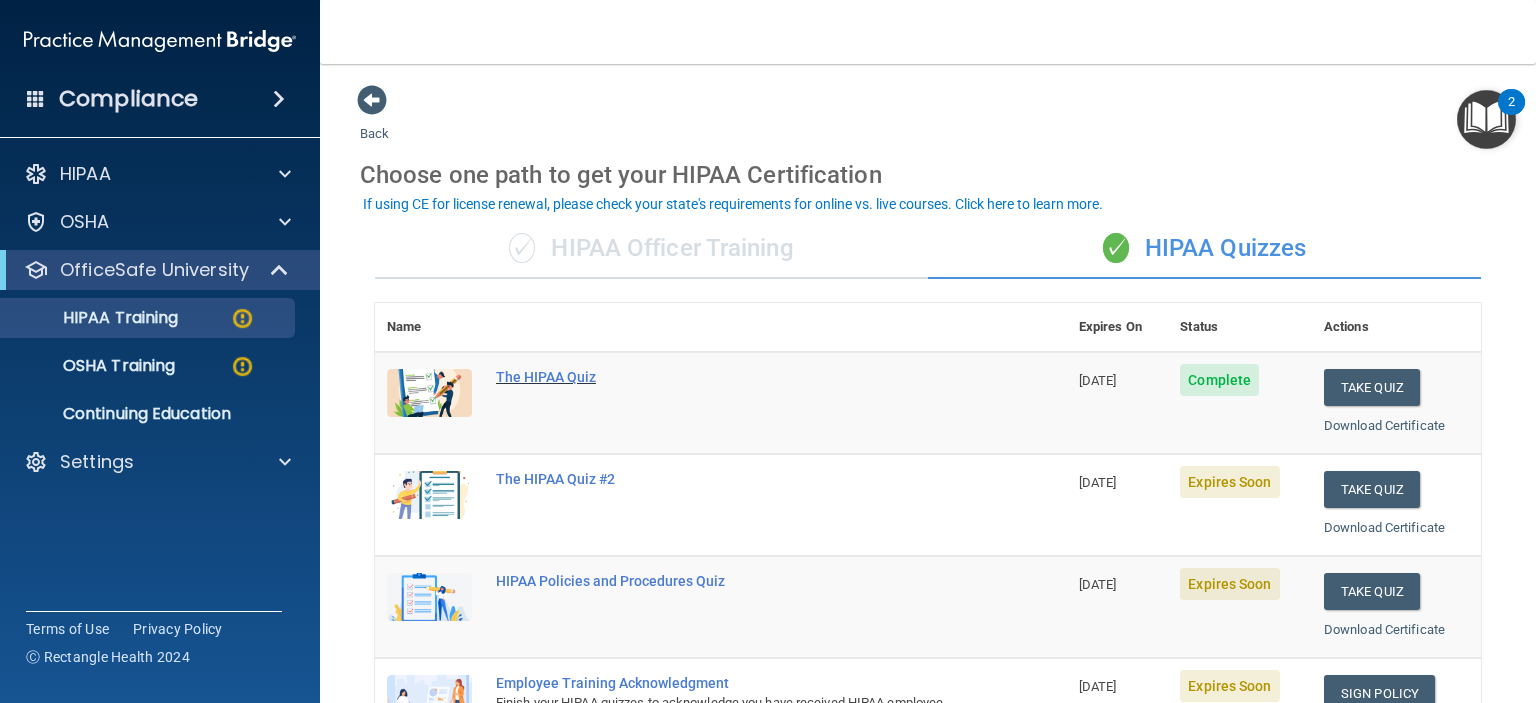 click on "The HIPAA Quiz" at bounding box center [731, 377] 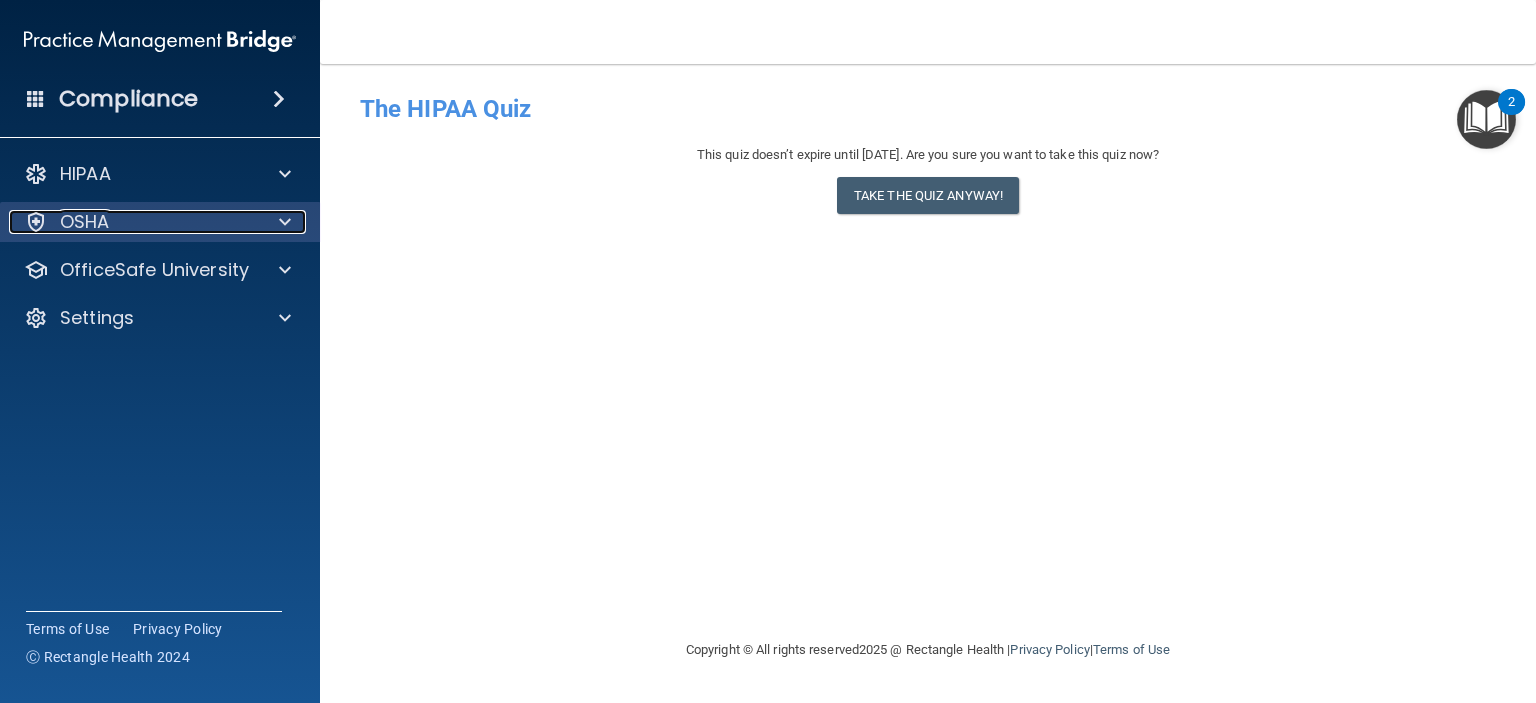 click on "OSHA" at bounding box center (133, 222) 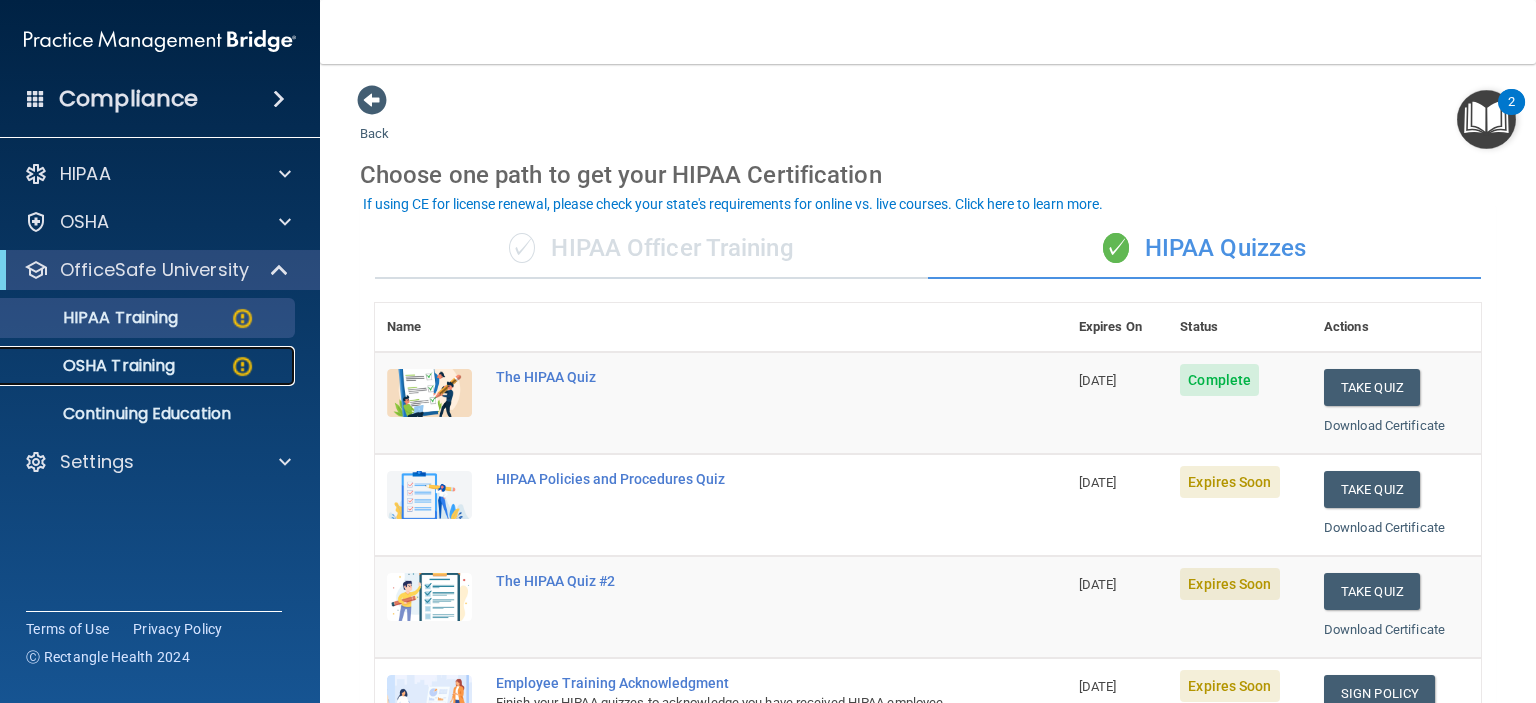click on "OSHA Training" at bounding box center [94, 366] 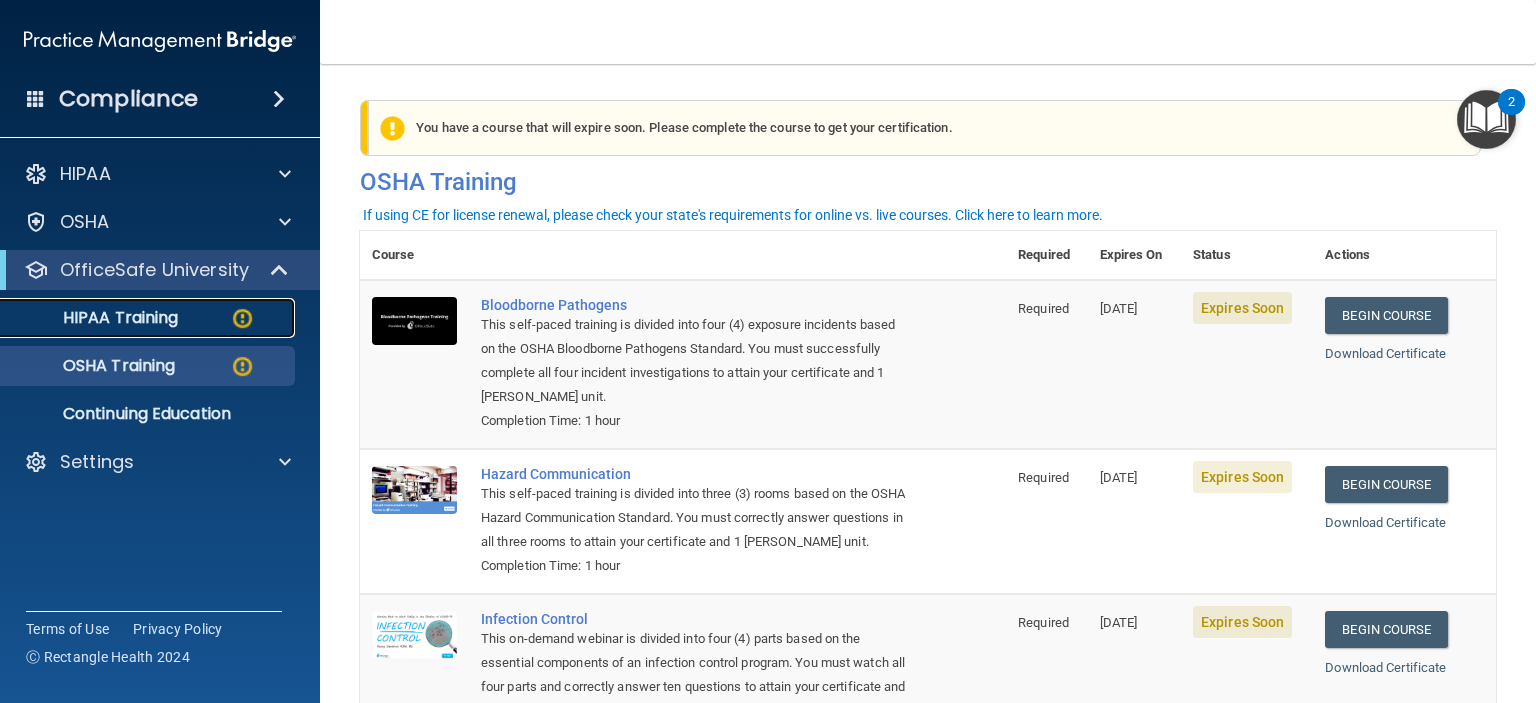 click on "HIPAA Training" at bounding box center (95, 318) 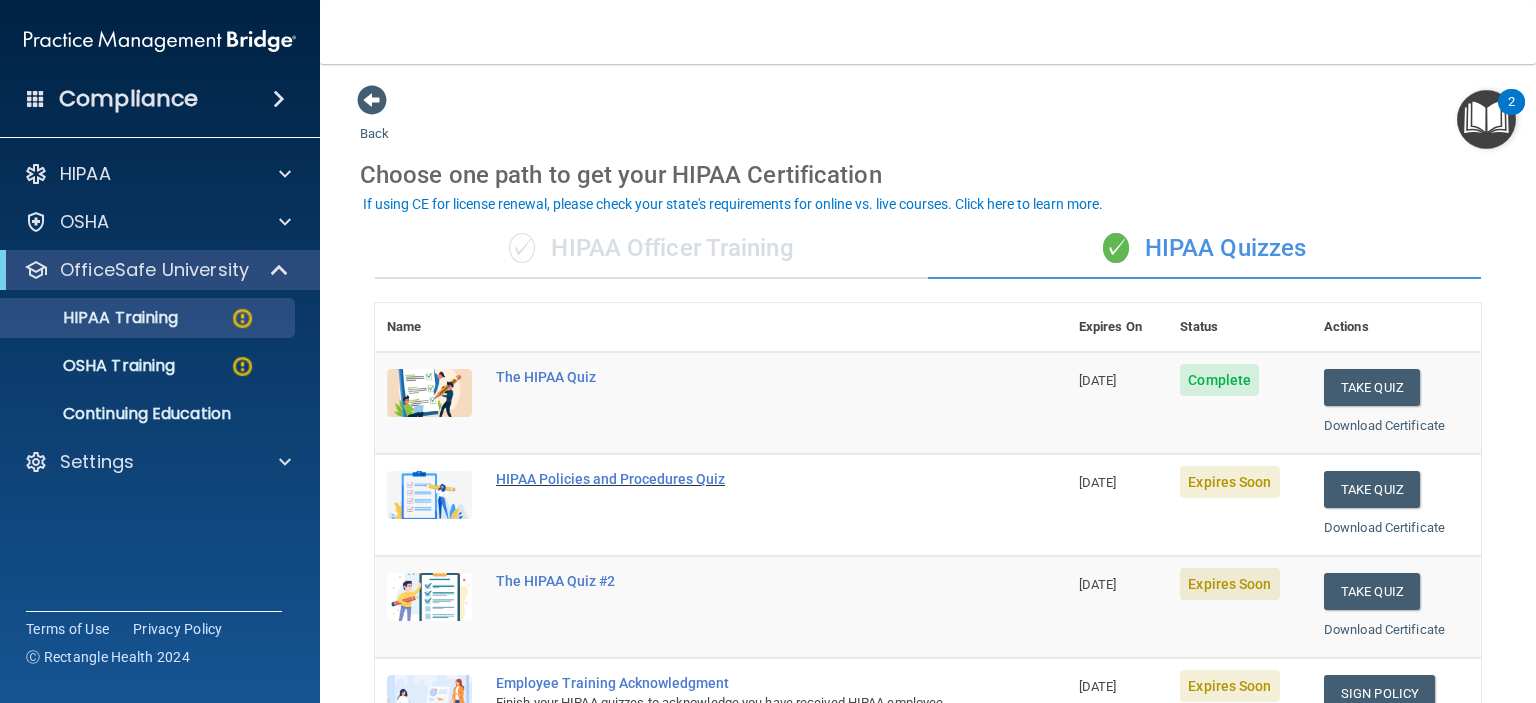 click on "HIPAA Policies and Procedures Quiz" at bounding box center (731, 479) 